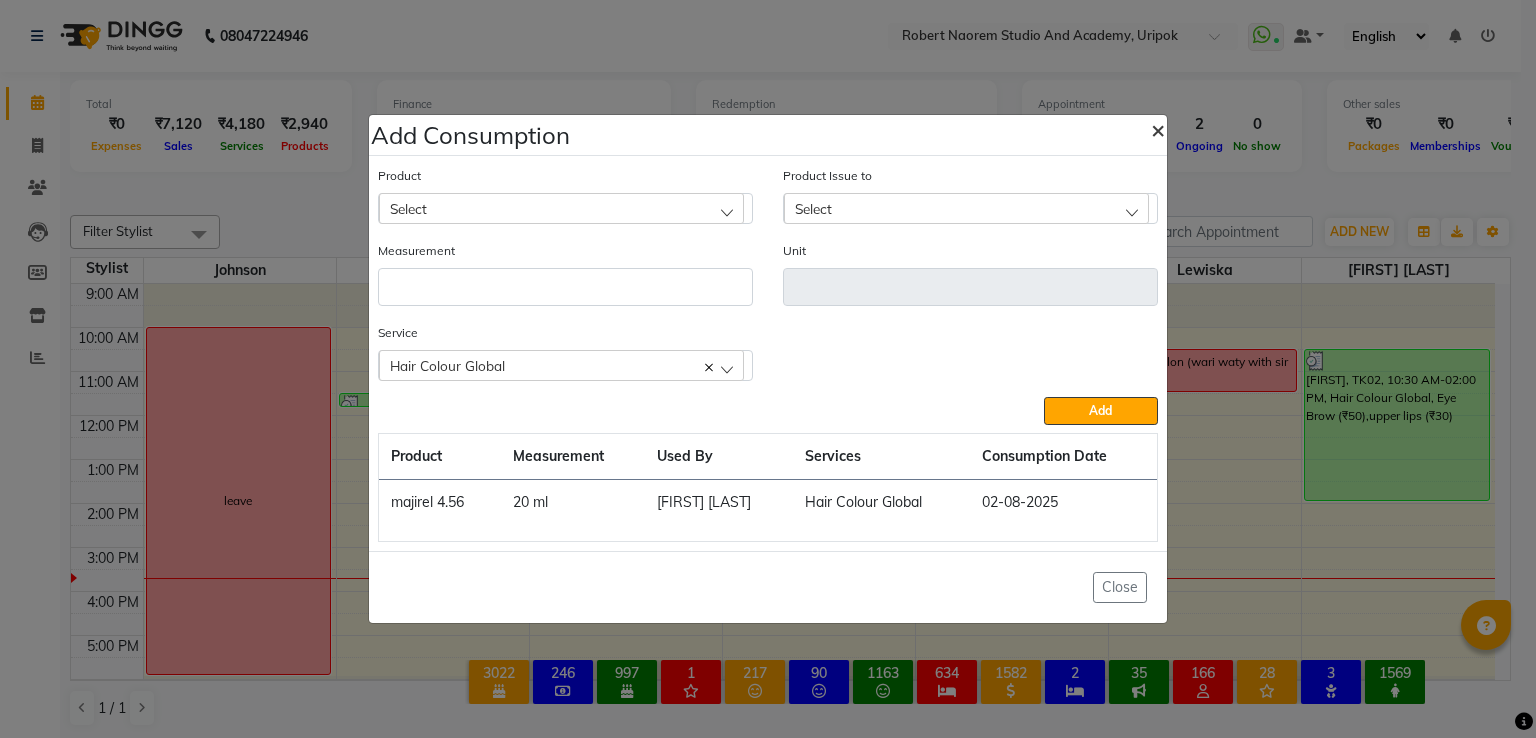 scroll, scrollTop: 0, scrollLeft: 0, axis: both 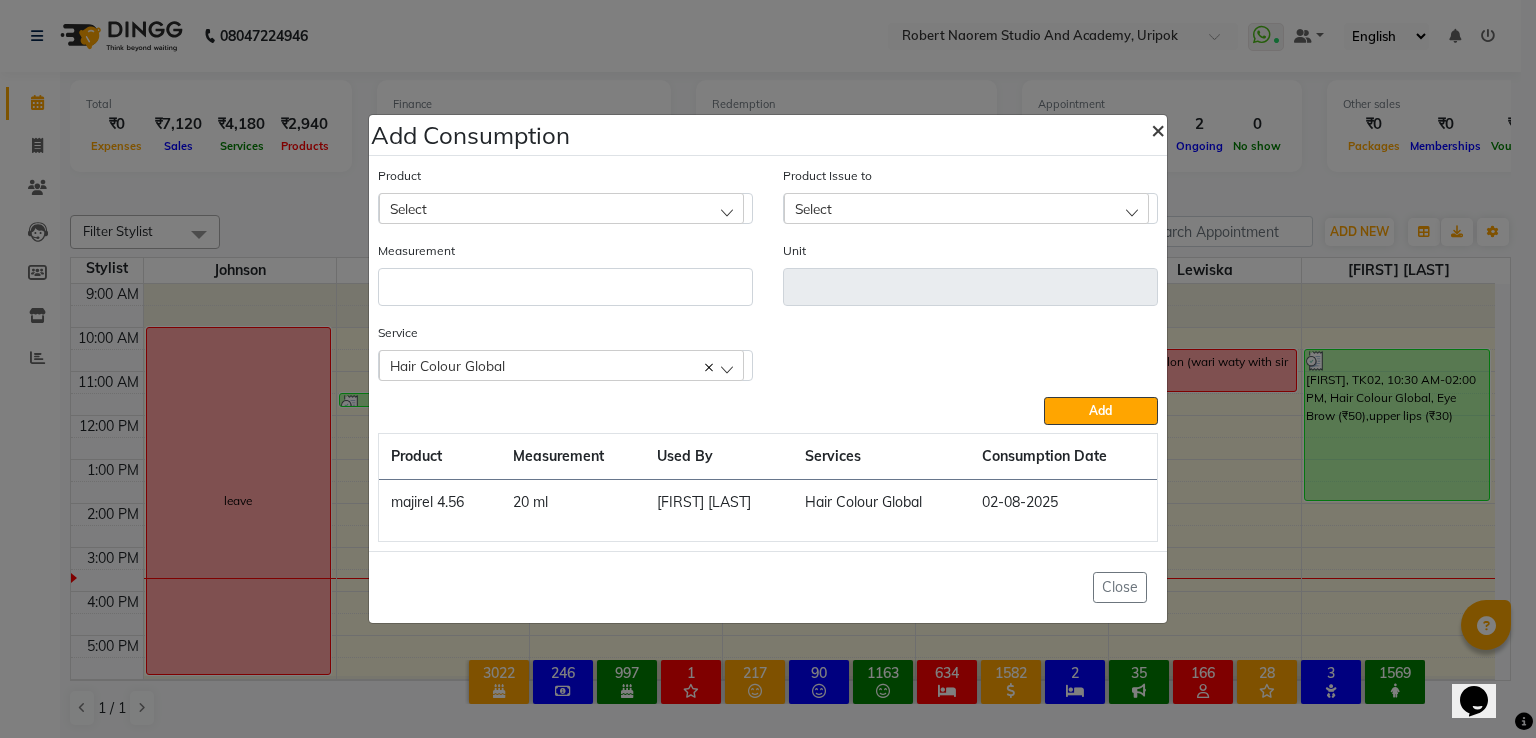 click on "×" 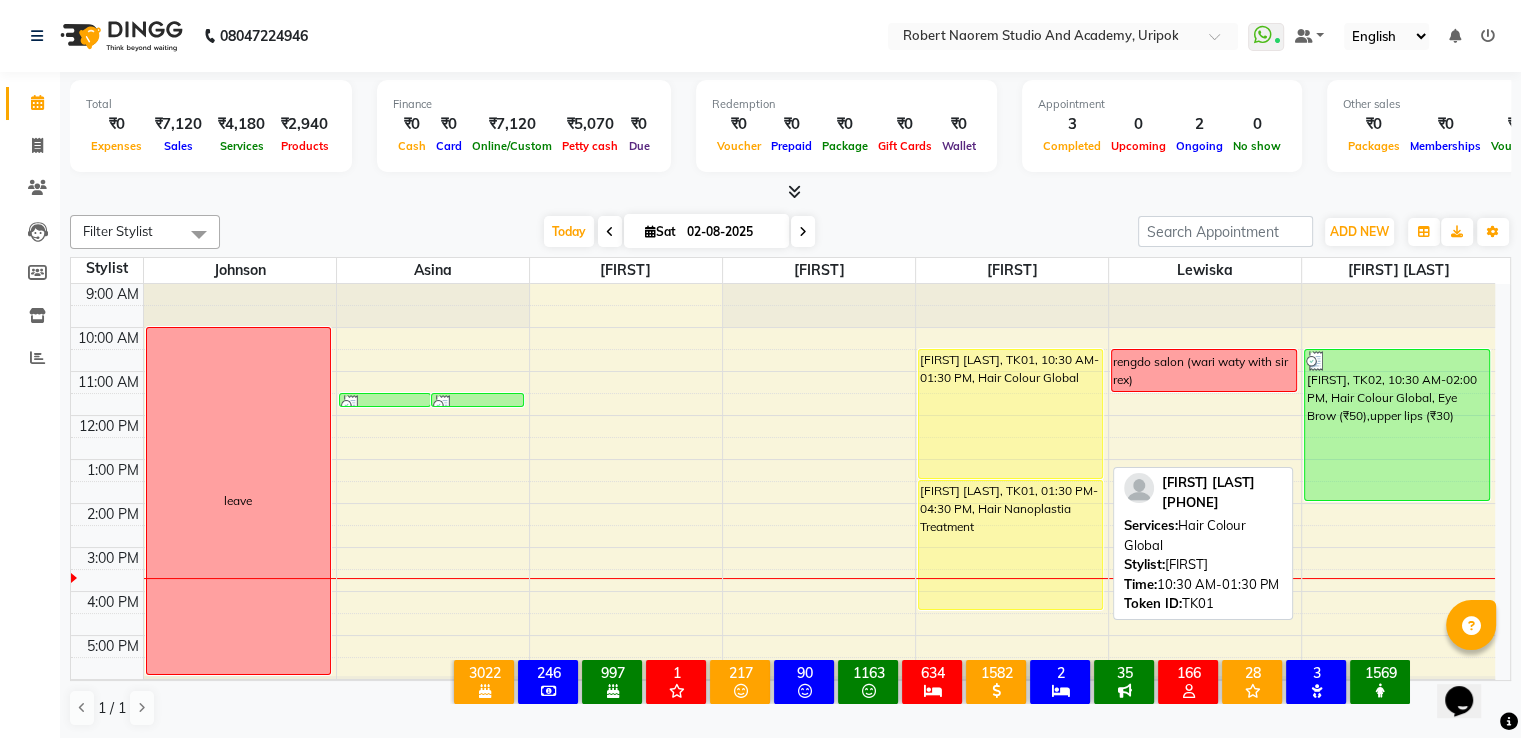 click on "[FIRST] [LAST], TK01, 10:30 AM-01:30 PM, Hair Colour Global" at bounding box center [1010, 414] 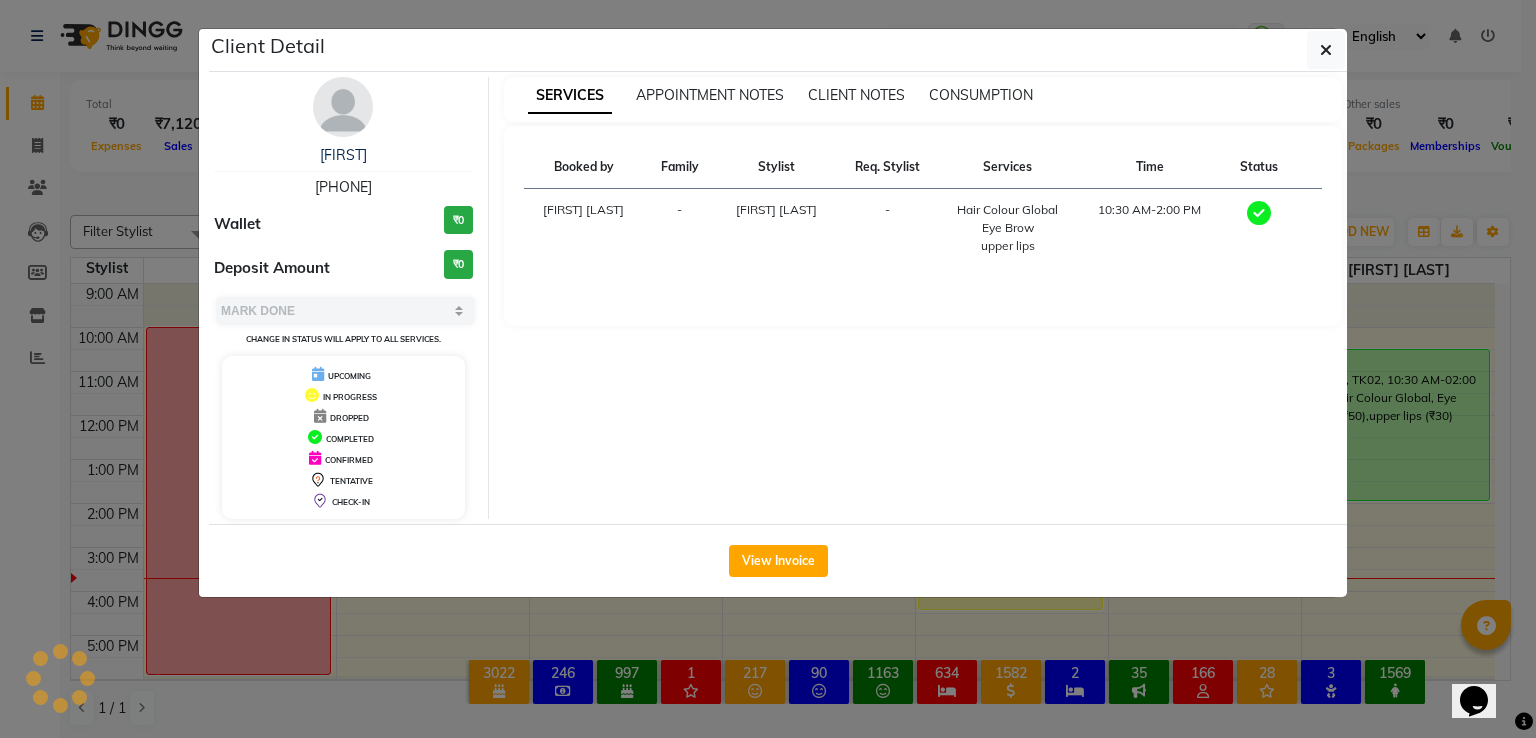select on "1" 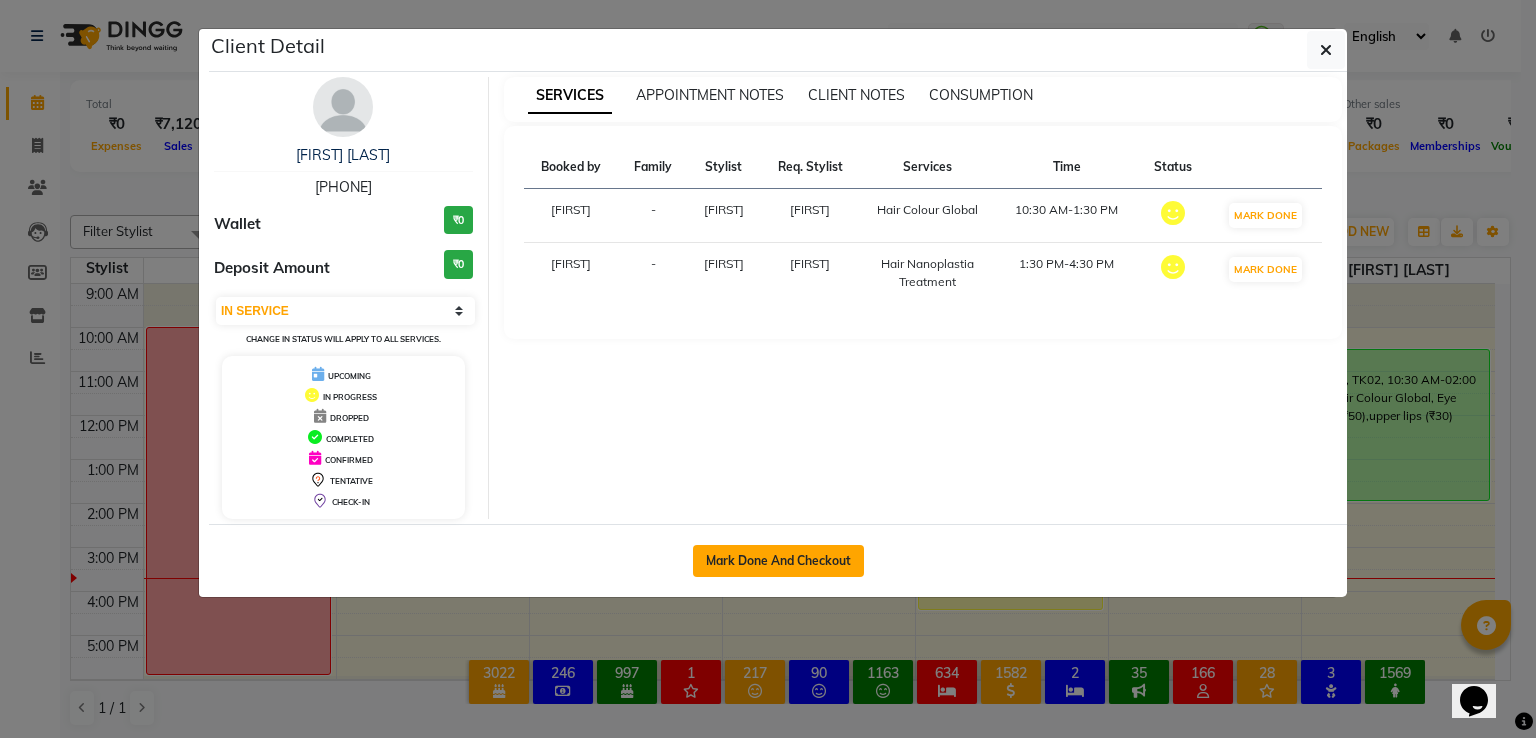 click on "Mark Done And Checkout" 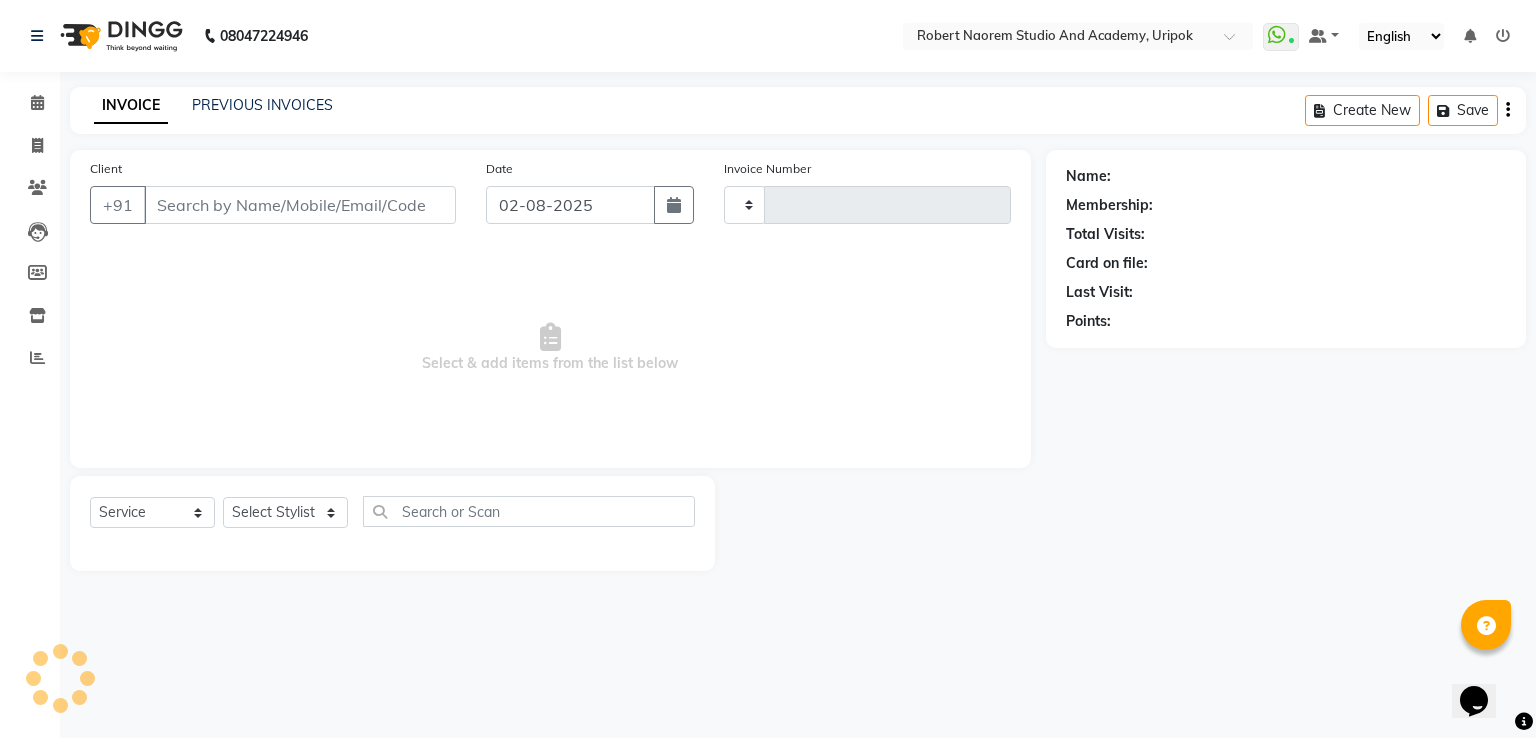 type on "0944" 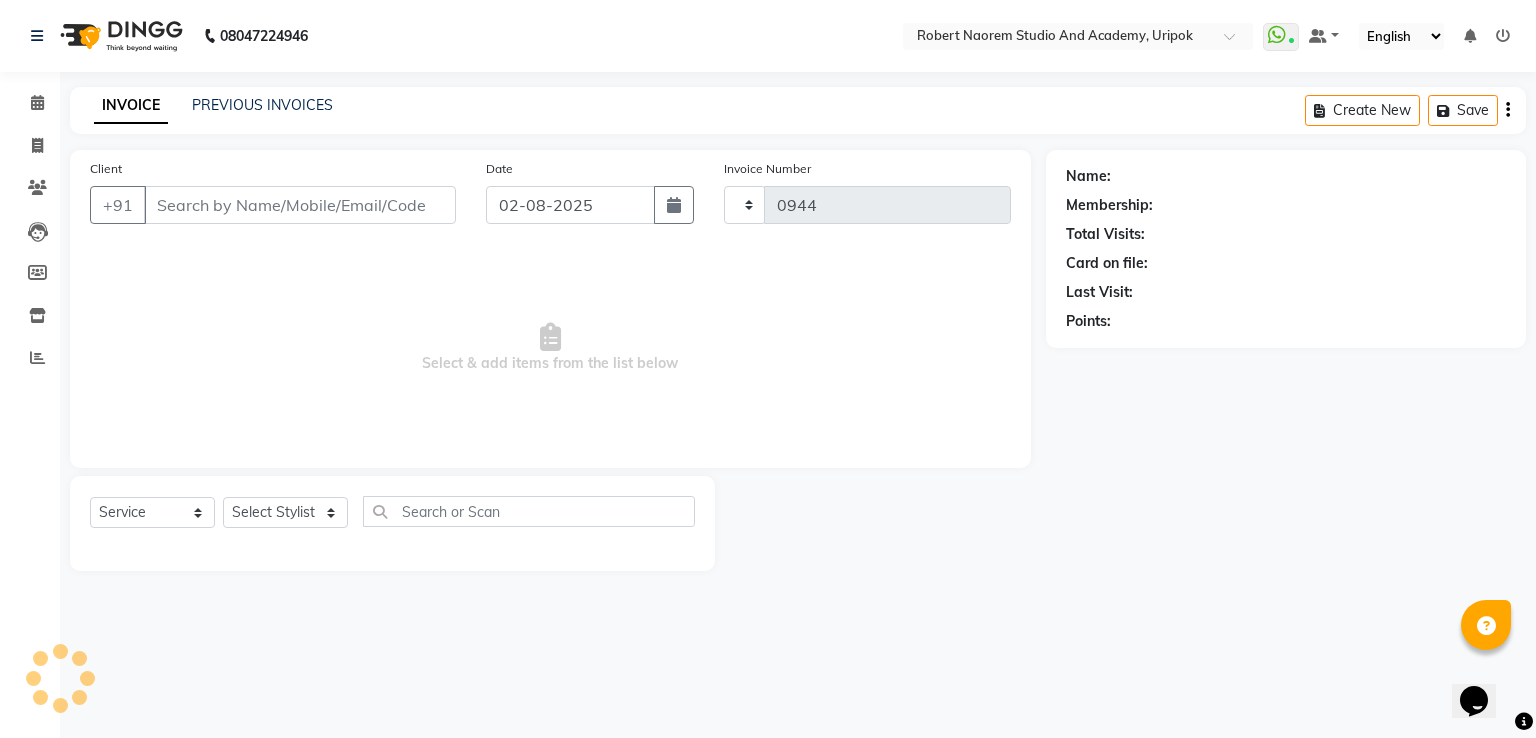 select on "4880" 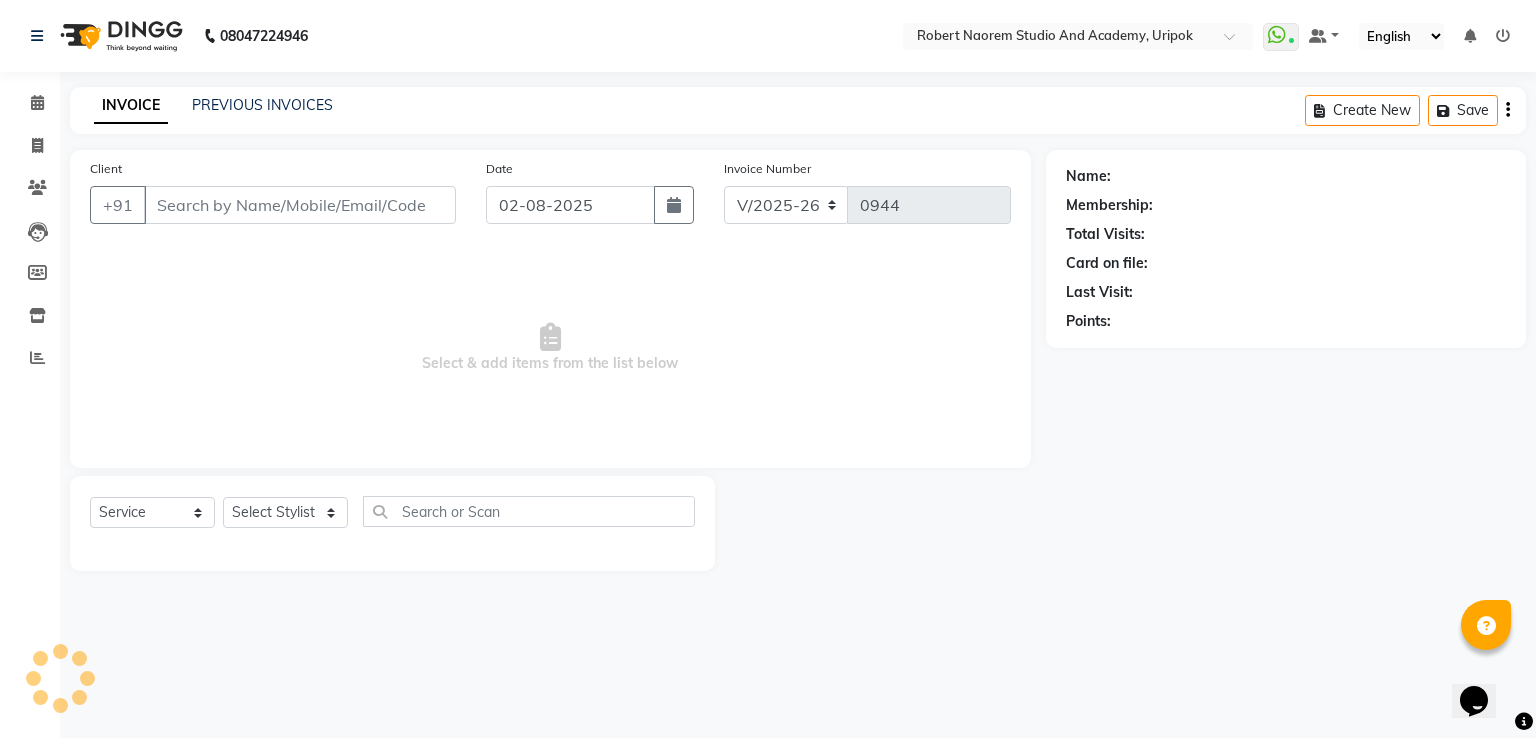 type on "[PHONE]" 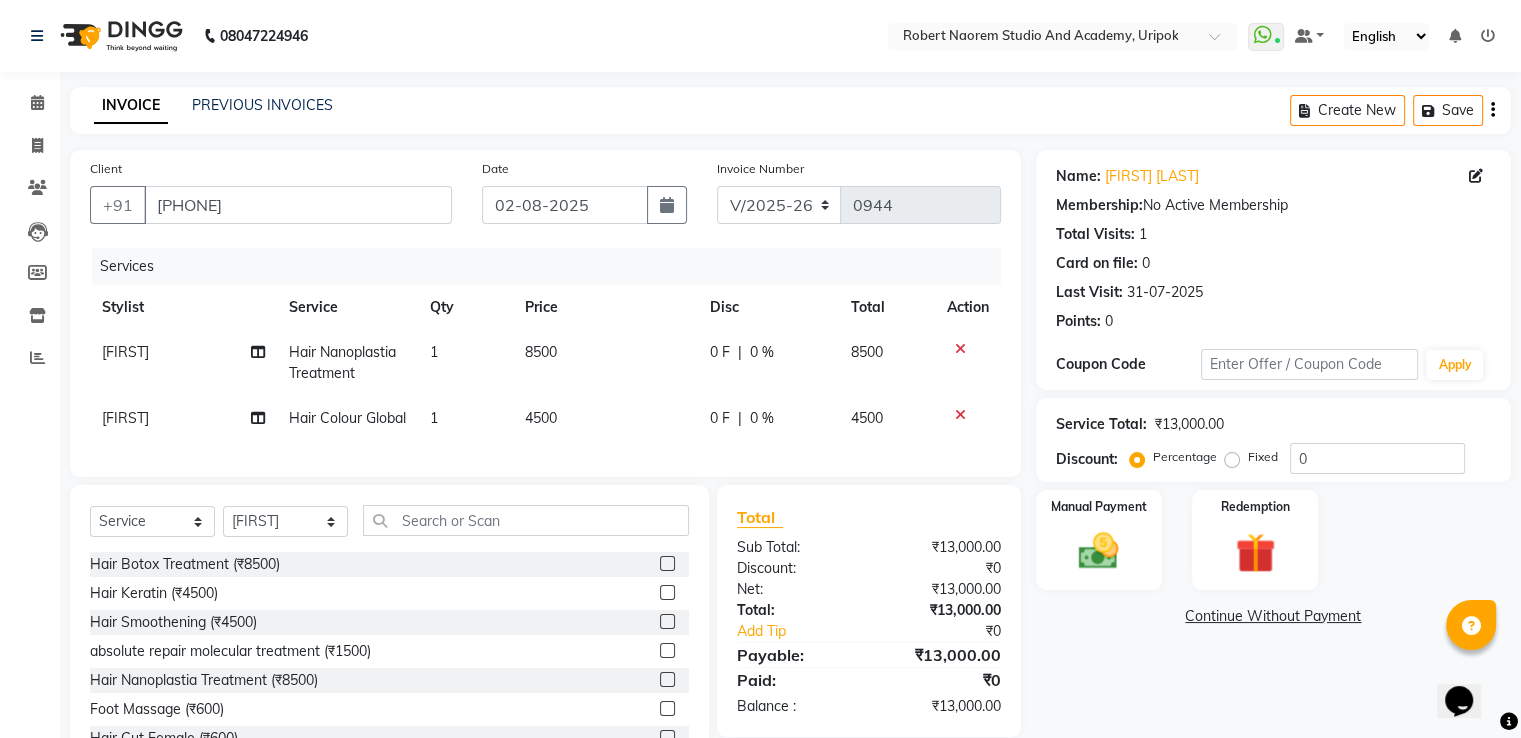 click on "0 F" 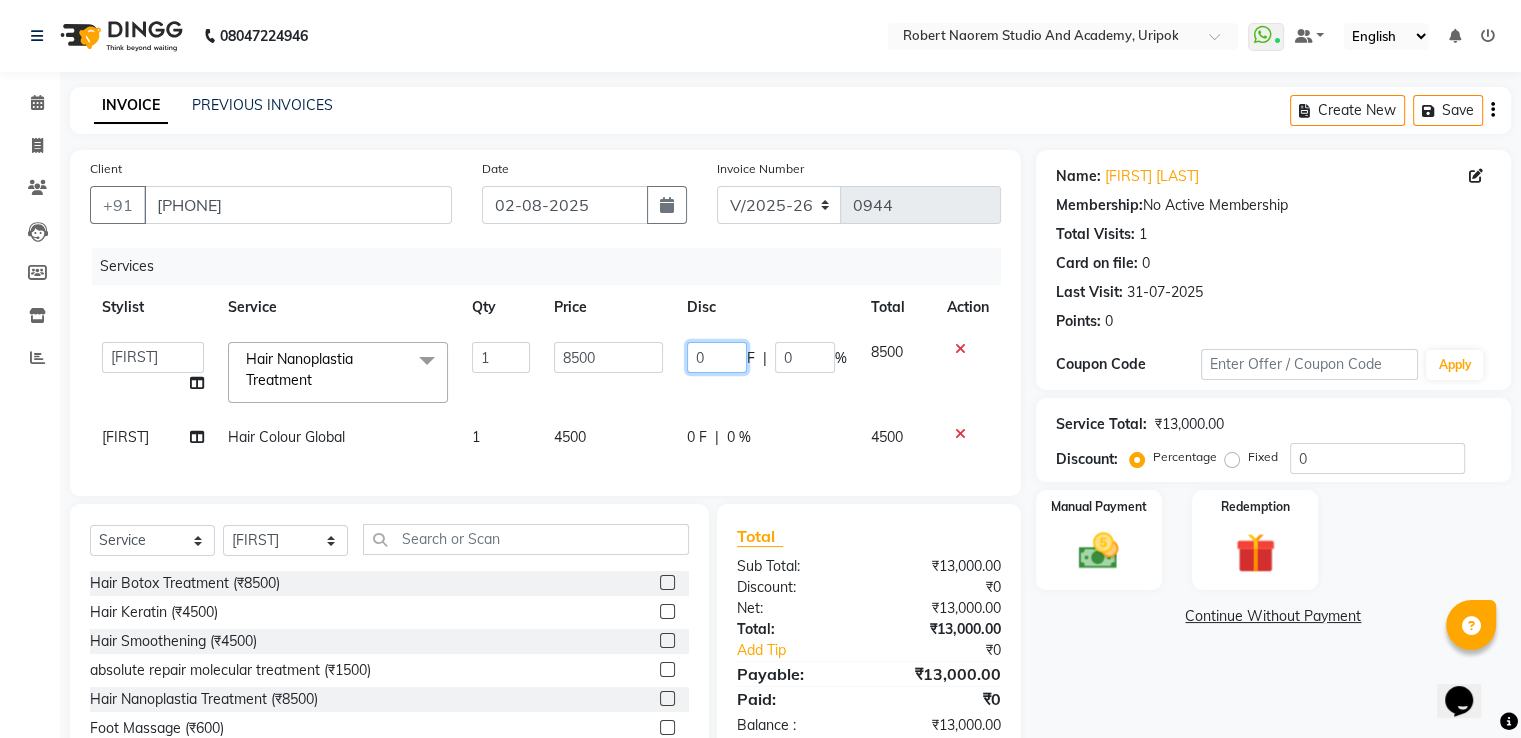 click on "0" 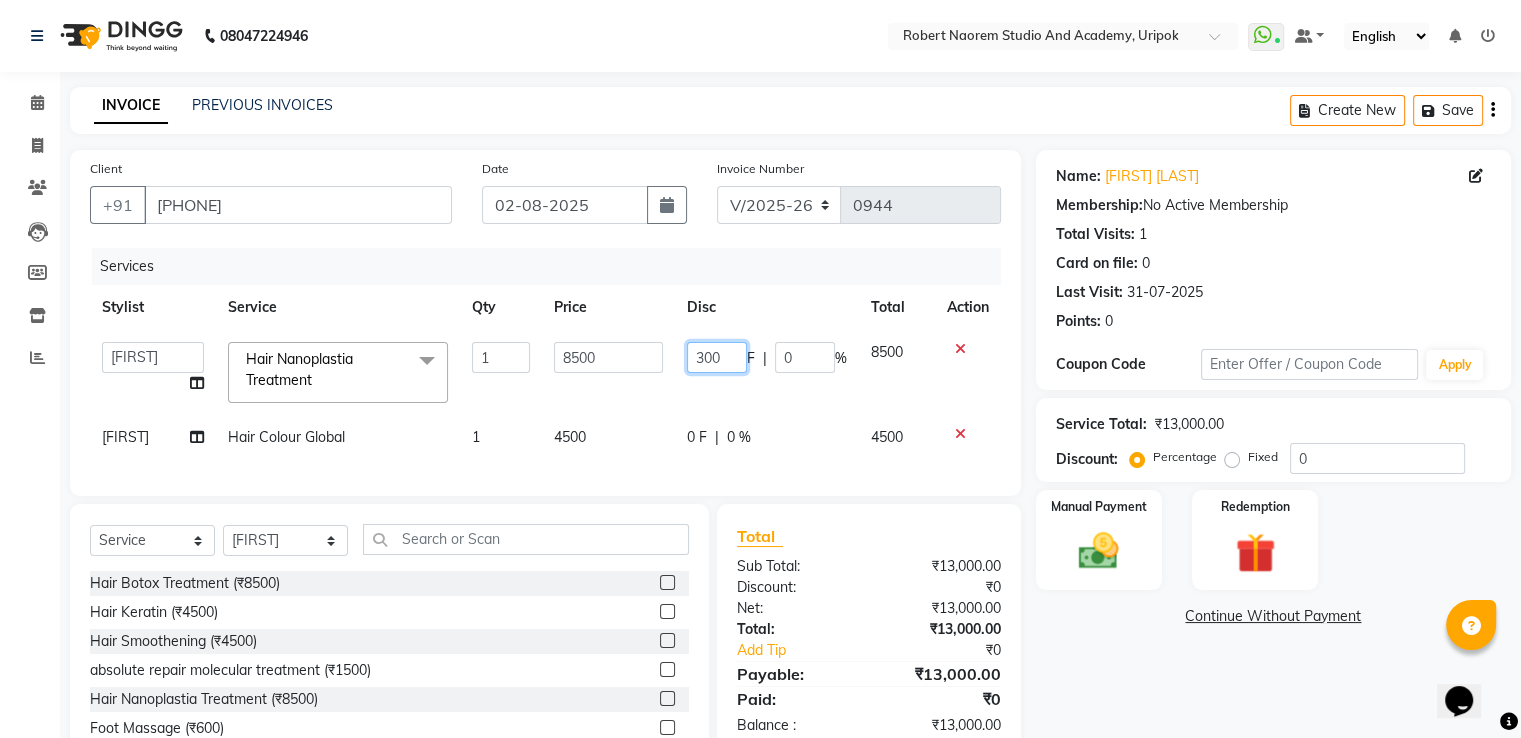 type on "3000" 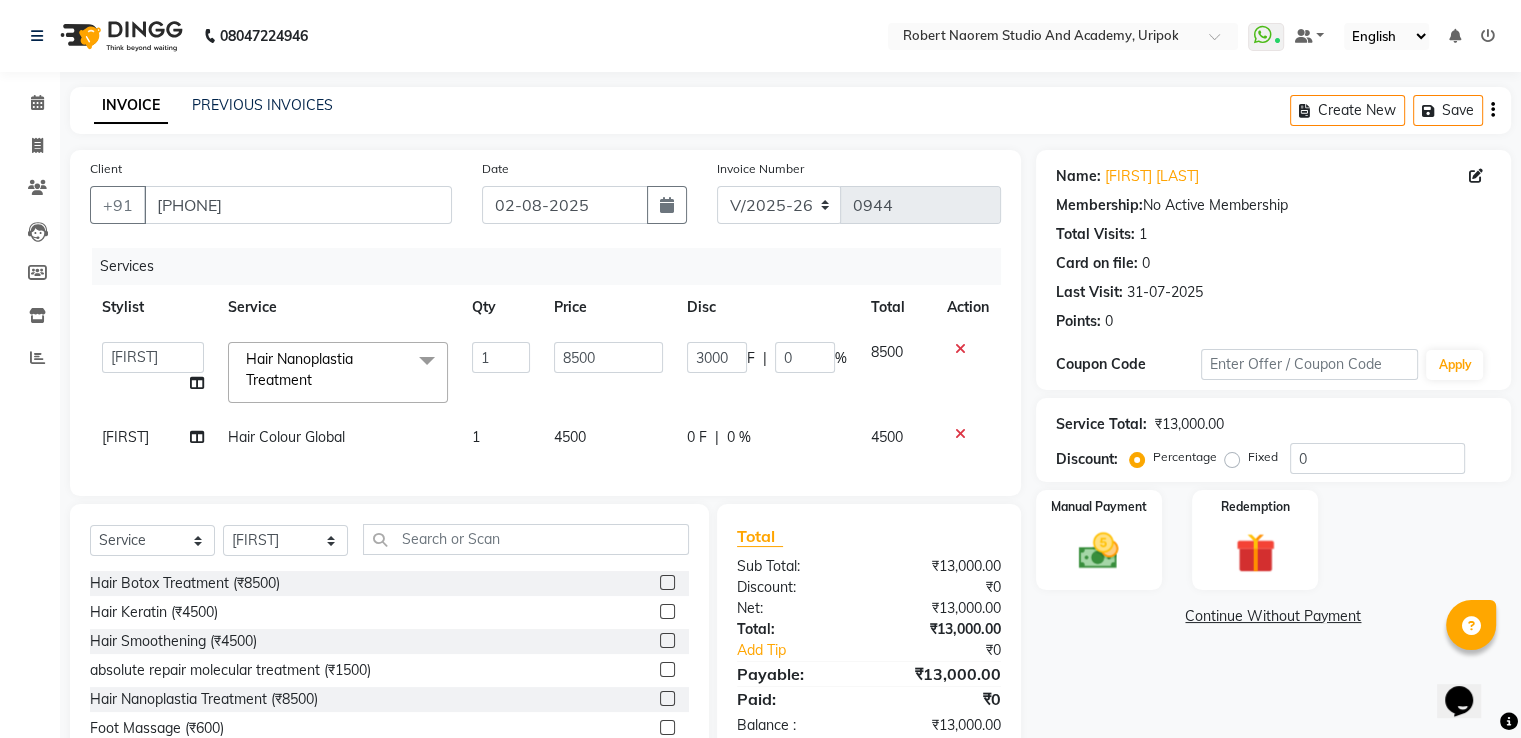 click on "4500" 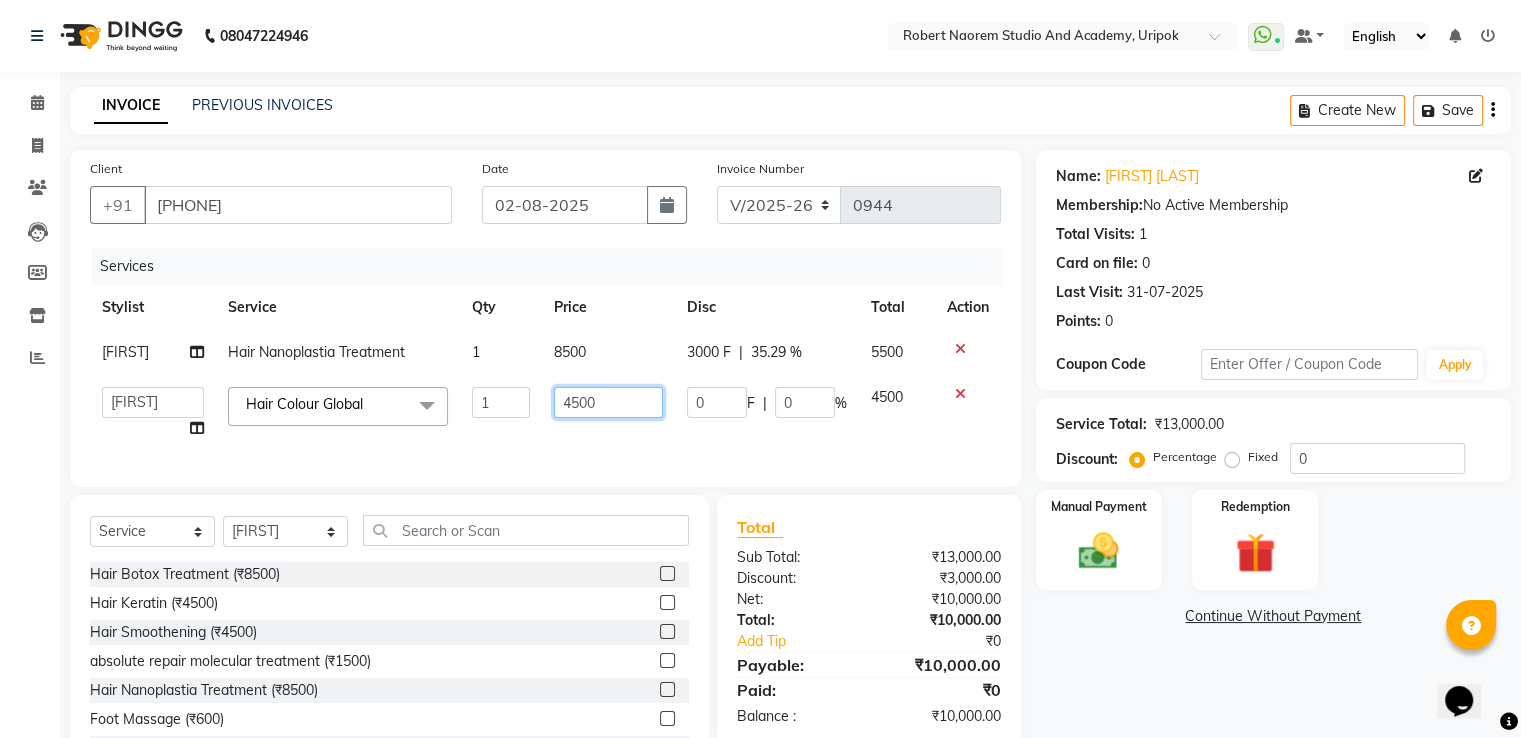 click on "4500" 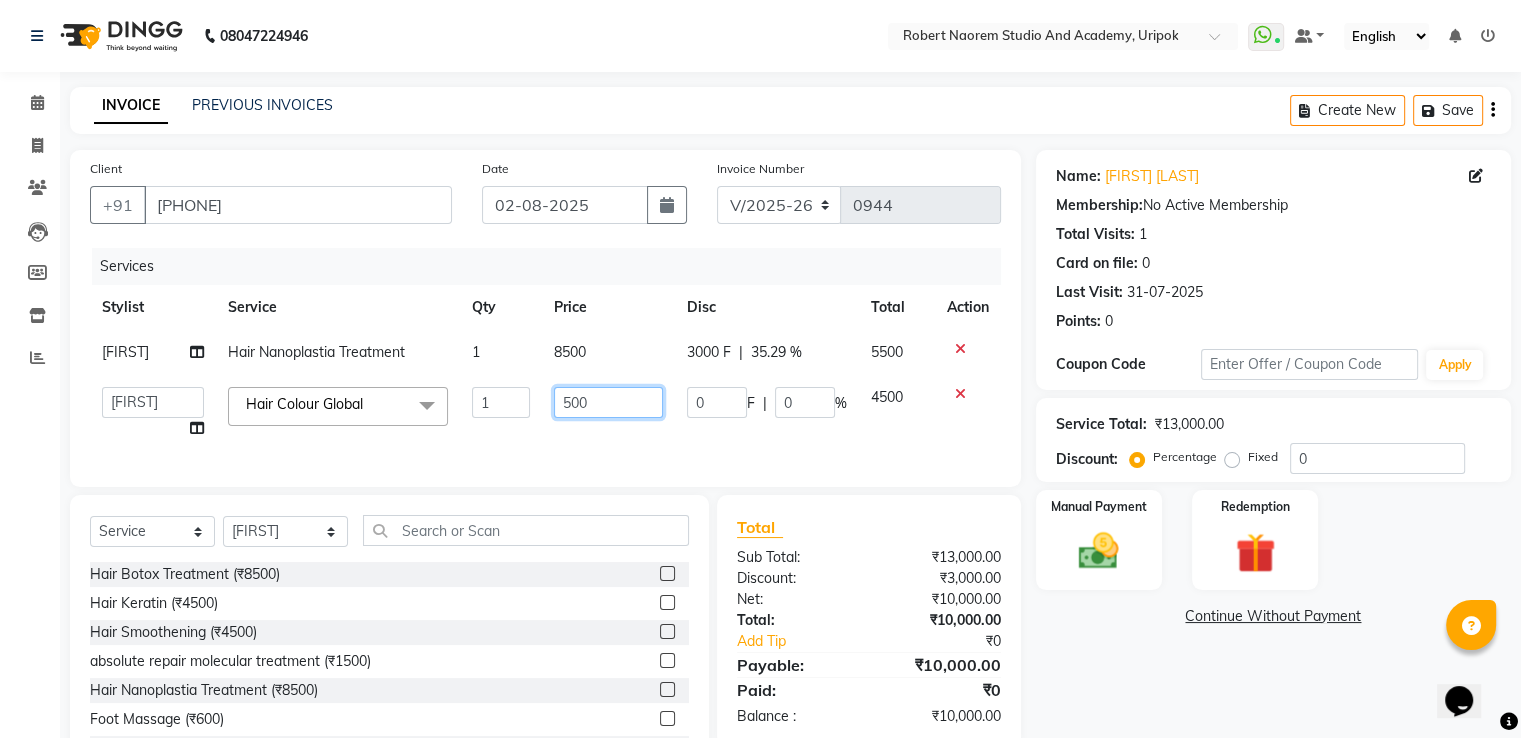 type on "3500" 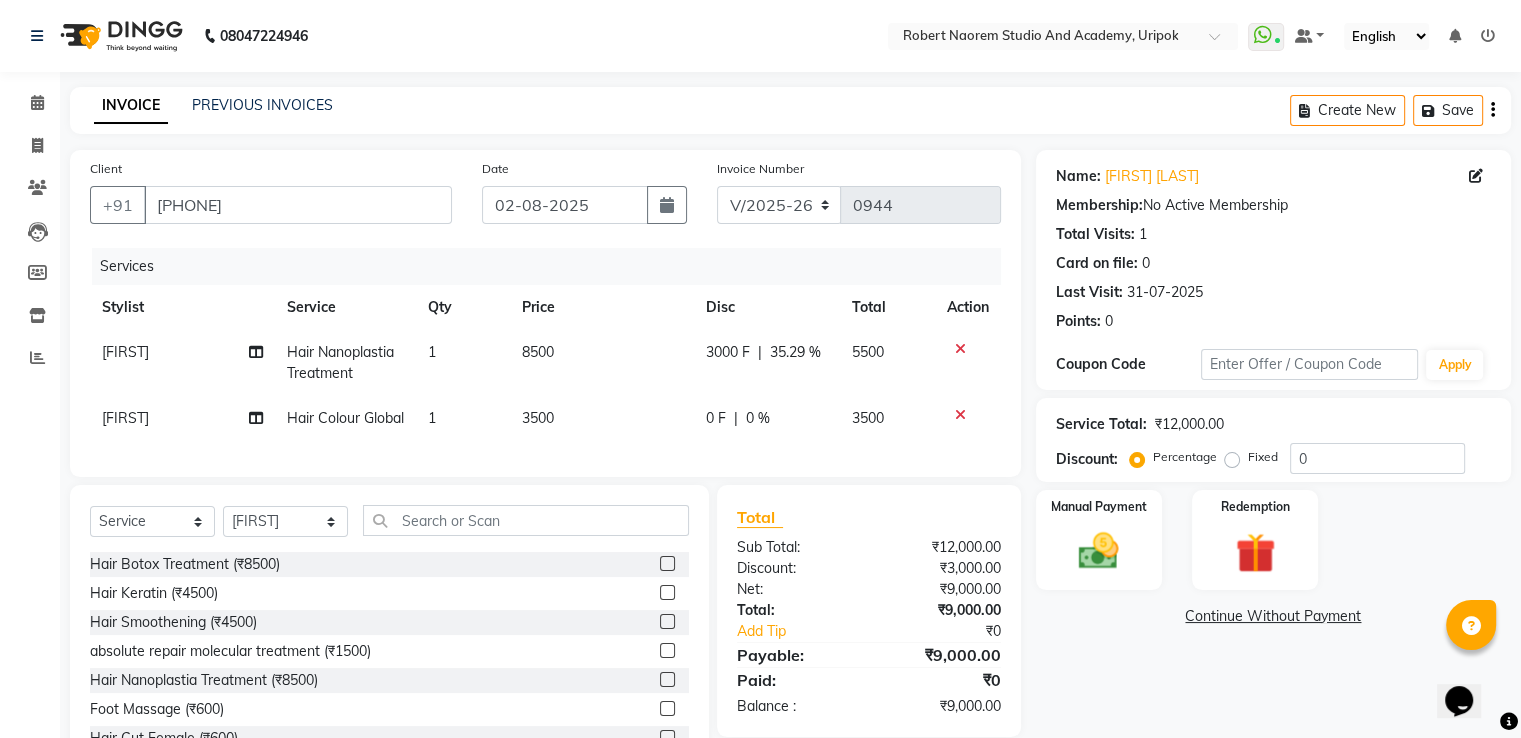 click on "Services Stylist Service Qty Price Disc Total Action [FIRST] Hair Nanoplastia Treatment 1 8500 3000 F | 35.29 % 5500 [FIRST] Hair Colour Global 1 3500 0 F | 0 % 3500" 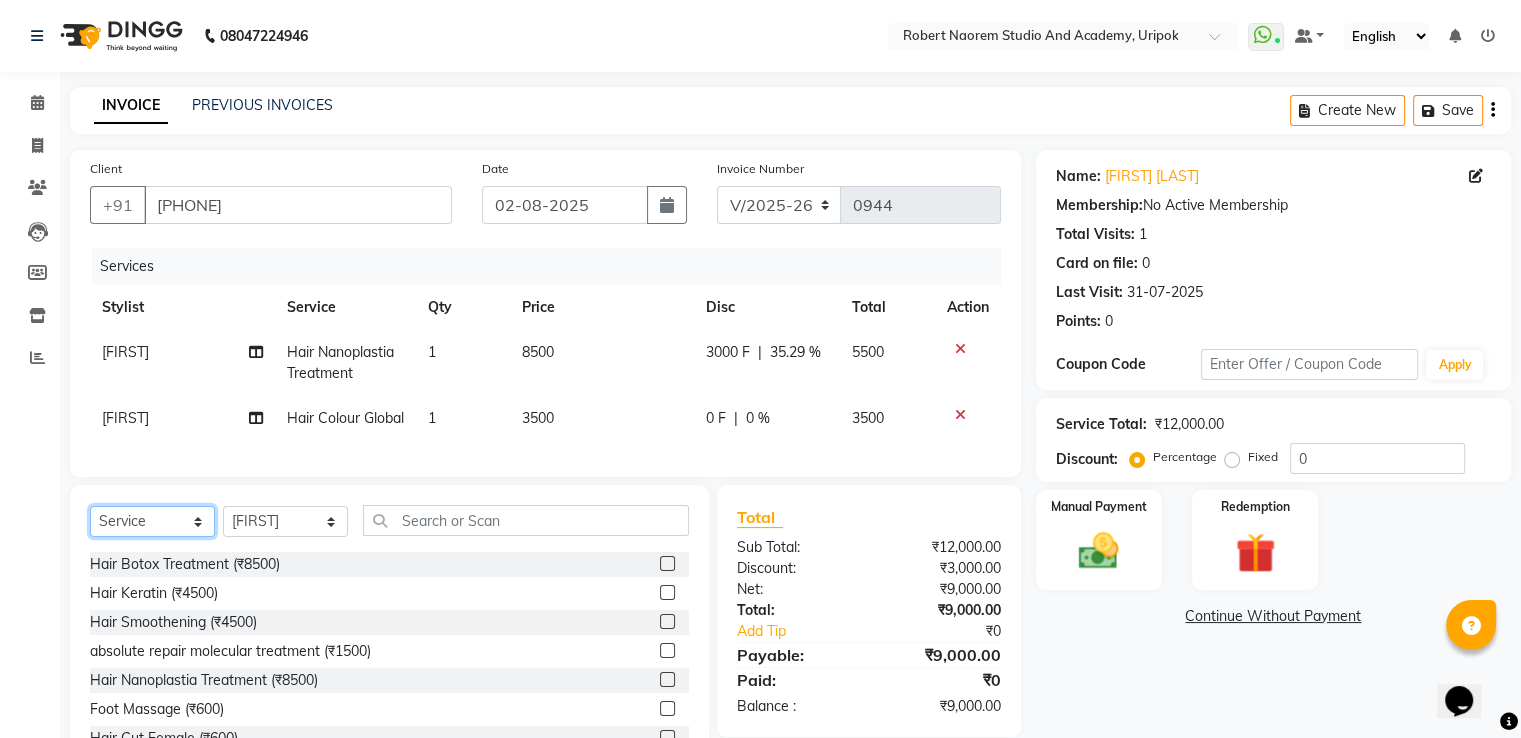 click on "Select  Service  Product  Membership  Package Voucher Prepaid Gift Card" 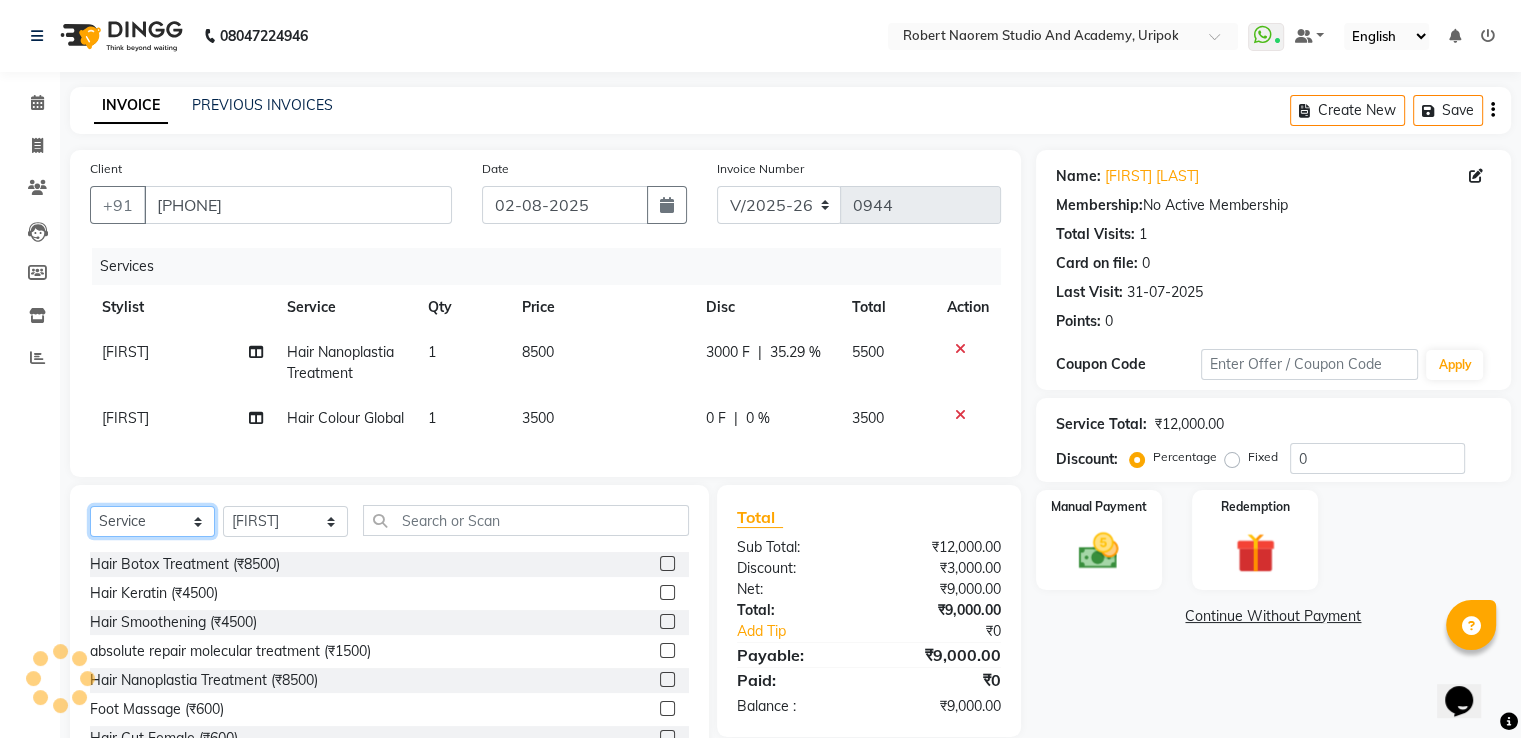 select on "product" 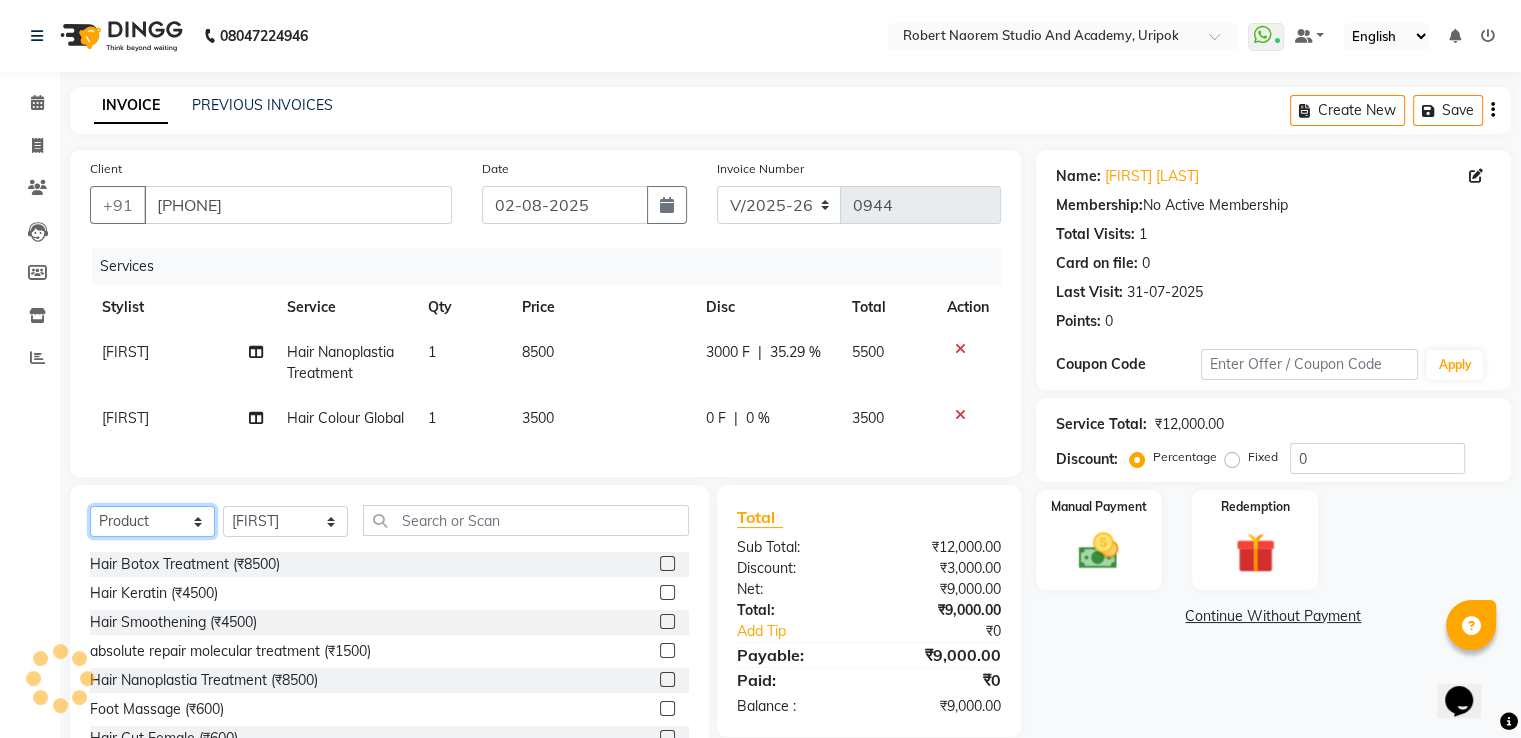 click on "Select  Service  Product  Membership  Package Voucher Prepaid Gift Card" 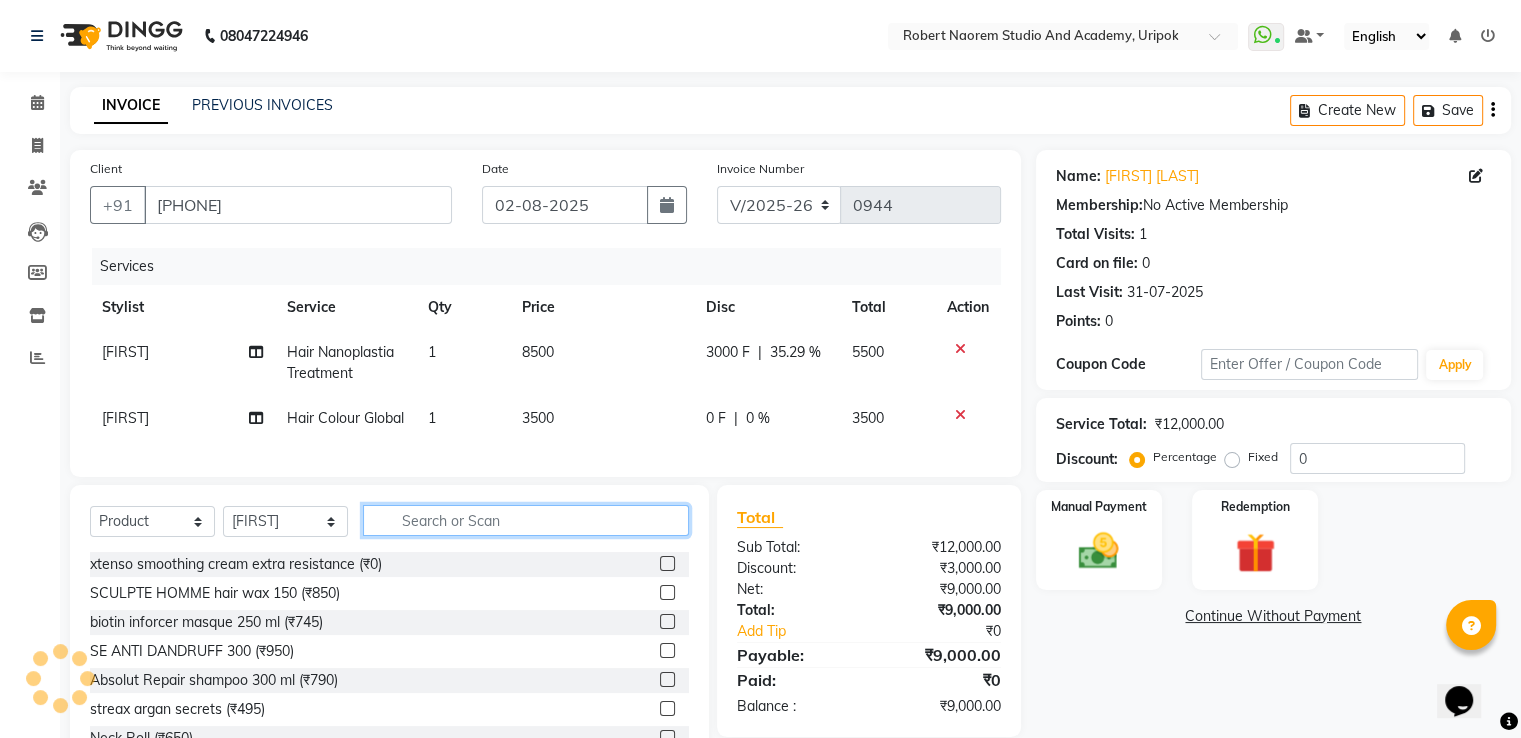 click 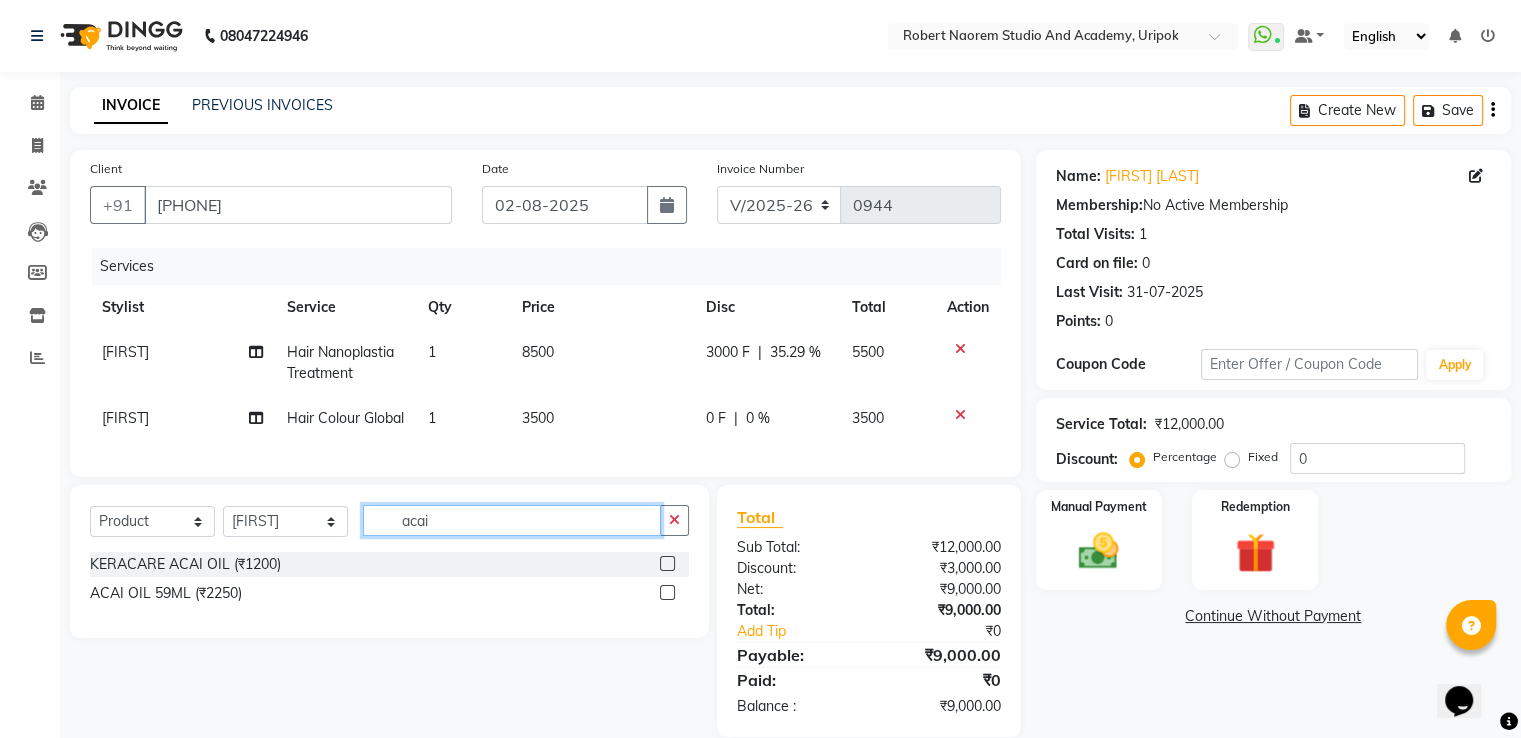 type on "acai" 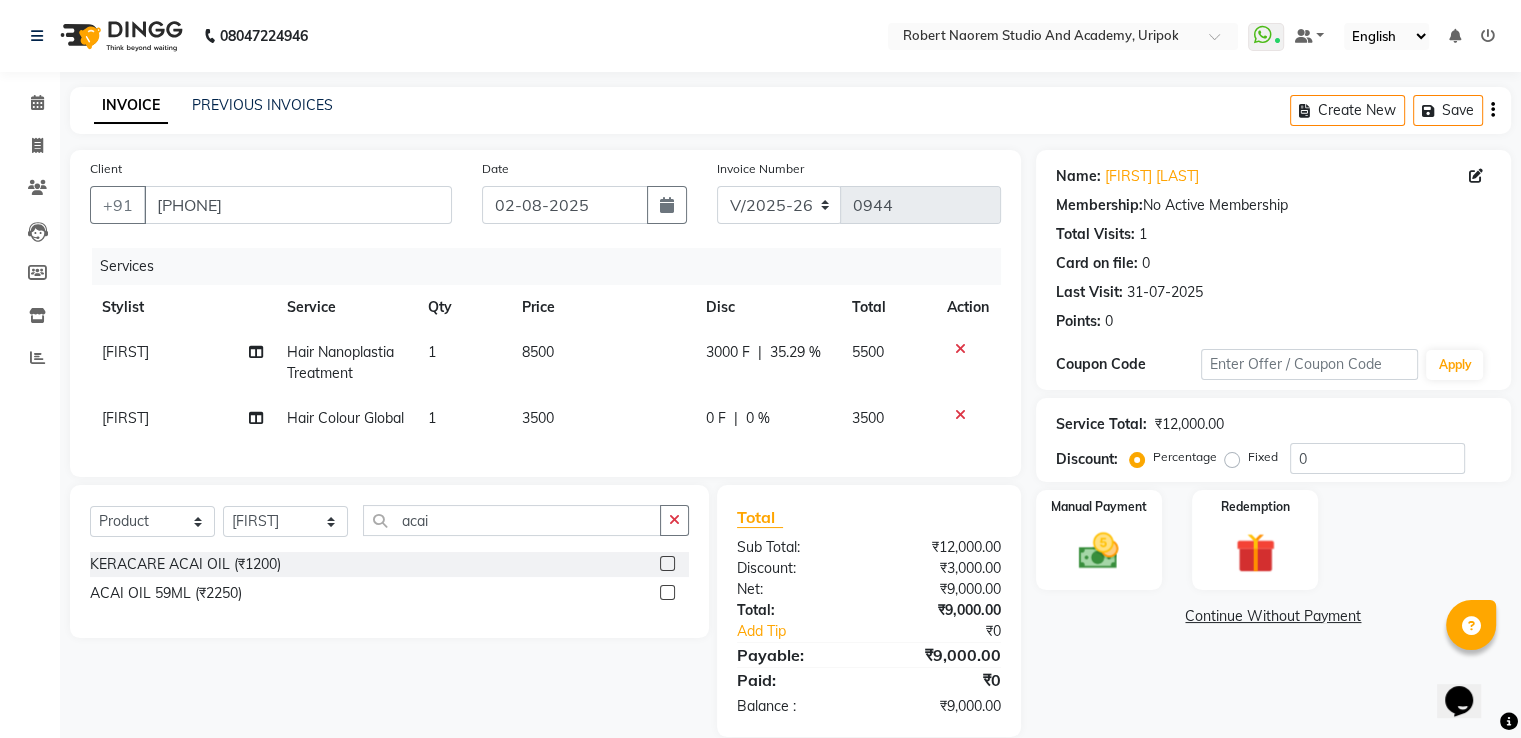 click 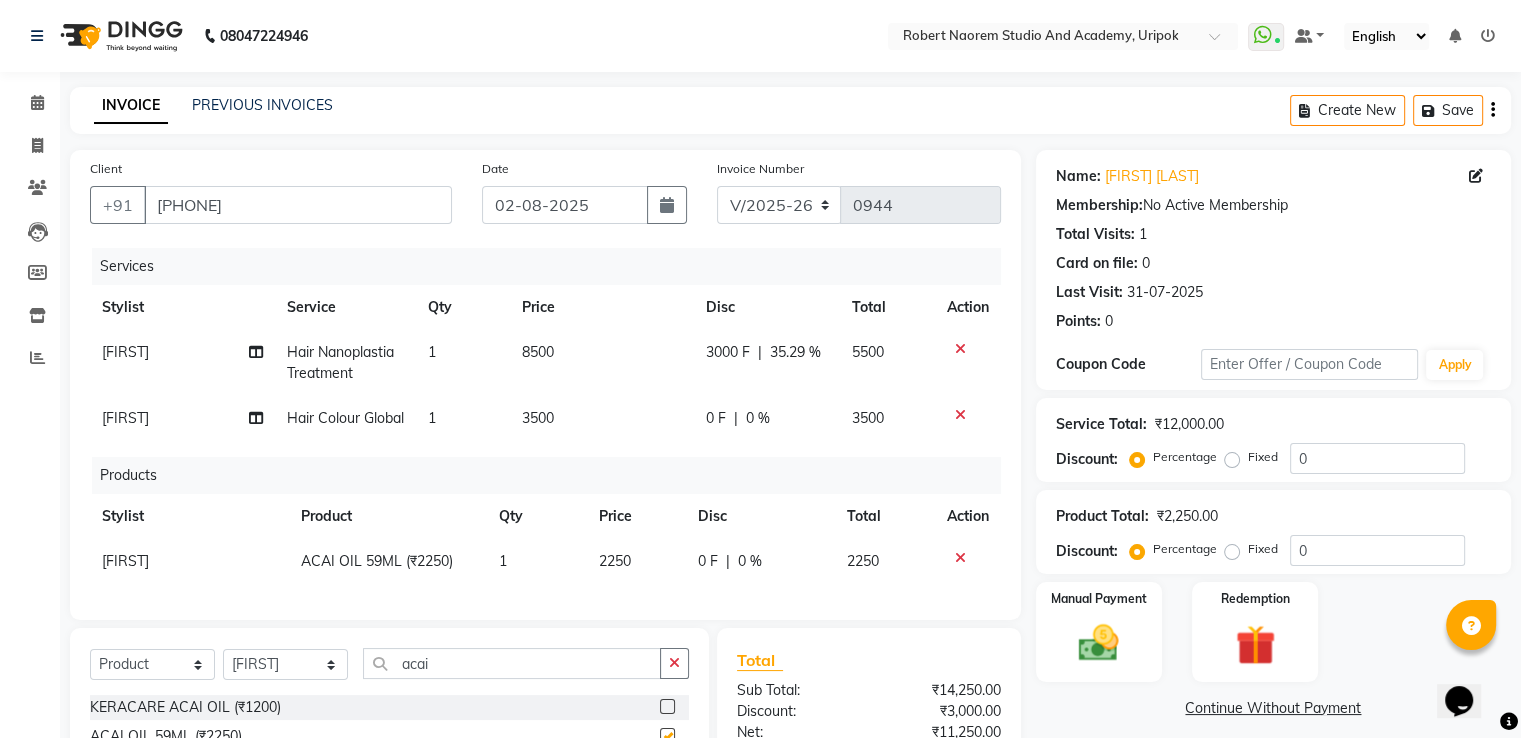 checkbox on "false" 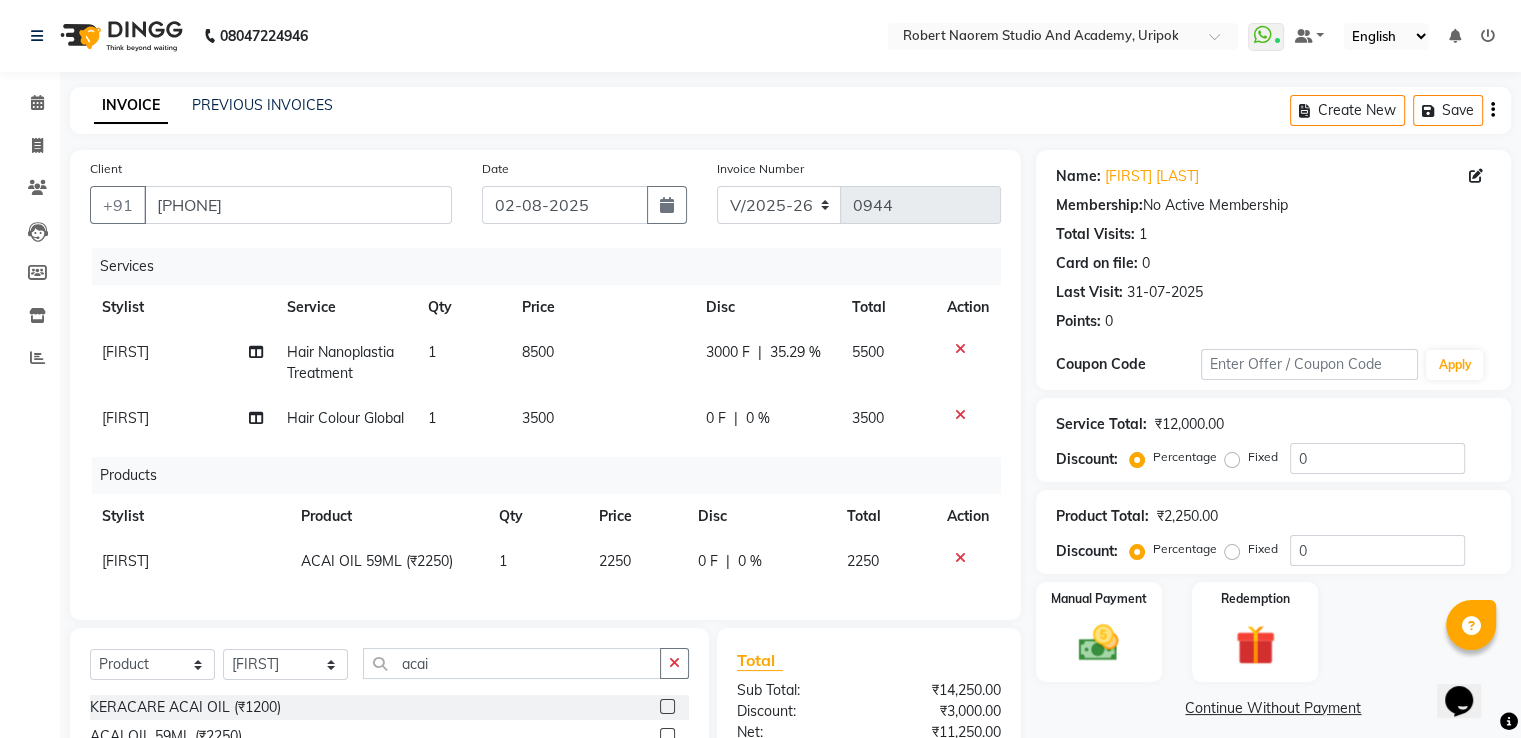 click on "2250" 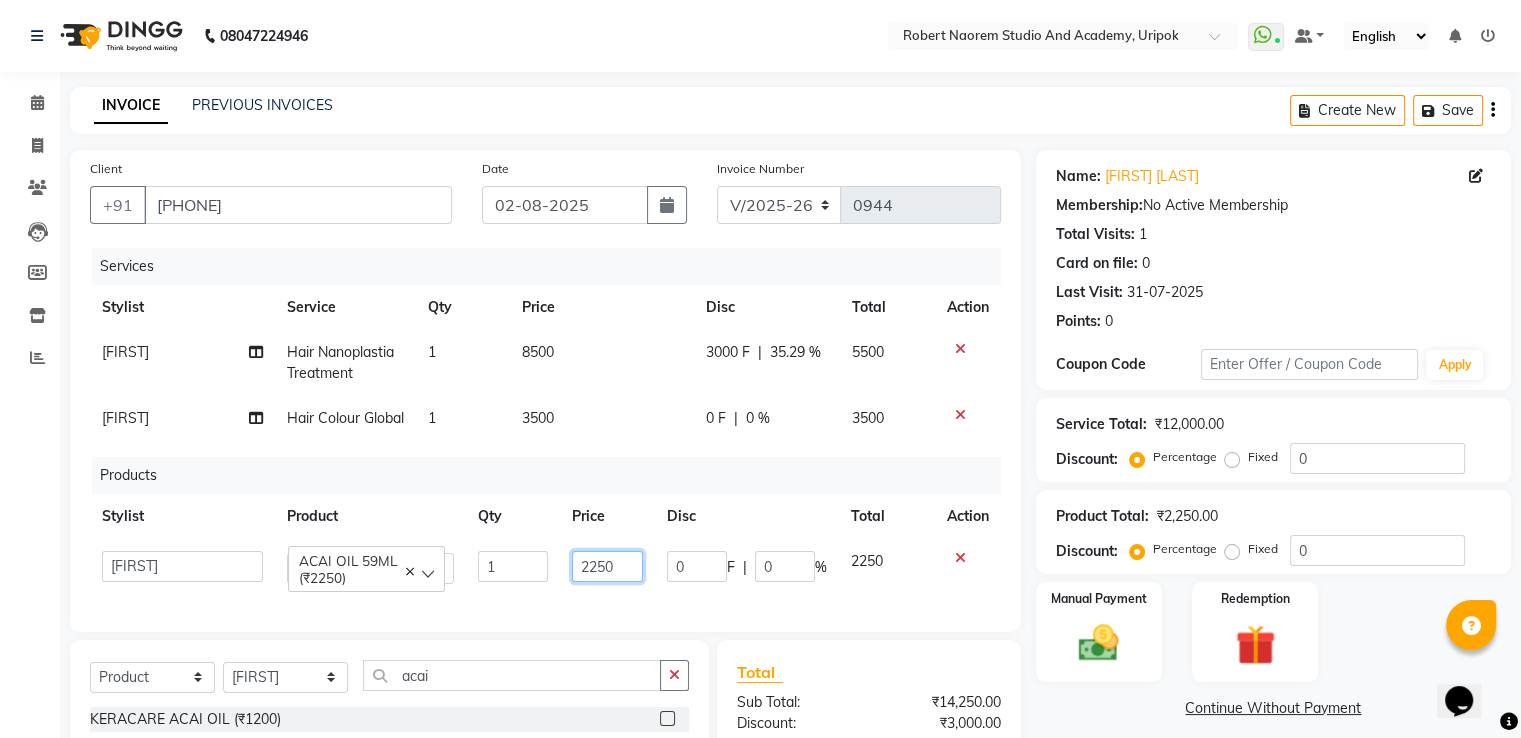 click on "2250" 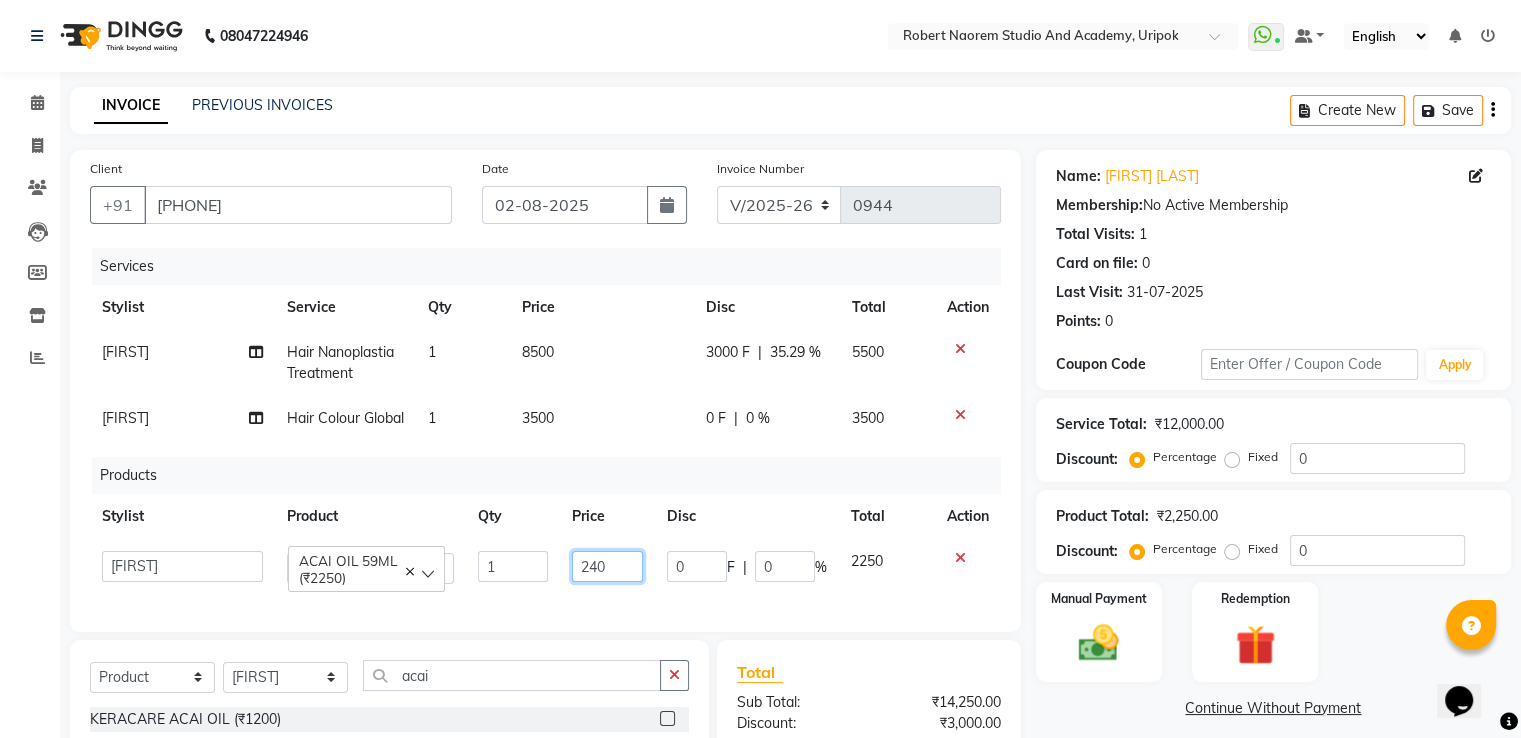 type on "2400" 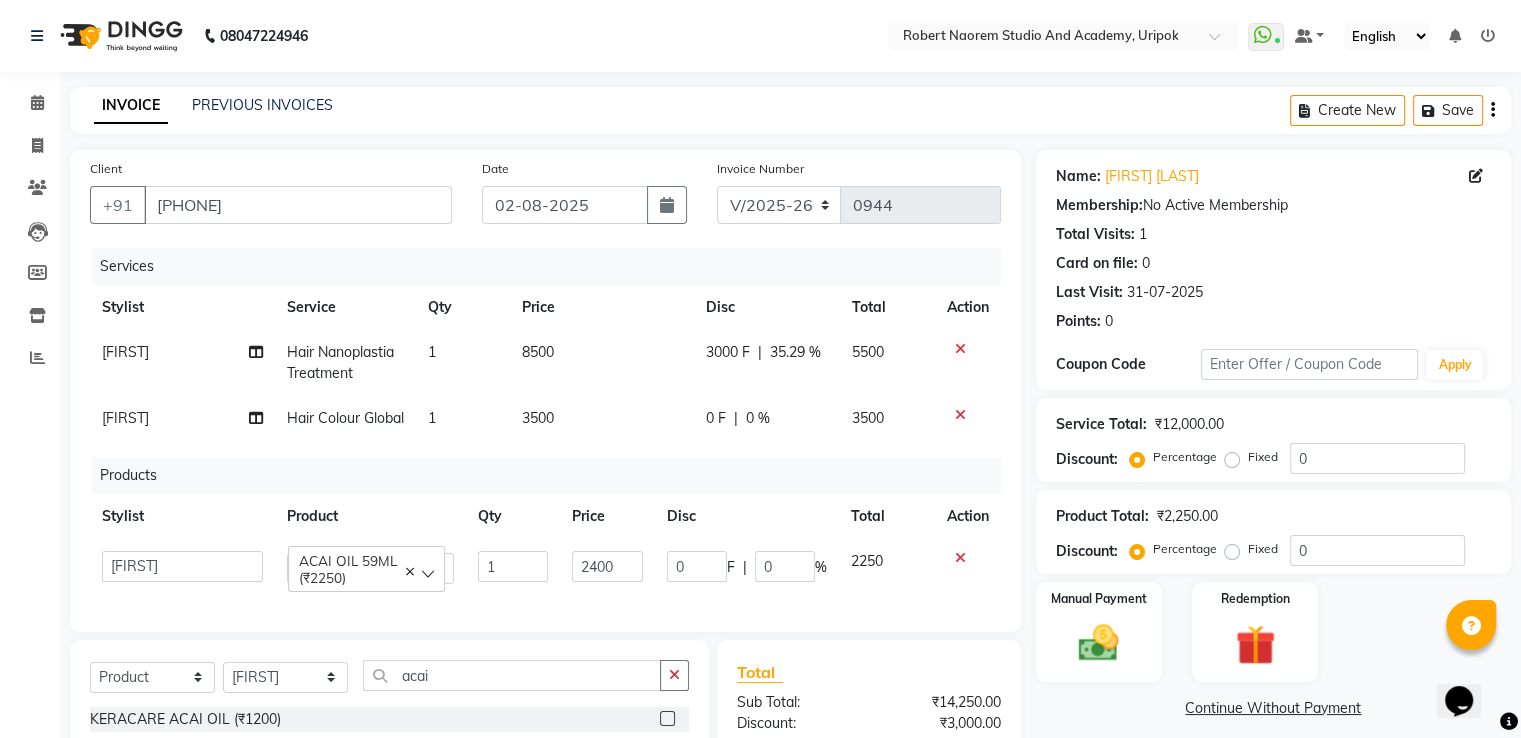 click on "Continue Without Payment" 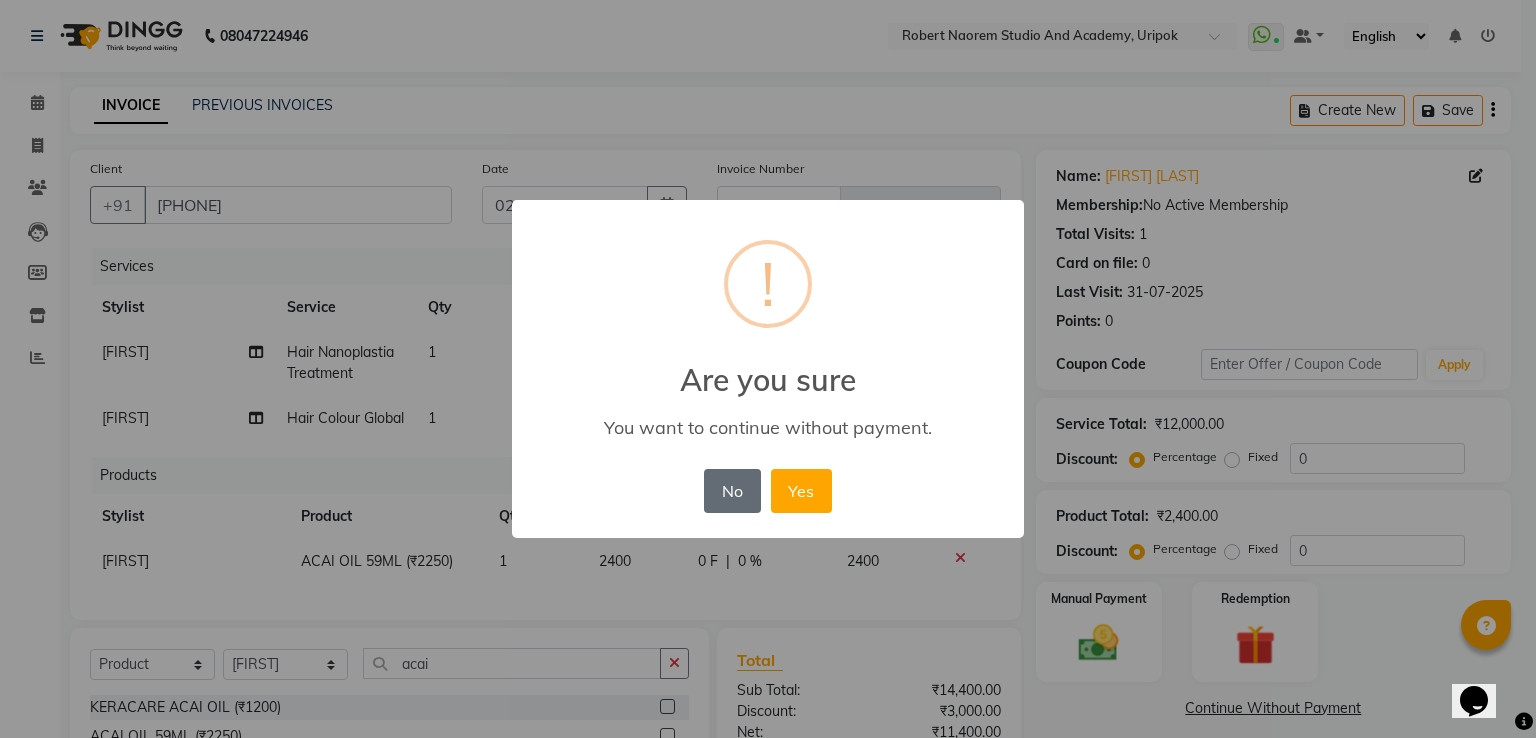click on "No" at bounding box center (732, 491) 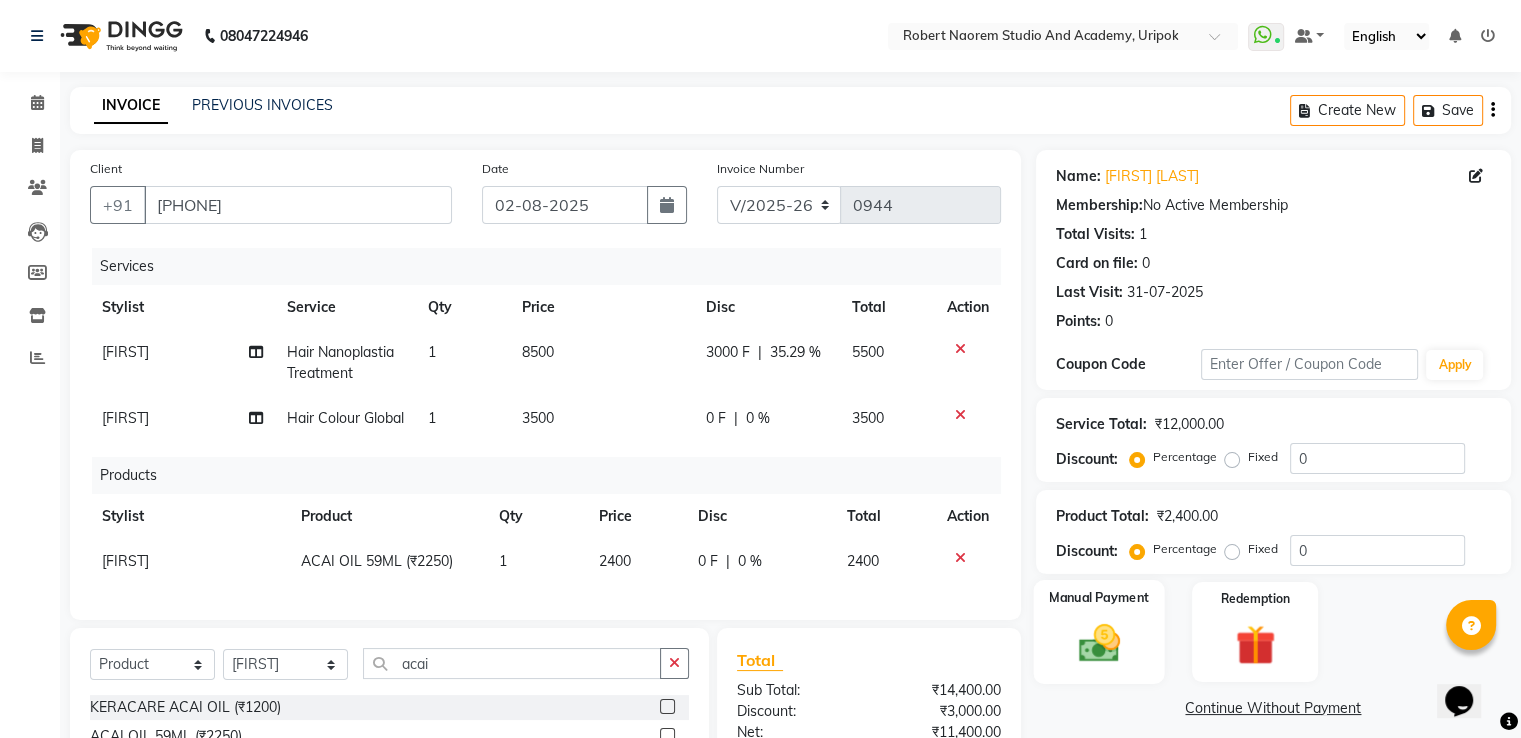 click 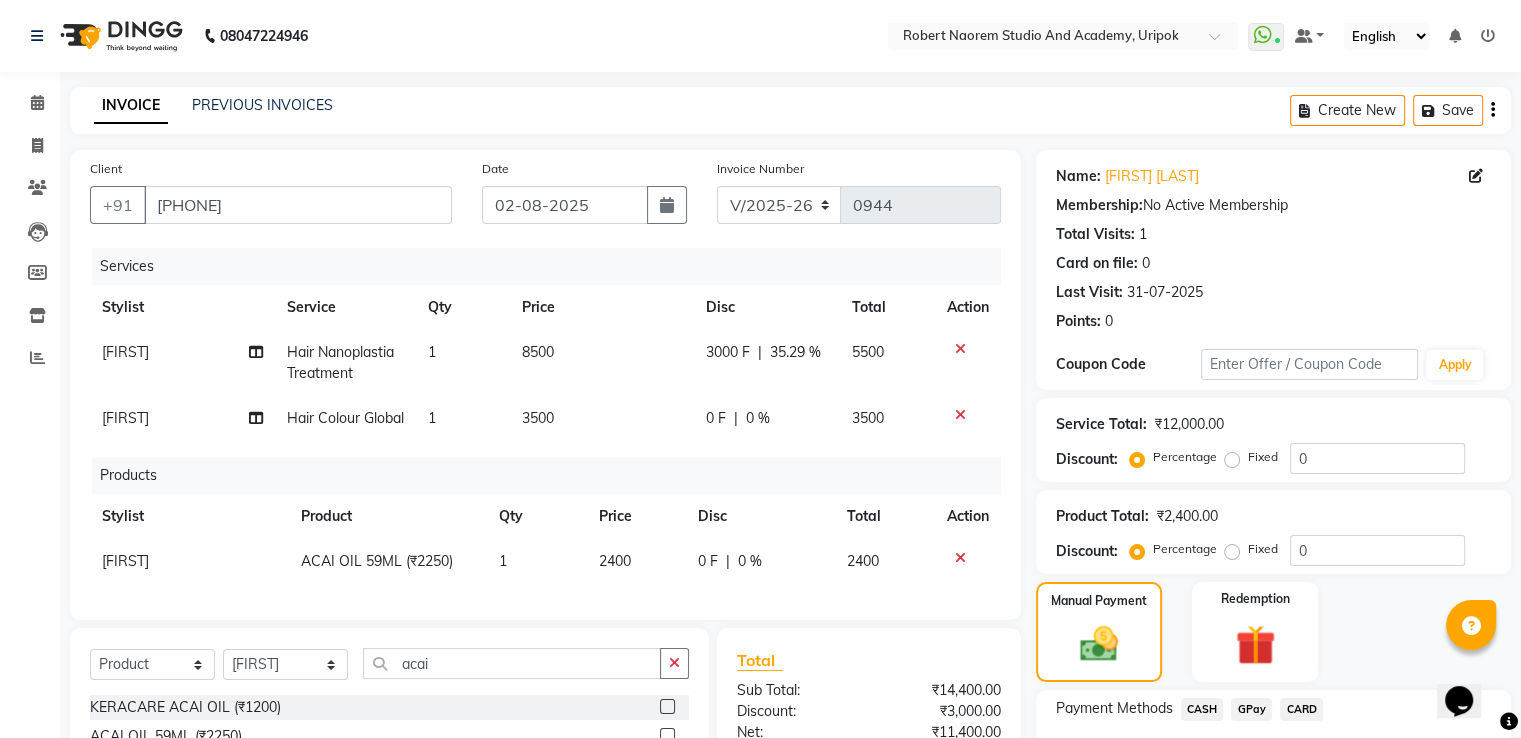 click on "CASH" 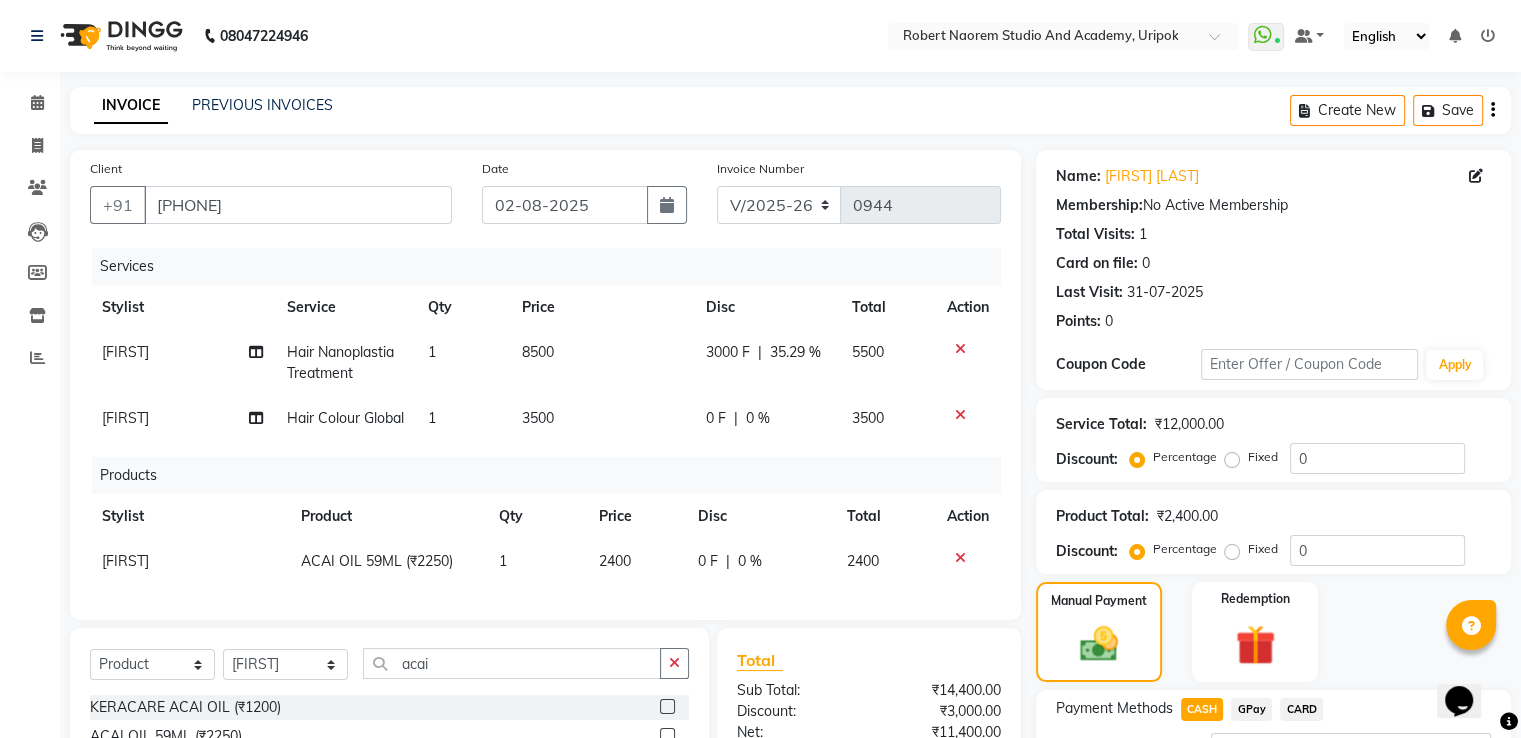 scroll, scrollTop: 208, scrollLeft: 0, axis: vertical 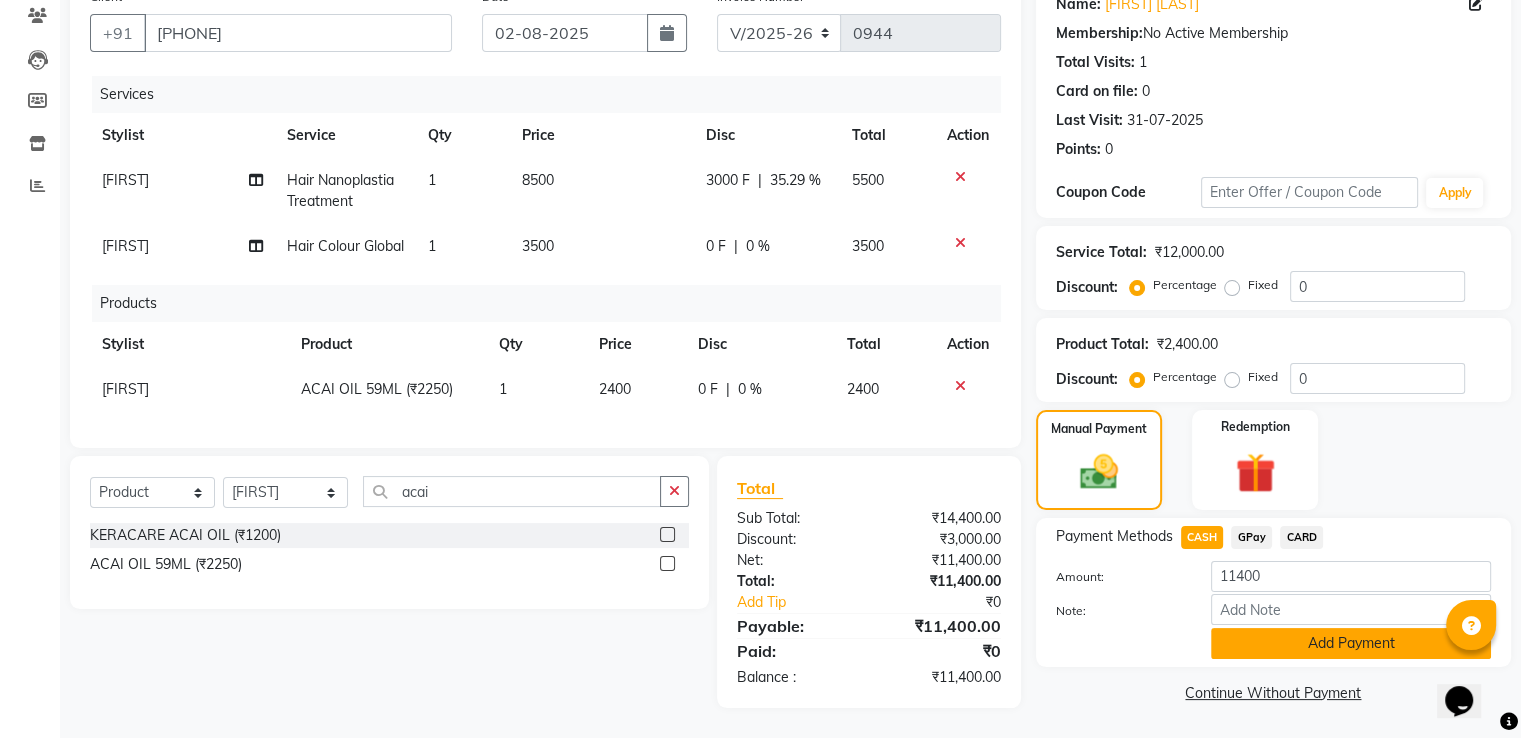 click on "Add Payment" 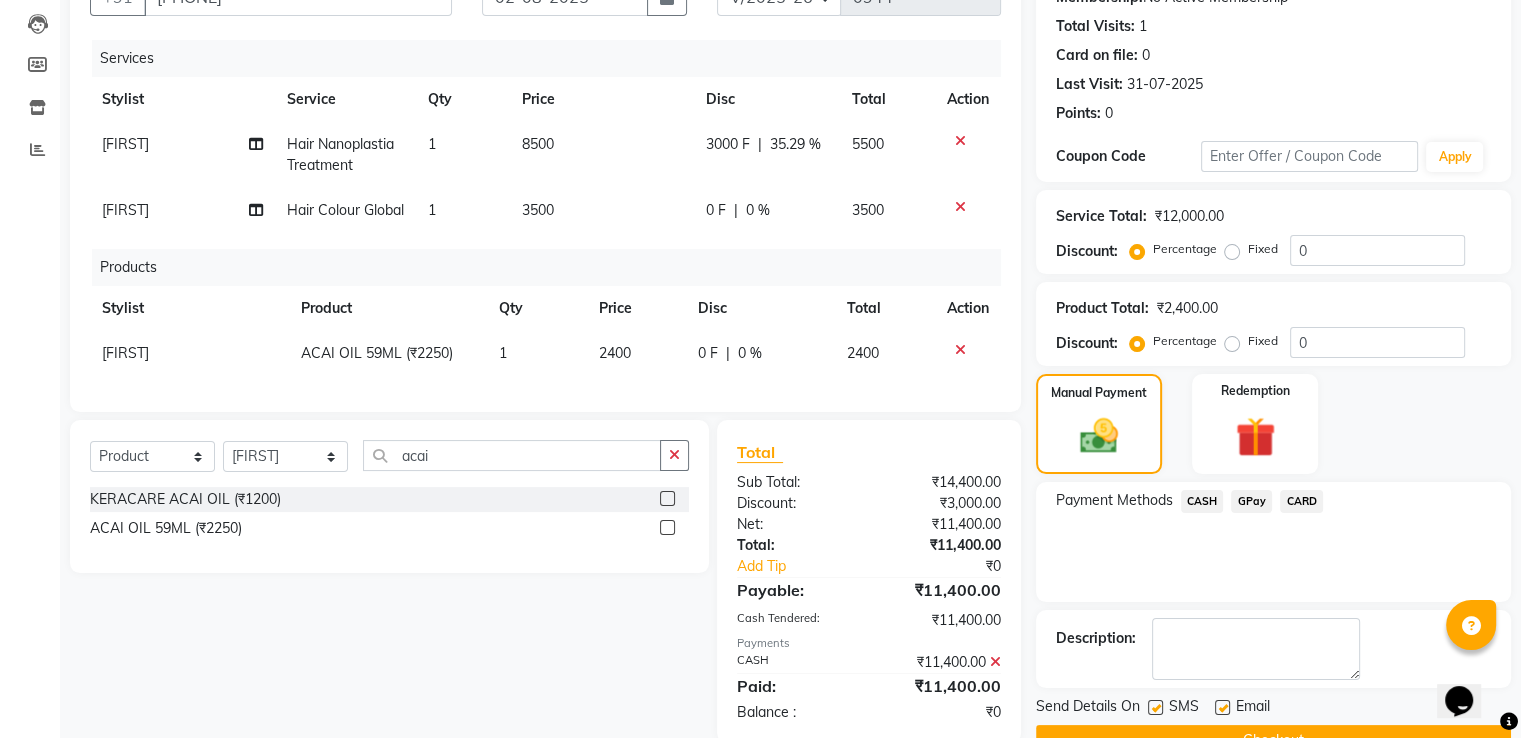 scroll, scrollTop: 280, scrollLeft: 0, axis: vertical 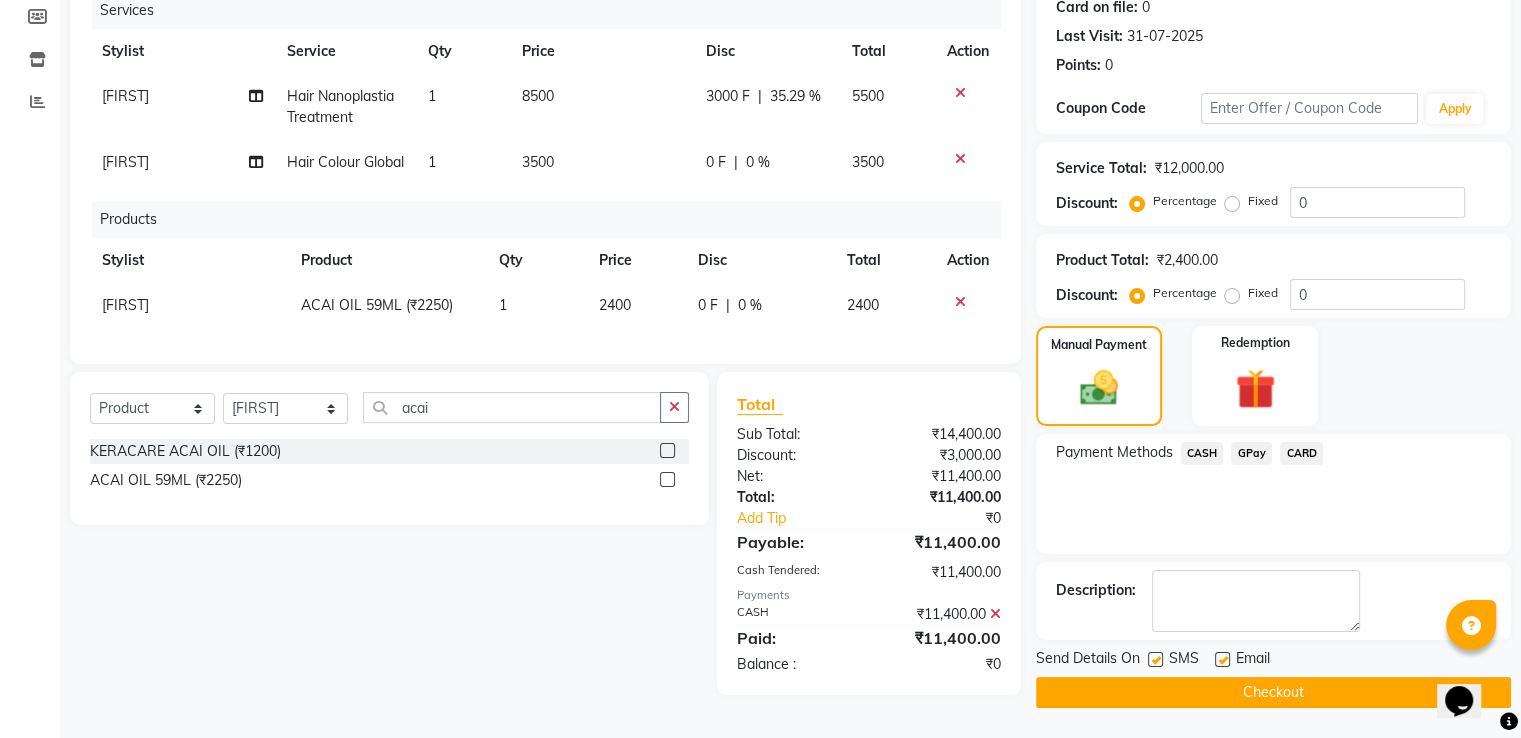 click on "Checkout" 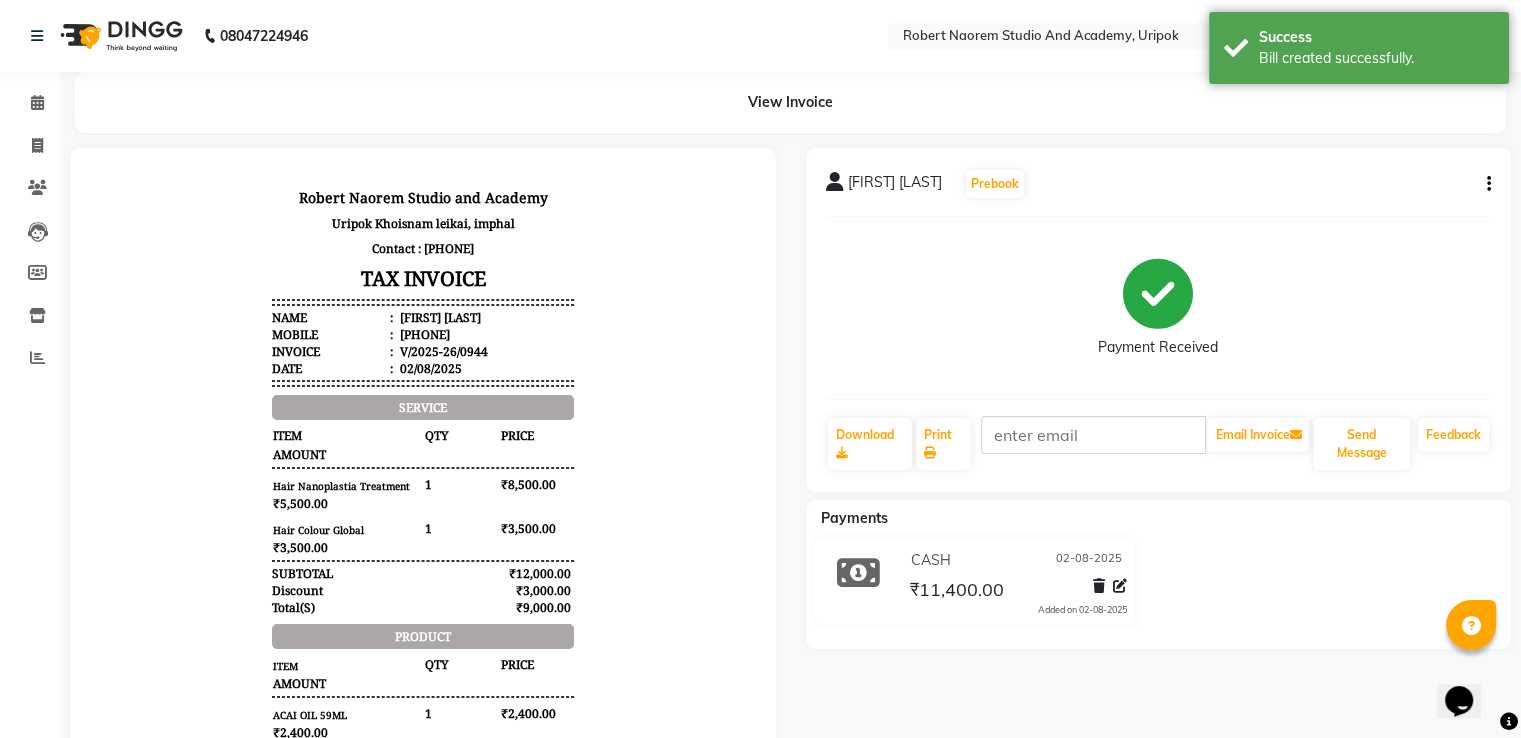 scroll, scrollTop: 0, scrollLeft: 0, axis: both 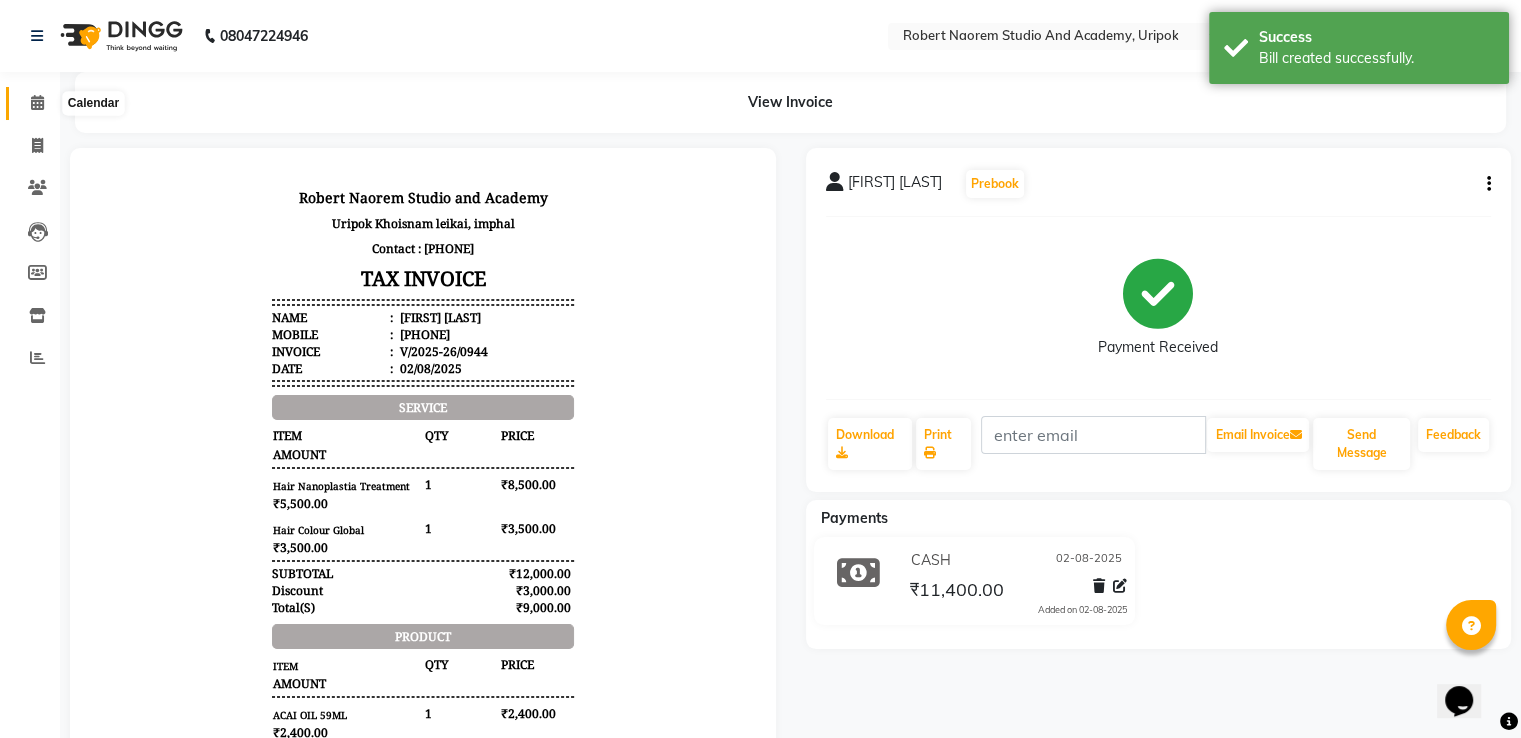 click 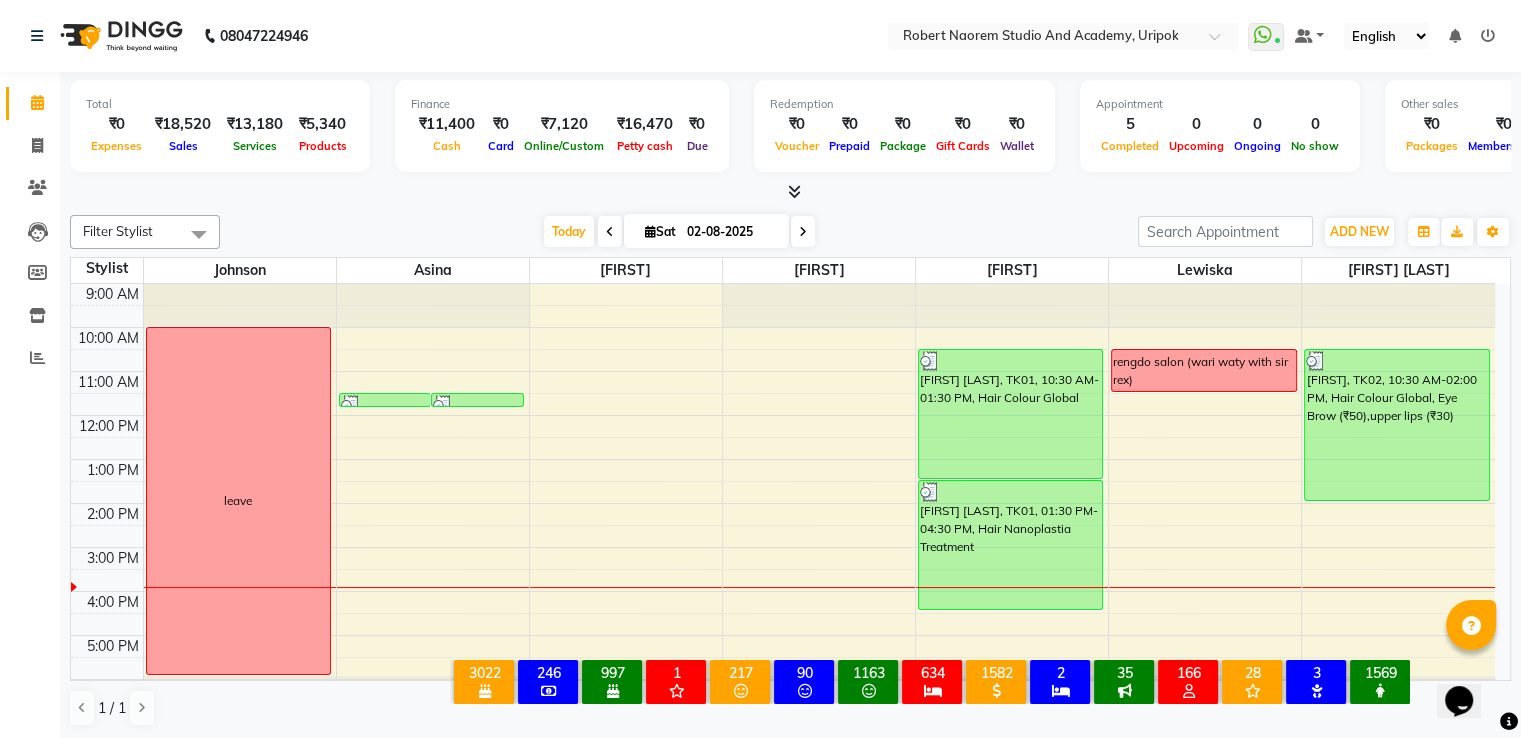 click on "9:00 AM 10:00 AM 11:00 AM 12:00 PM 1:00 PM 2:00 PM 3:00 PM 4:00 PM 5:00 PM 6:00 PM  leave      [FIRST], TK03, 11:30 AM-11:45 AM,  Eye Brow     [FIRST], TK03, 11:30 AM-11:45 AM,  Eye Brow     [FIRST] [LAST], TK01, 10:30 AM-01:30 PM, Hair Colour Global     [FIRST] [LAST], TK01, 01:30 PM-04:30 PM, Hair Nanoplastia Treatment  rengdo salon (wari waty with sir rex)      [FIRST], TK02, 10:30 AM-02:00 PM, Hair Colour Global, Eye Brow (₹50),upper lips (₹30)" at bounding box center (783, 503) 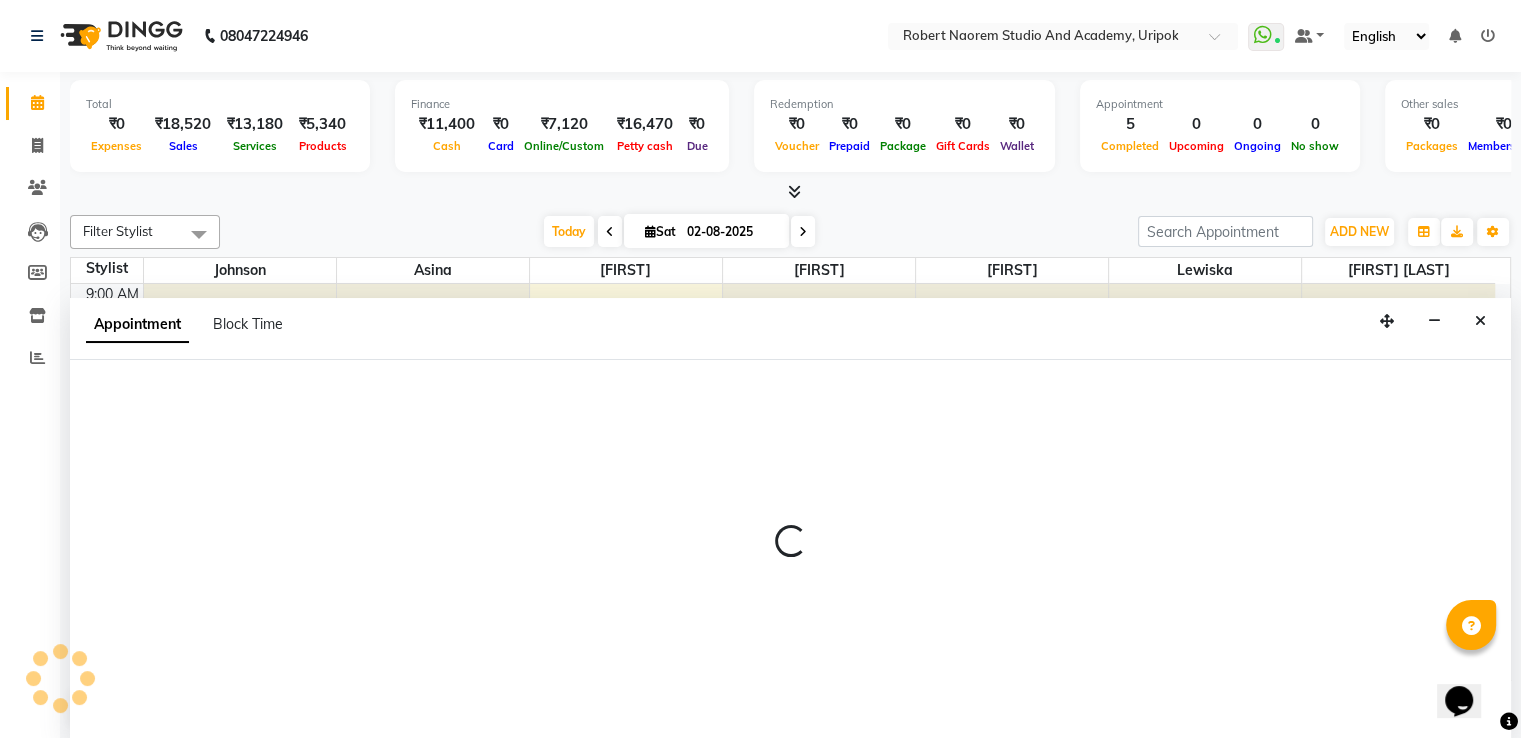 scroll, scrollTop: 1, scrollLeft: 0, axis: vertical 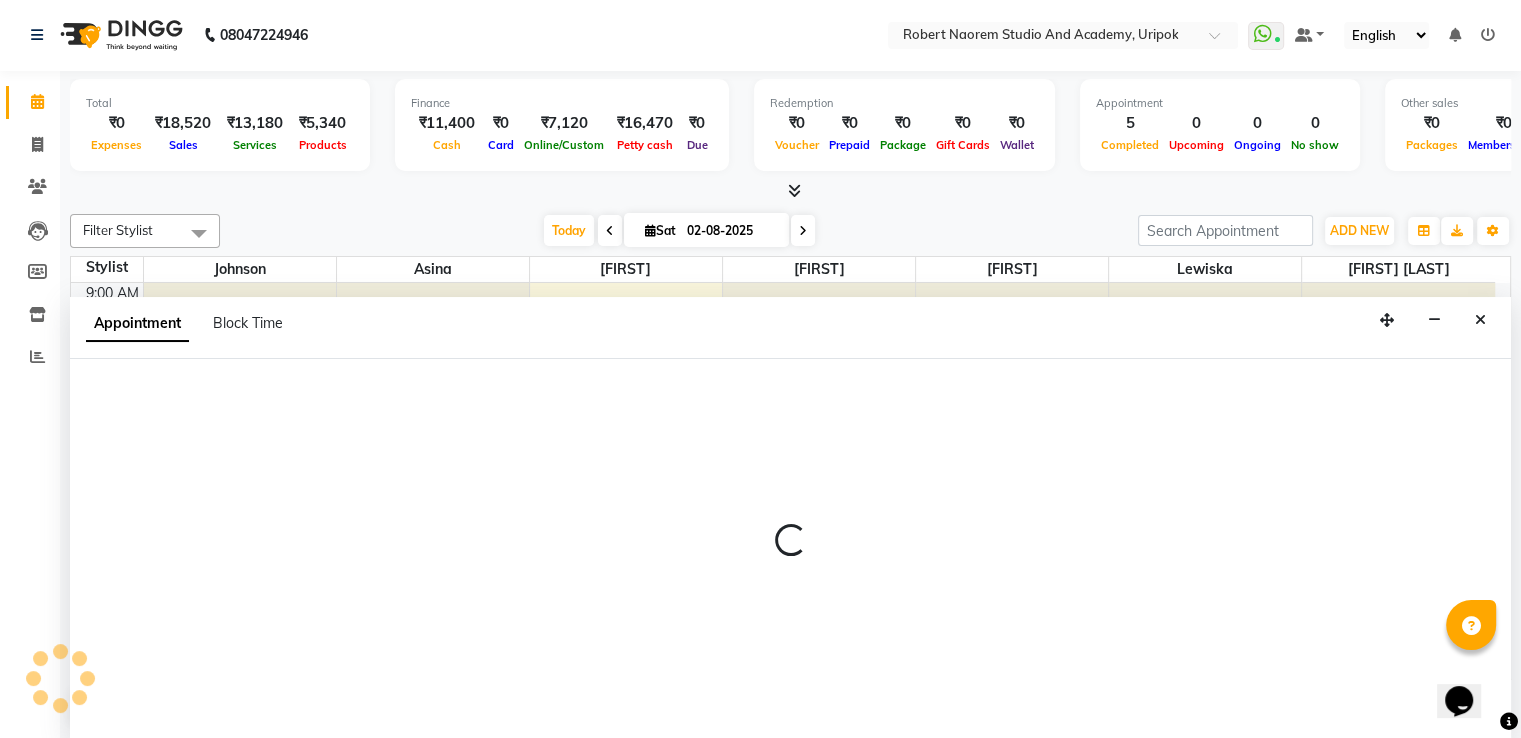 select on "29614" 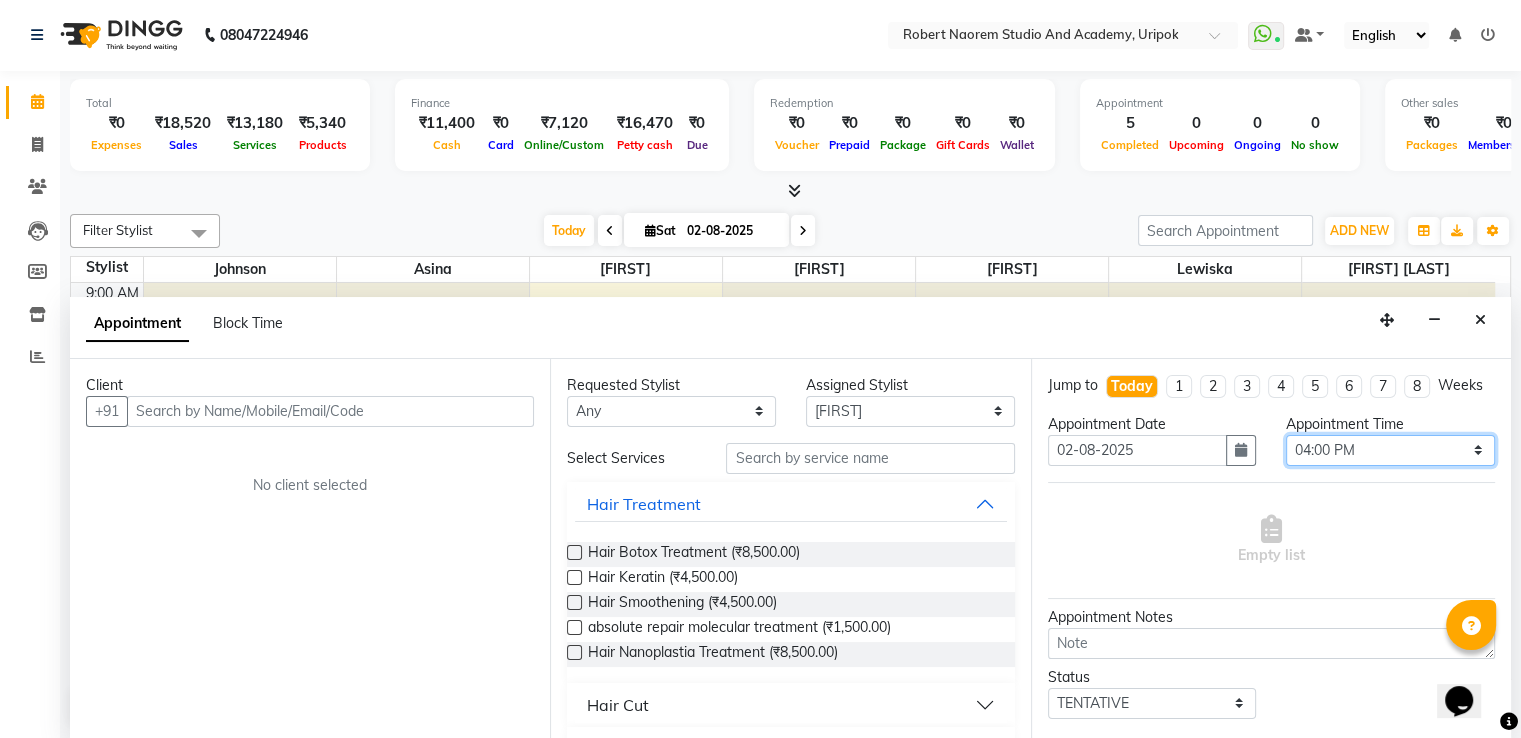 click on "Select 10:00 AM 10:30 AM 11:00 AM 11:30 AM 12:00 PM 12:30 PM 01:00 PM 01:30 PM 02:00 PM 02:30 PM 03:00 PM 03:30 PM 04:00 PM 04:30 PM 05:00 PM 05:30 PM 06:00 PM" at bounding box center (1390, 450) 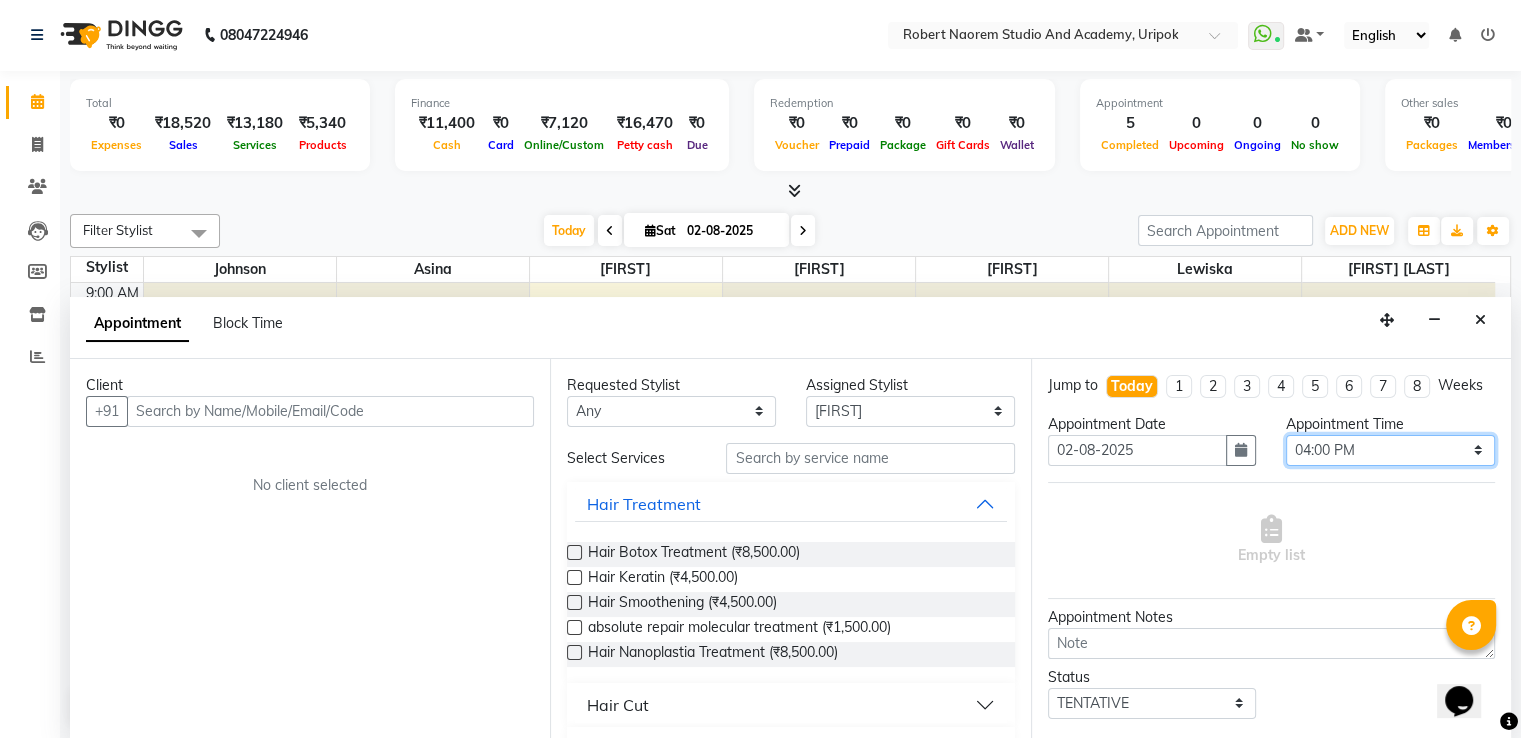 select on "990" 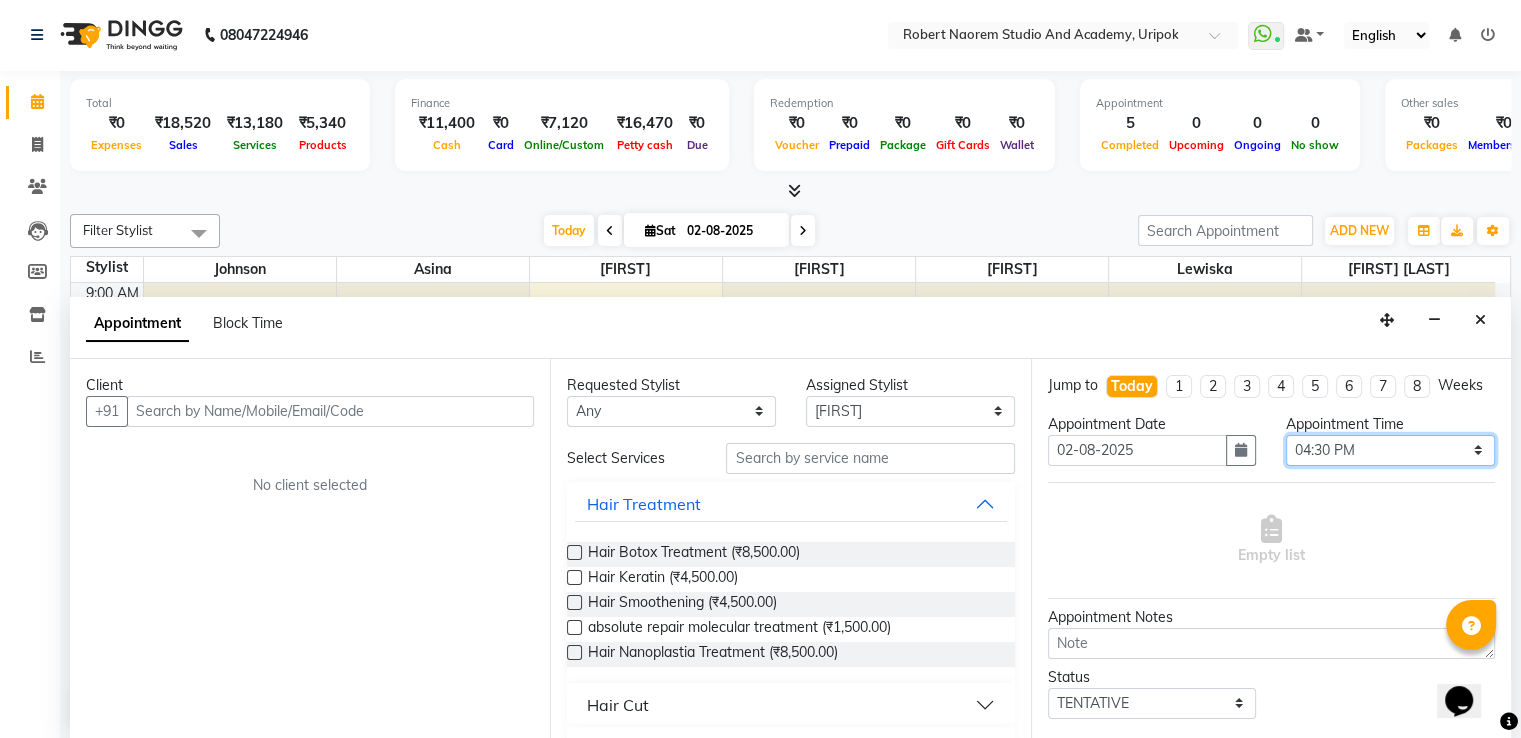 click on "Select 10:00 AM 10:30 AM 11:00 AM 11:30 AM 12:00 PM 12:30 PM 01:00 PM 01:30 PM 02:00 PM 02:30 PM 03:00 PM 03:30 PM 04:00 PM 04:30 PM 05:00 PM 05:30 PM 06:00 PM" at bounding box center [1390, 450] 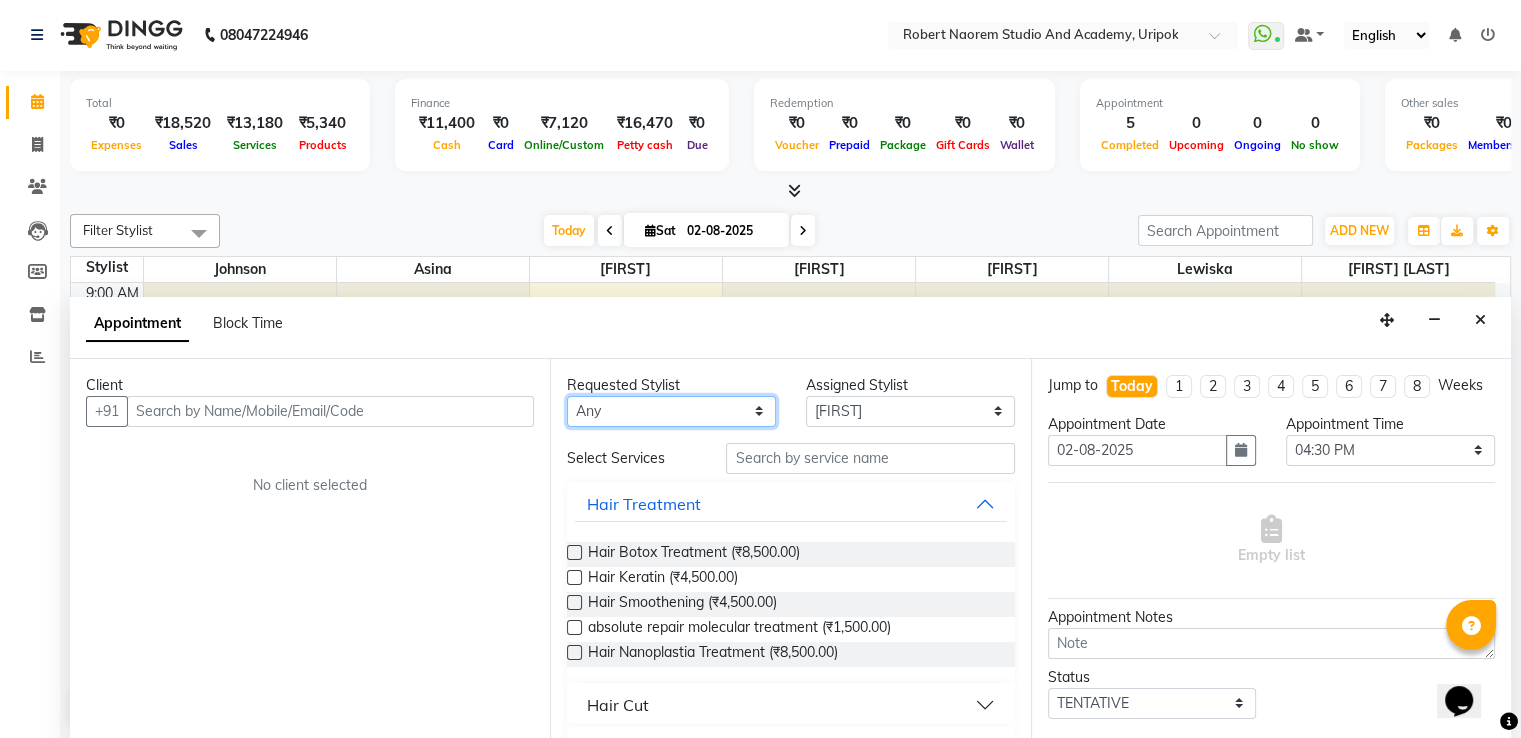 click on "Any [FIRST] [LAST] [FIRST] [LAST] [FIRST] [LAST] [FIRST] [LAST] [FIRST] [LAST]" at bounding box center (671, 411) 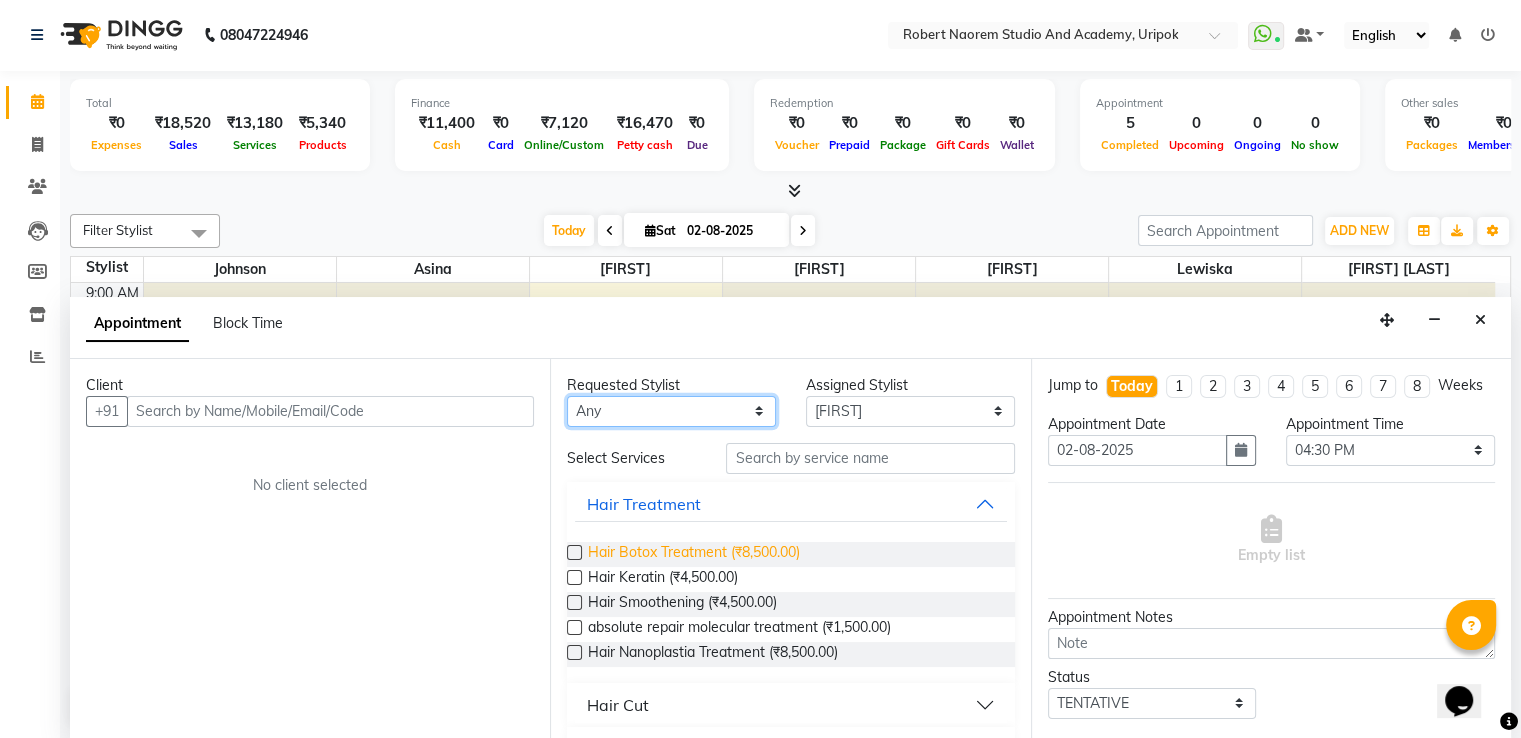 select on "29614" 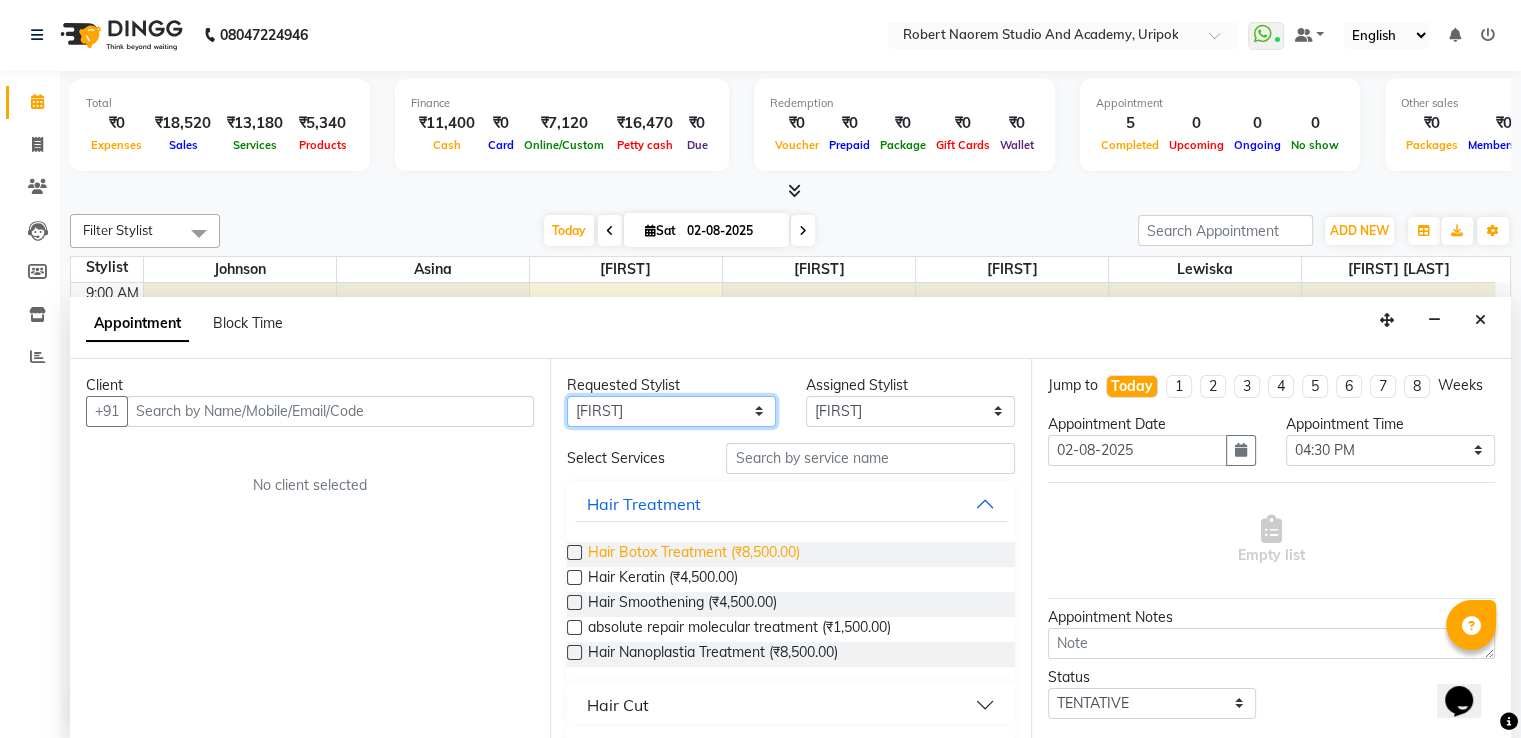 click on "Any [FIRST] [LAST] [FIRST] [LAST] [FIRST] [LAST] [FIRST] [LAST] [FIRST] [LAST]" at bounding box center [671, 411] 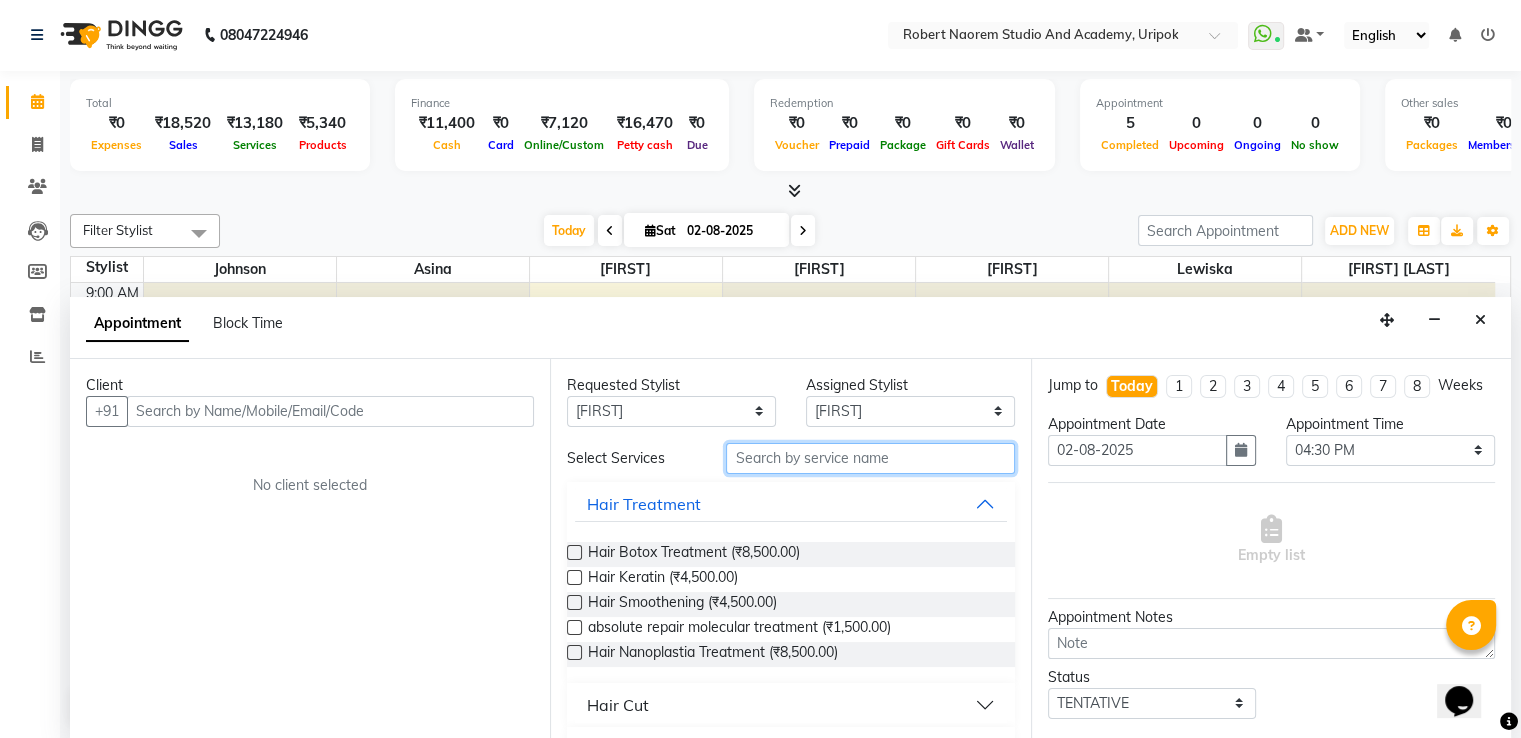 click at bounding box center [870, 458] 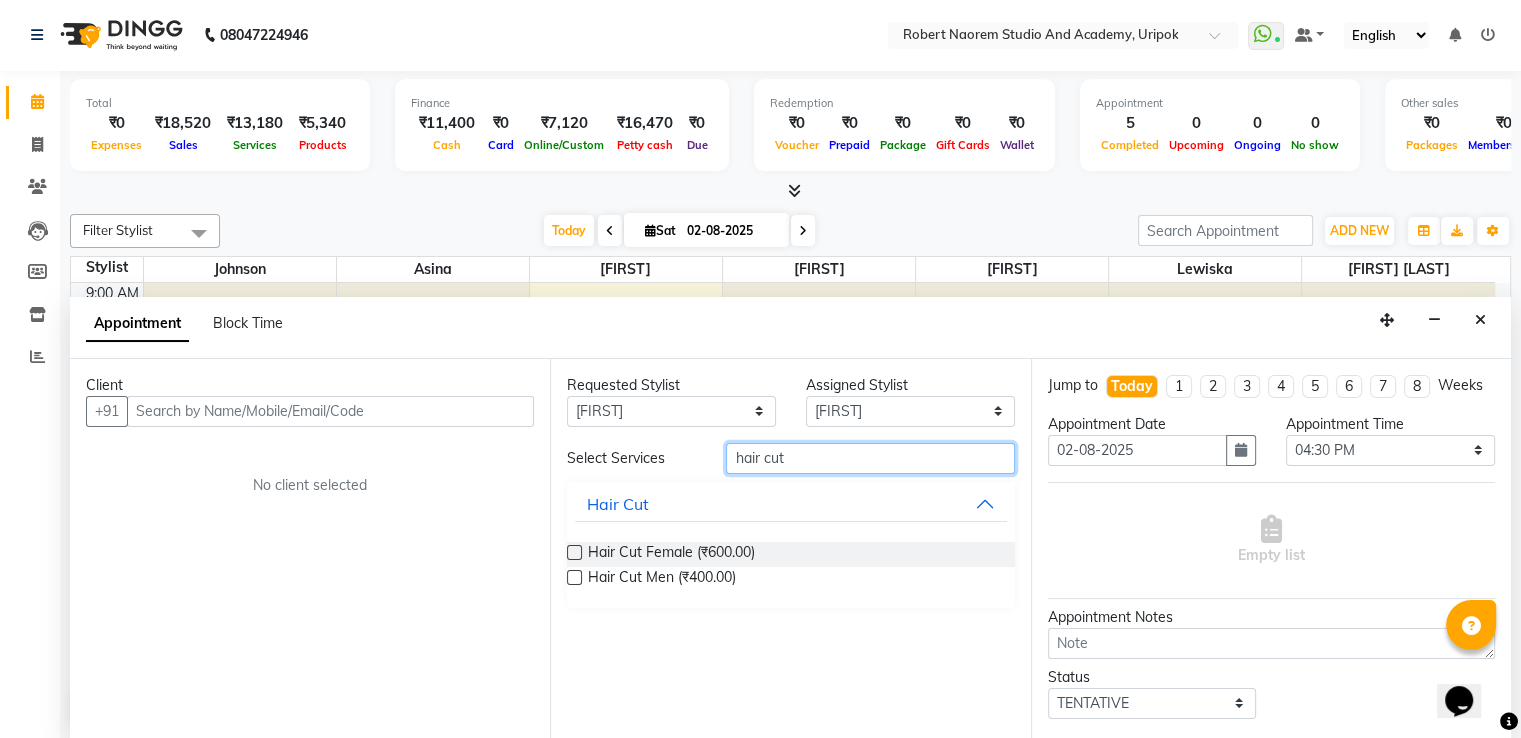 type on "hair cut" 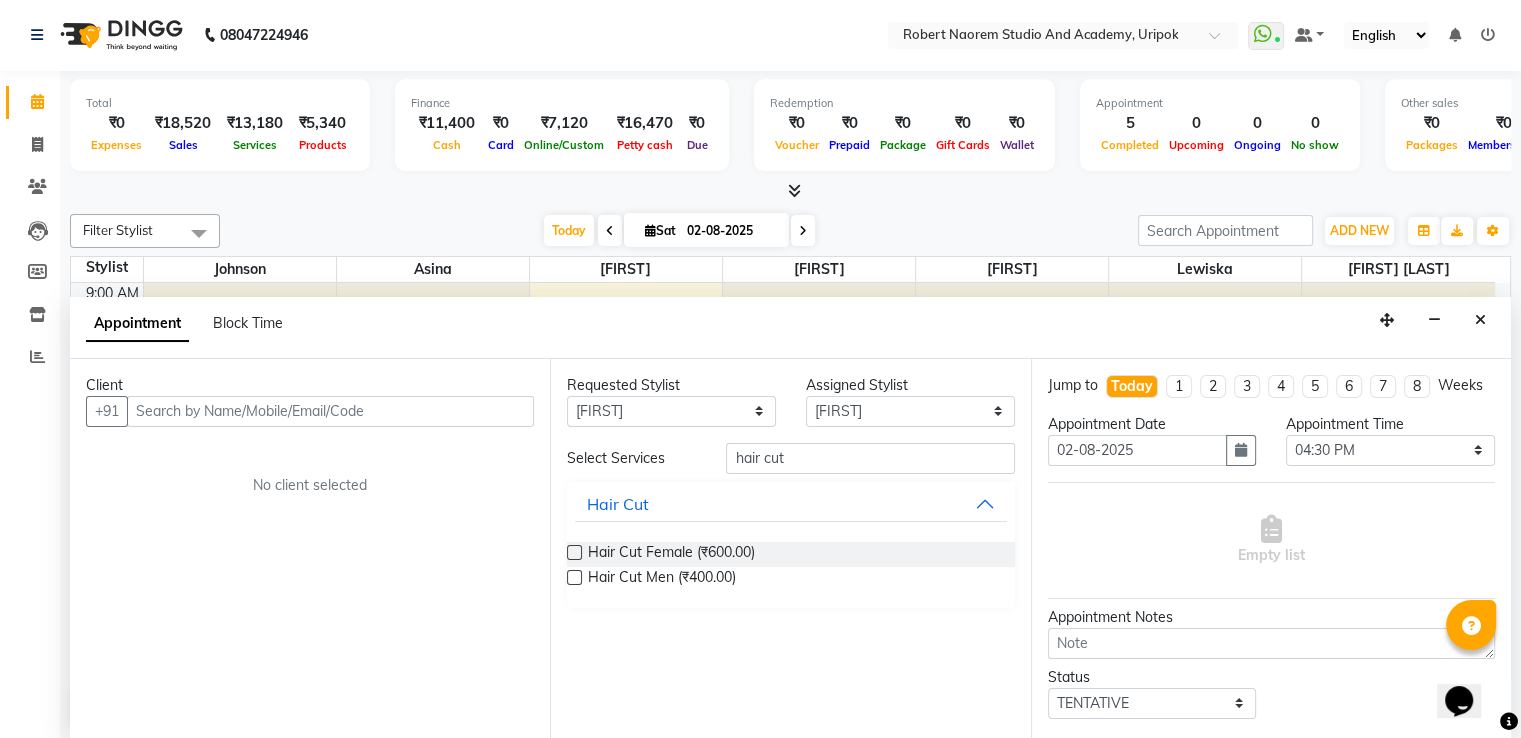 click at bounding box center [574, 552] 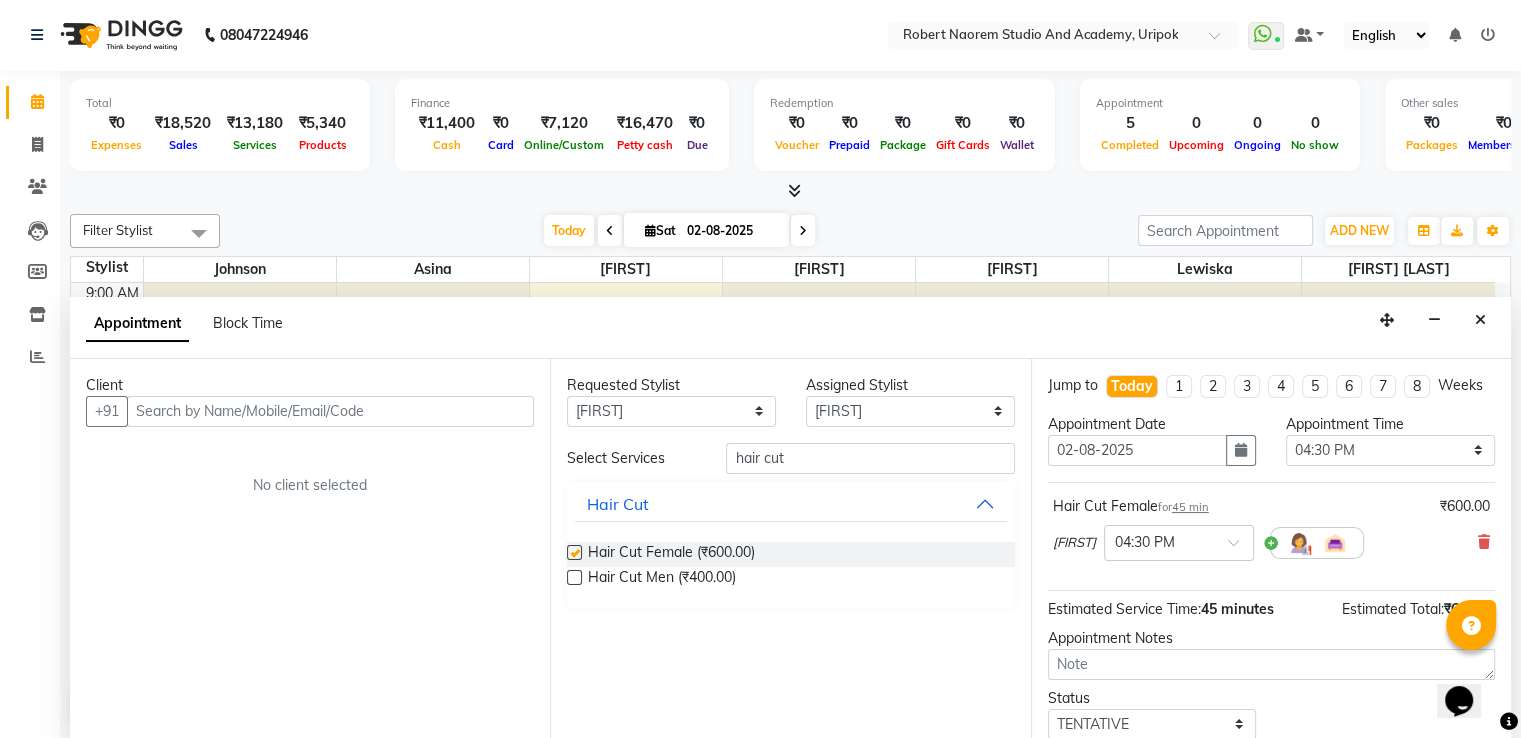 checkbox on "false" 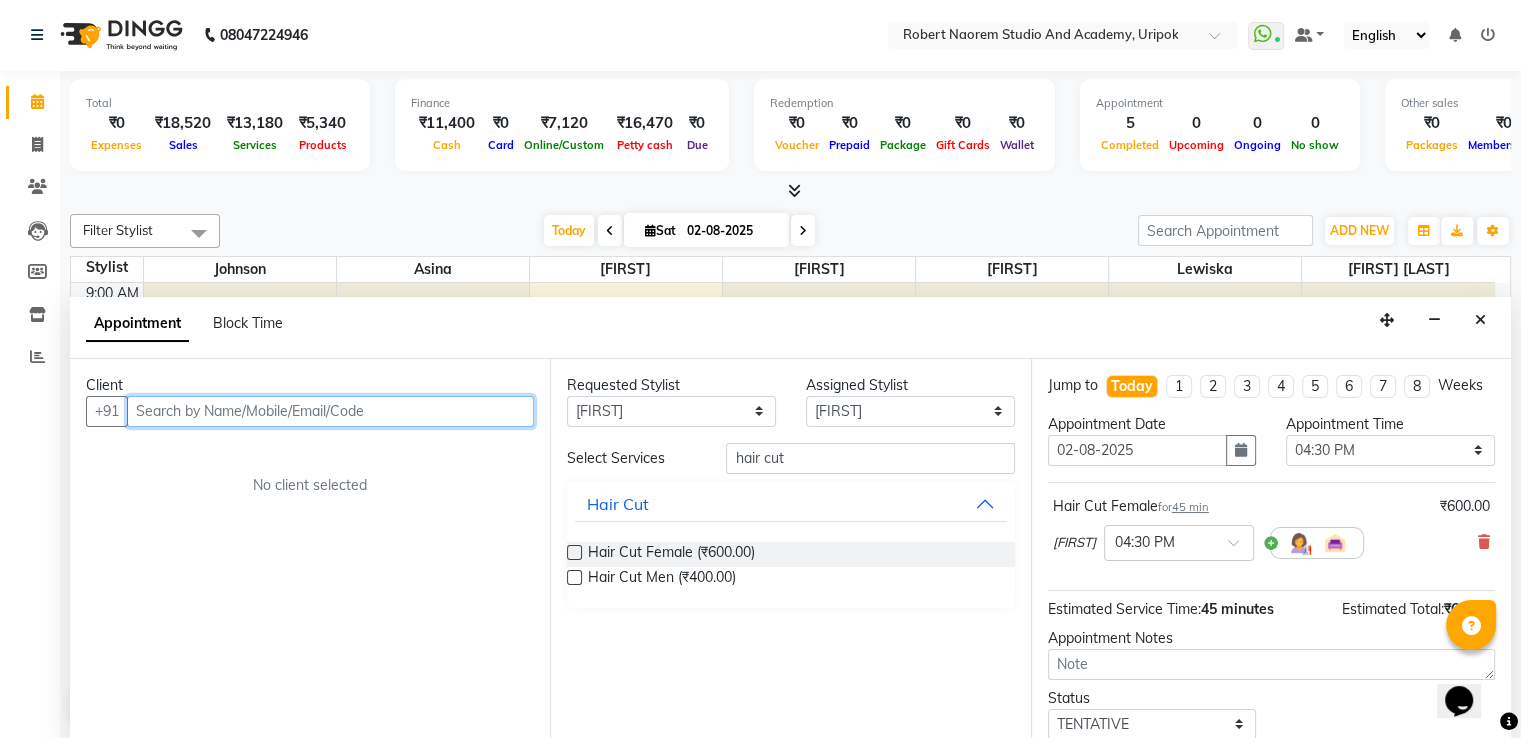 click at bounding box center (330, 411) 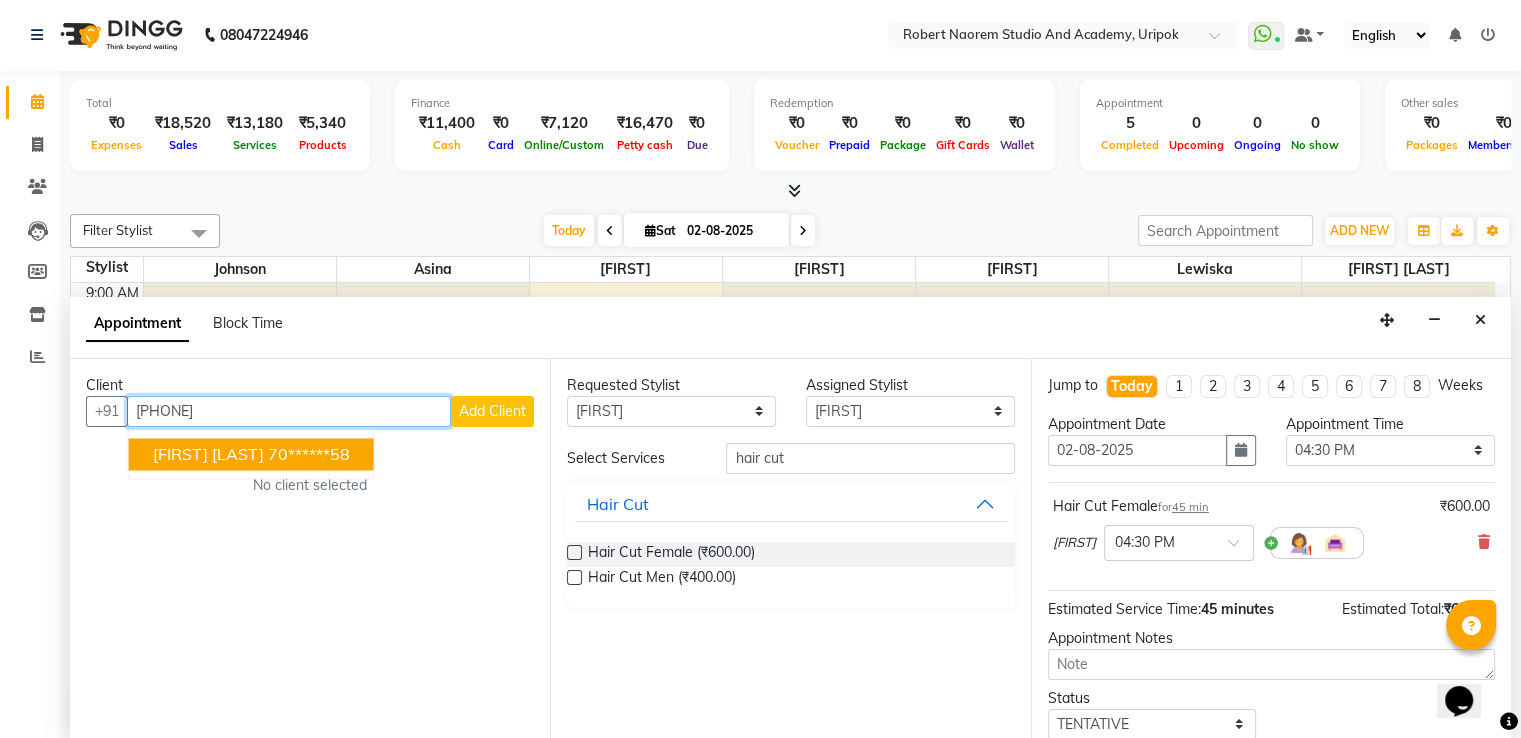 click on "[FIRST] [LAST]" at bounding box center (208, 454) 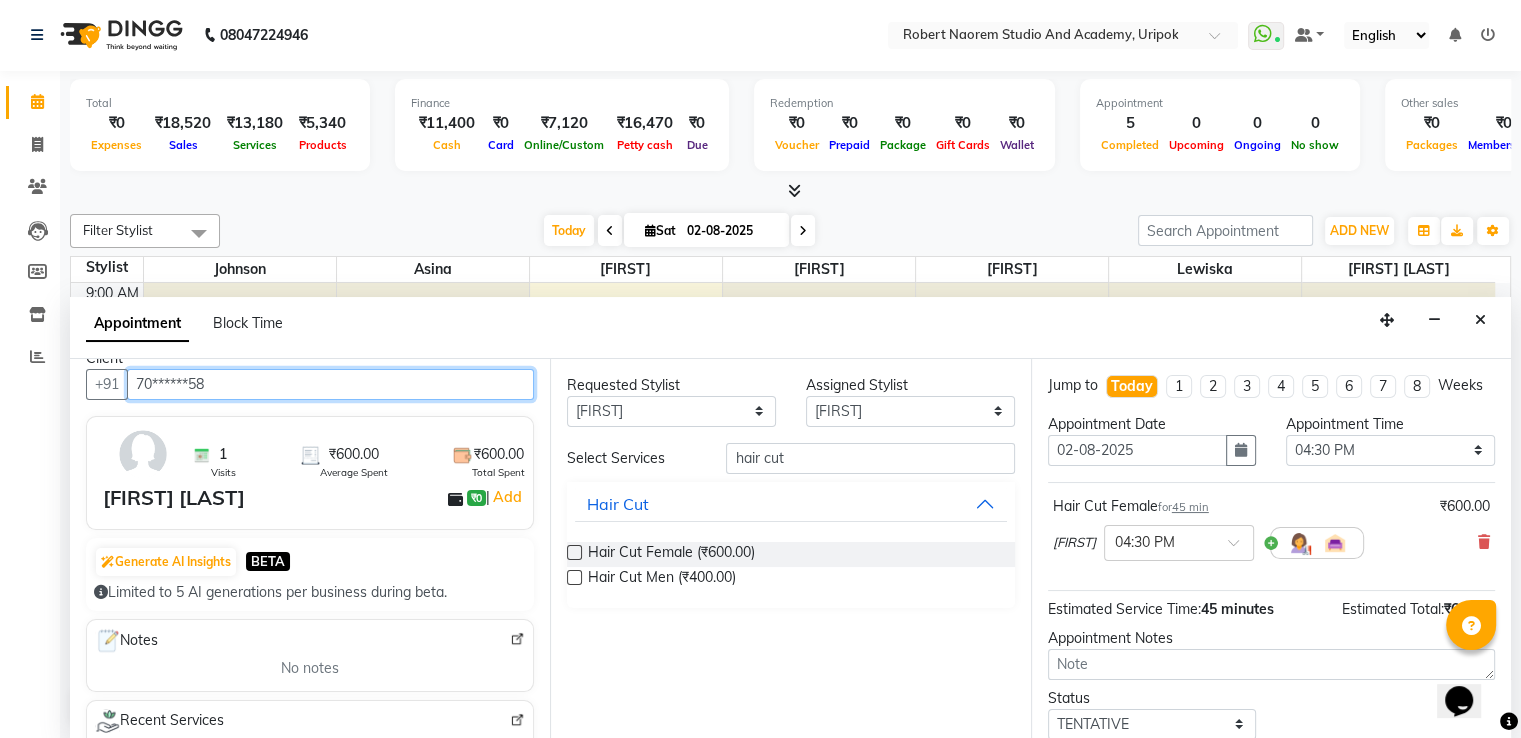 scroll, scrollTop: 0, scrollLeft: 0, axis: both 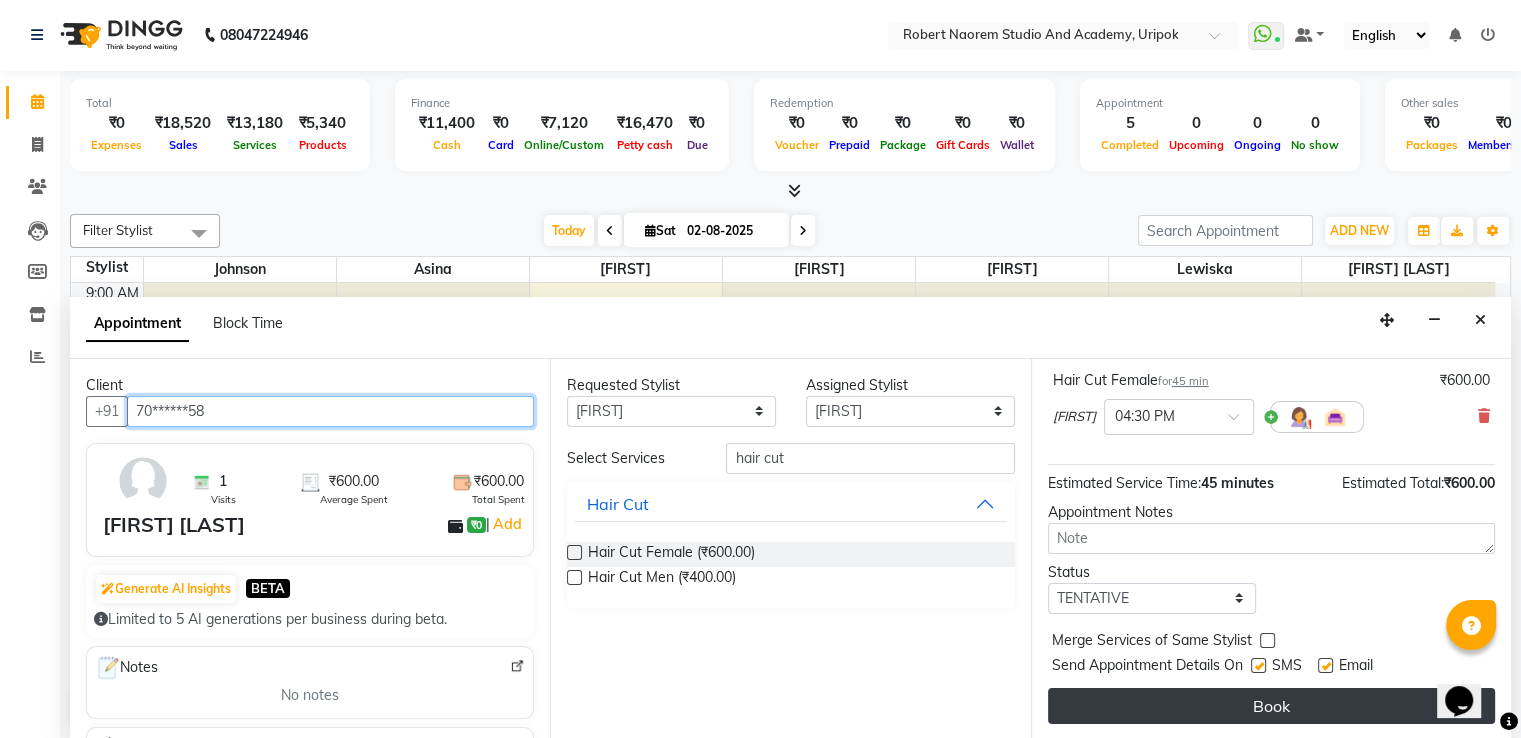 type on "70******58" 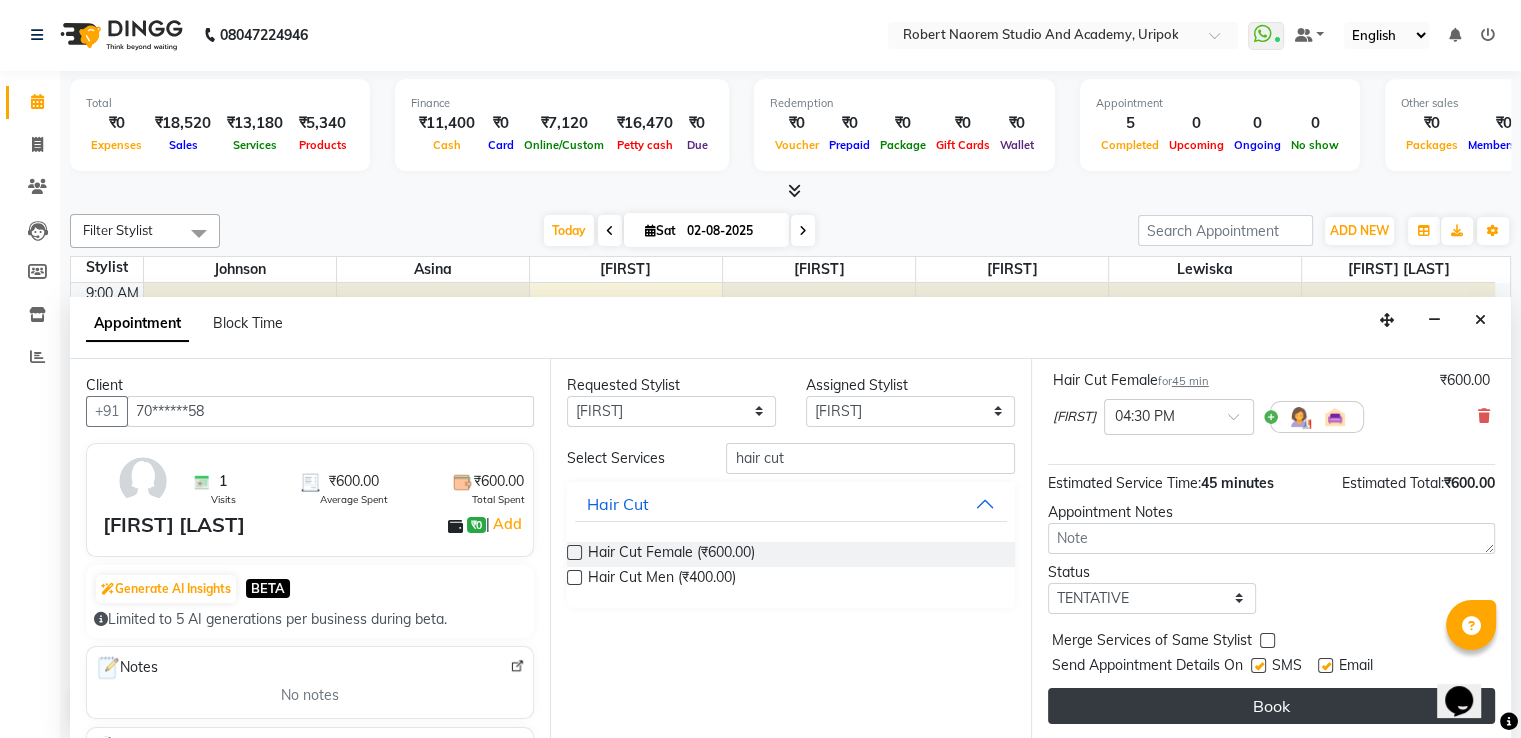 click on "Book" at bounding box center [1271, 706] 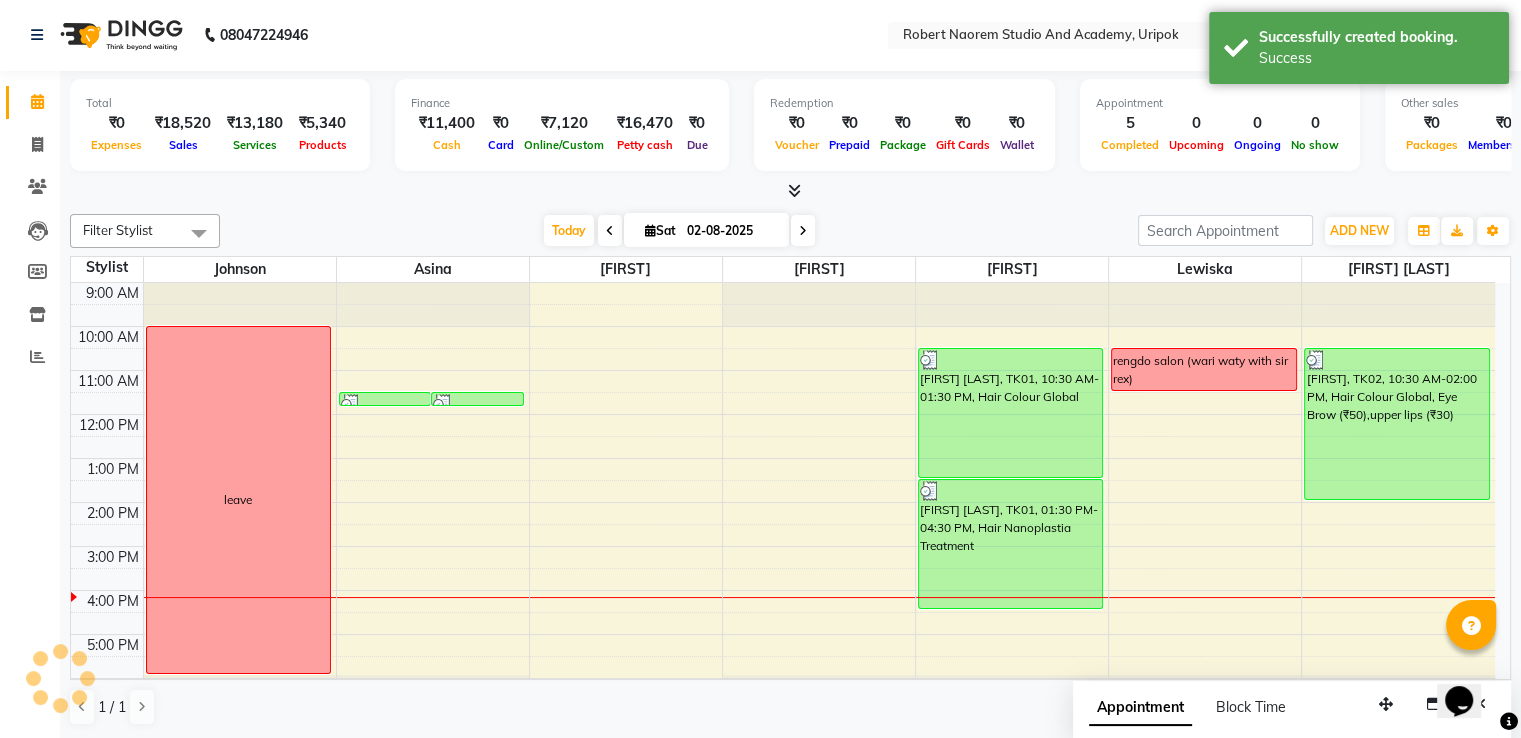 scroll, scrollTop: 0, scrollLeft: 0, axis: both 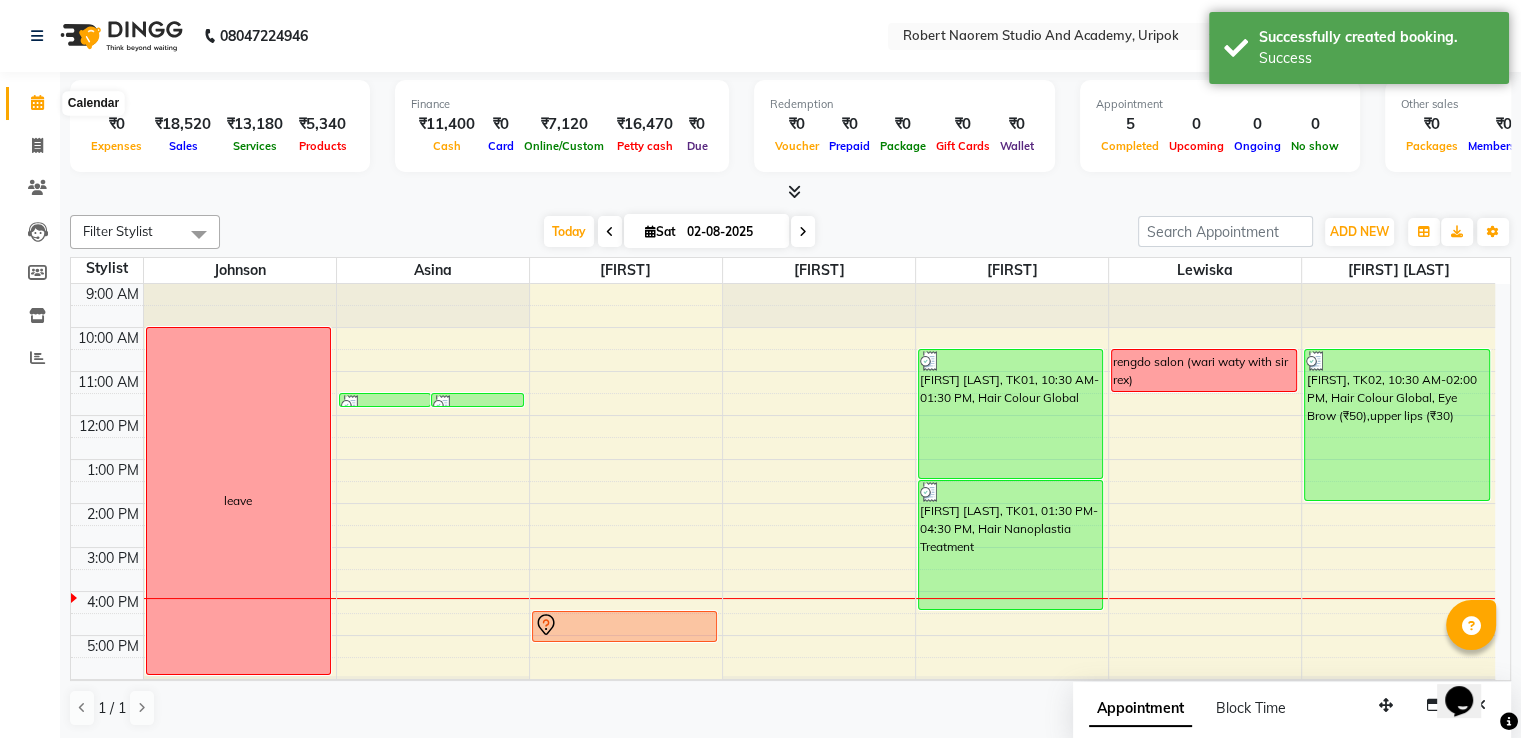 click 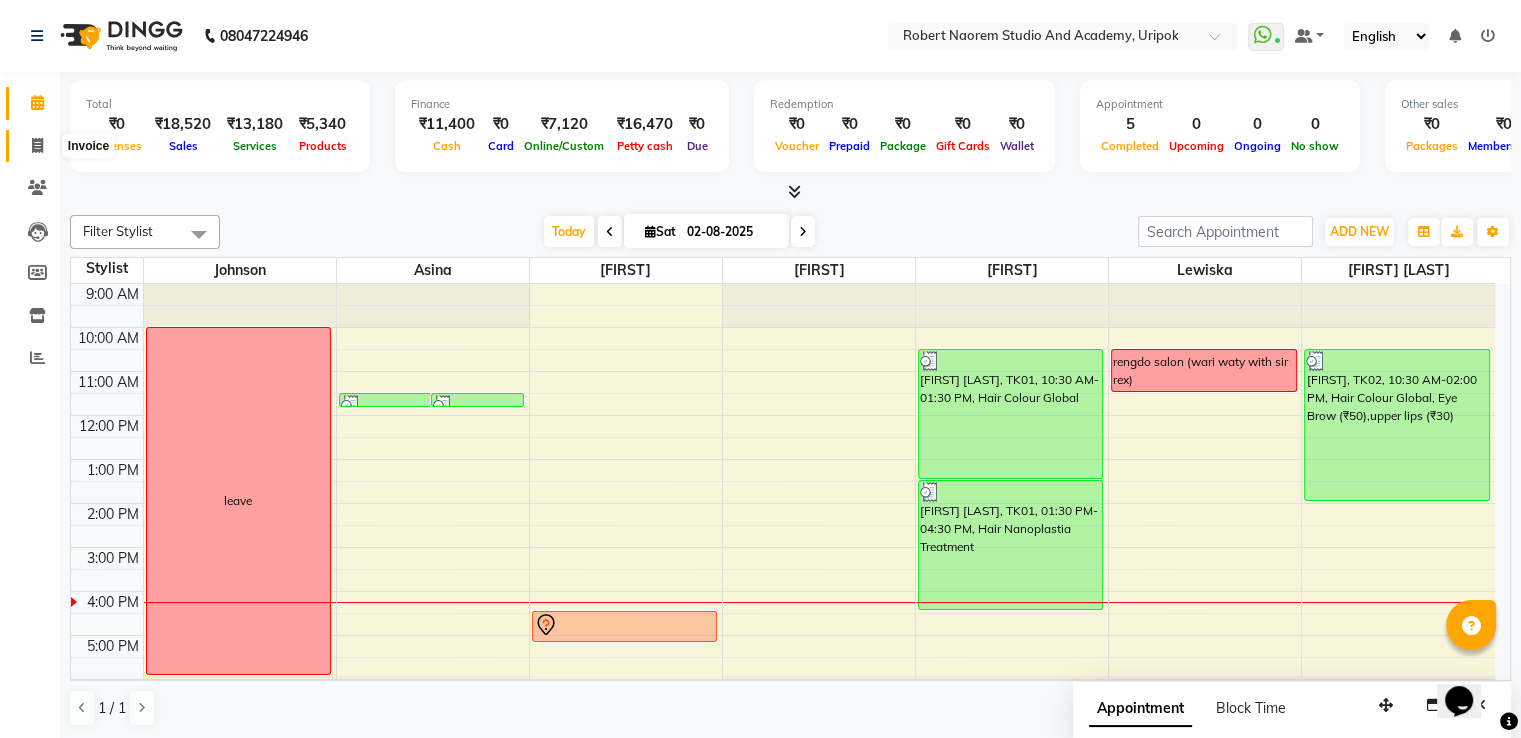 scroll, scrollTop: 1, scrollLeft: 0, axis: vertical 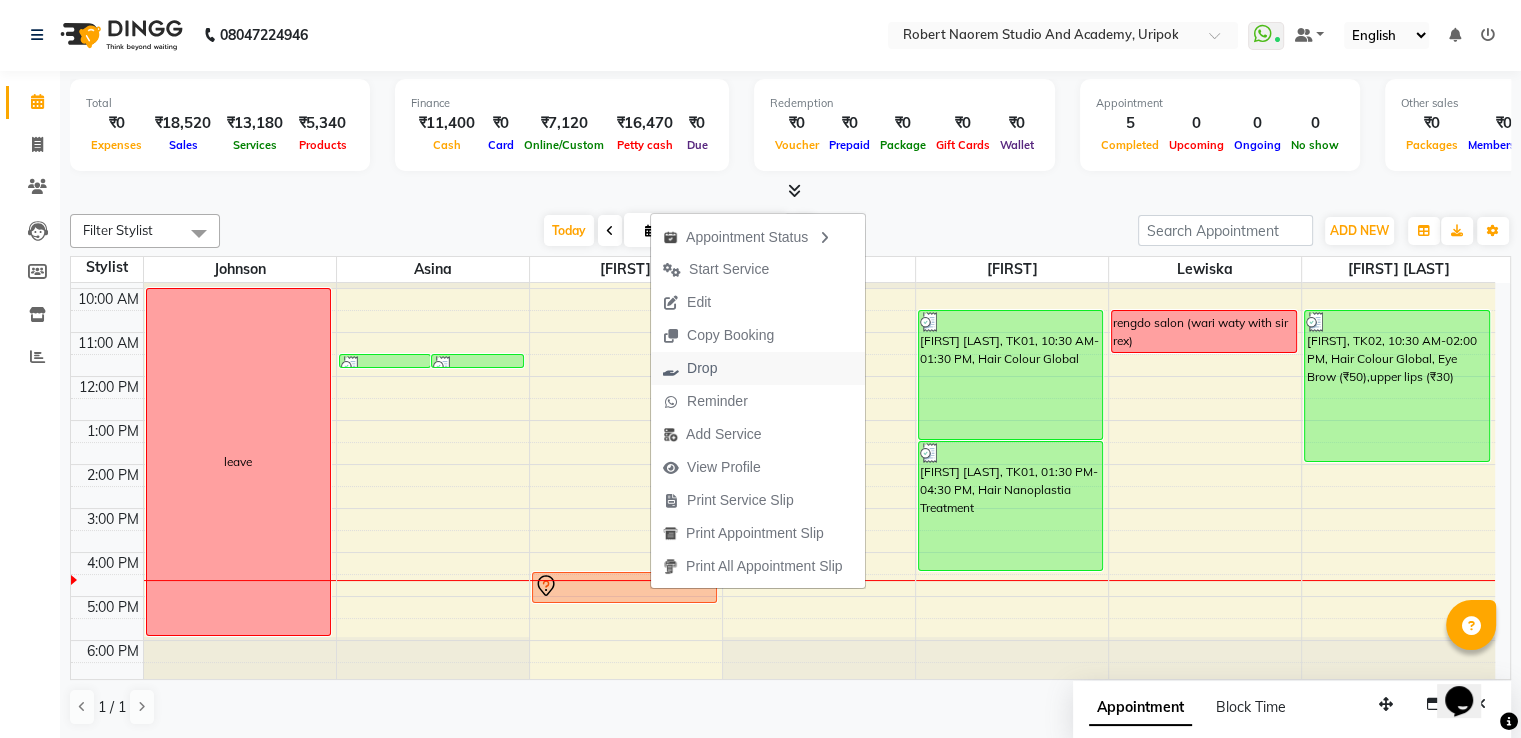 click on "Drop" at bounding box center (758, 368) 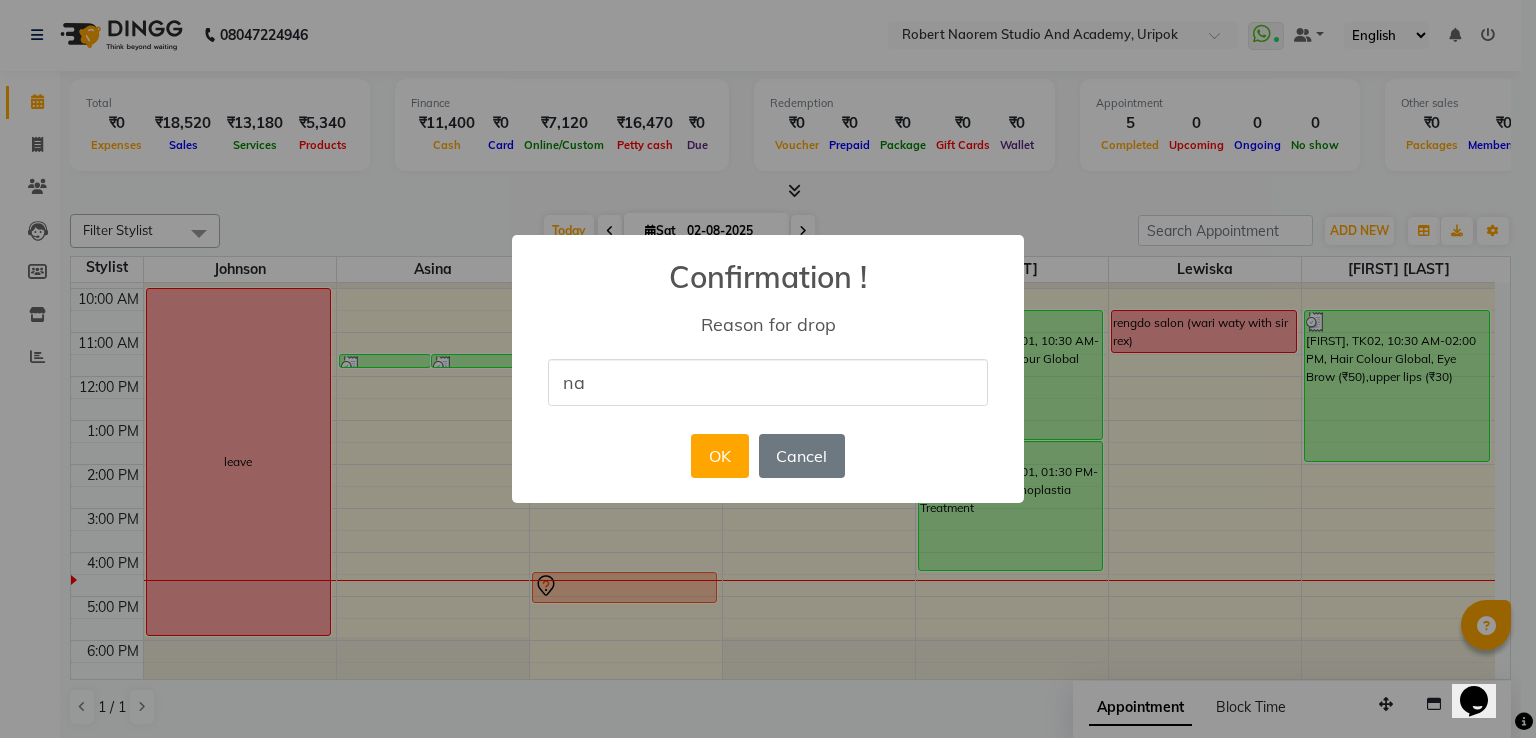 type on "NA" 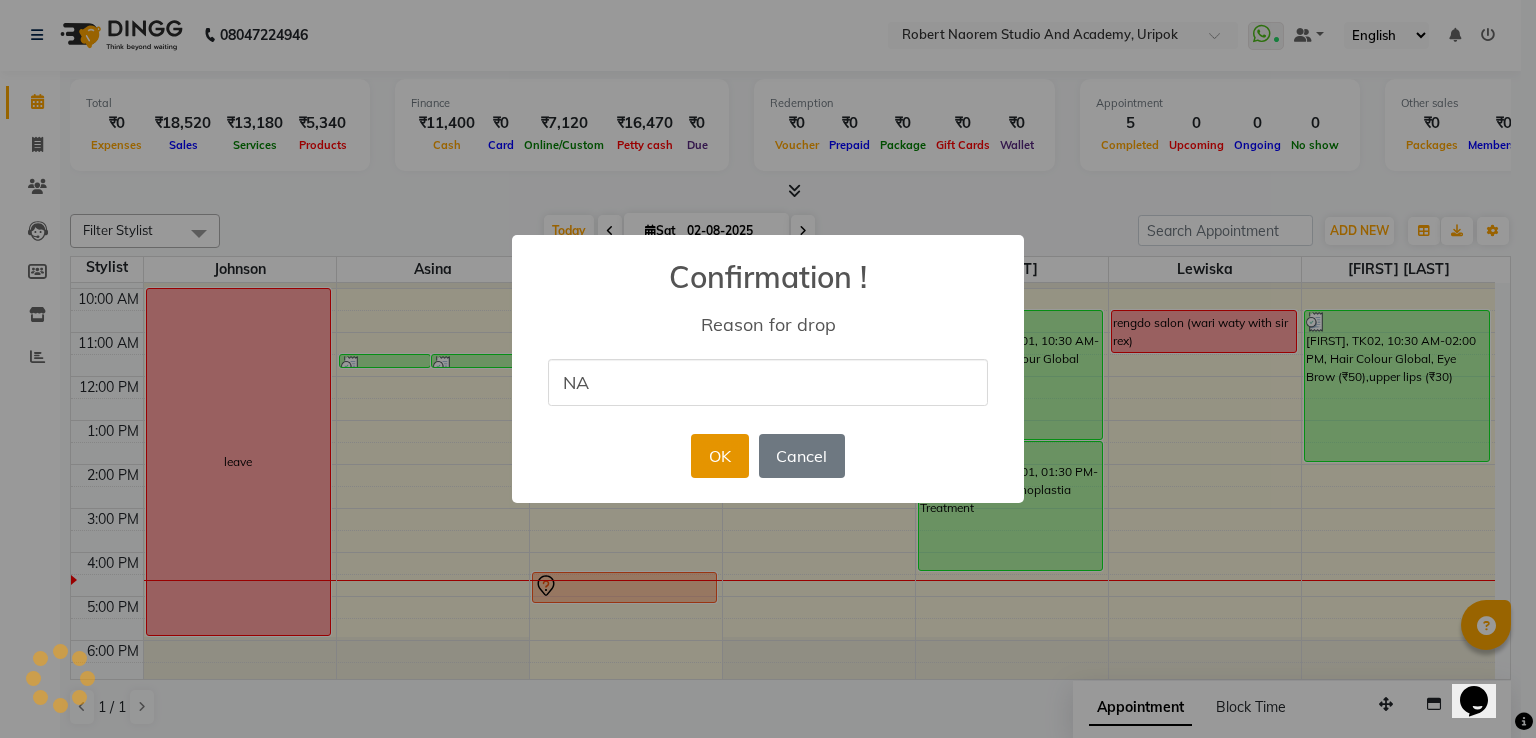 click on "OK" at bounding box center [719, 456] 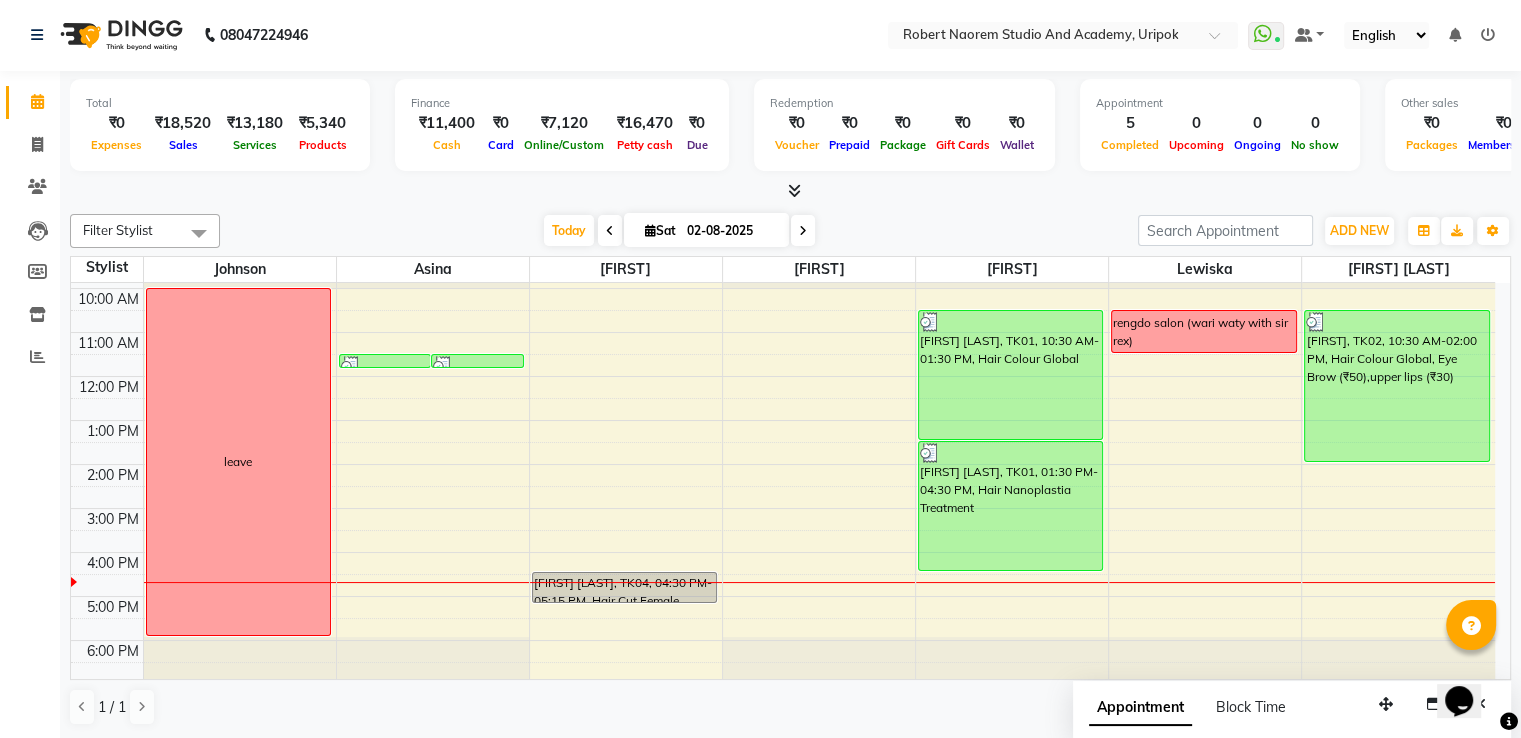 click on "9:00 AM 10:00 AM 11:00 AM 12:00 PM 1:00 PM 2:00 PM 3:00 PM 4:00 PM 5:00 PM 6:00 PM  leave      [FIRST], TK03, 11:30 AM-11:45 AM,  Eye Brow     [FIRST], TK03, 11:30 AM-11:45 AM,  Eye Brow    [FIRST] [LAST], TK04, 04:30 PM-05:15 PM, Hair Cut Female     [FIRST] [LAST], TK01, 10:30 AM-01:30 PM, Hair Colour Global     [FIRST] [LAST], TK01, 01:30 PM-04:30 PM, Hair Nanoplastia Treatment  rengdo salon (wari waty with sir rex)      [FIRST], TK02, 10:30 AM-02:00 PM, Hair Colour Global, Eye Brow (₹50),upper lips (₹30)" at bounding box center (783, 464) 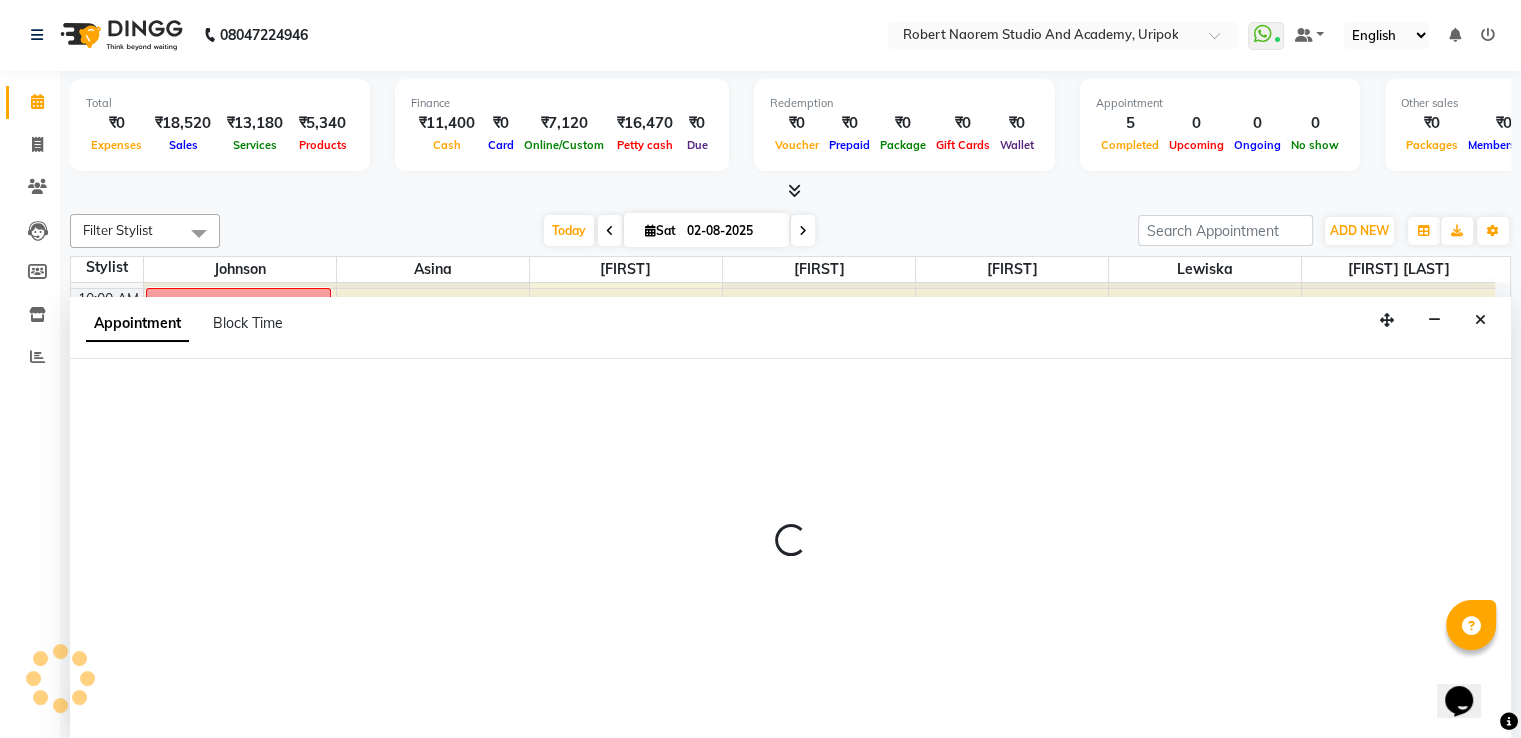 select on "29615" 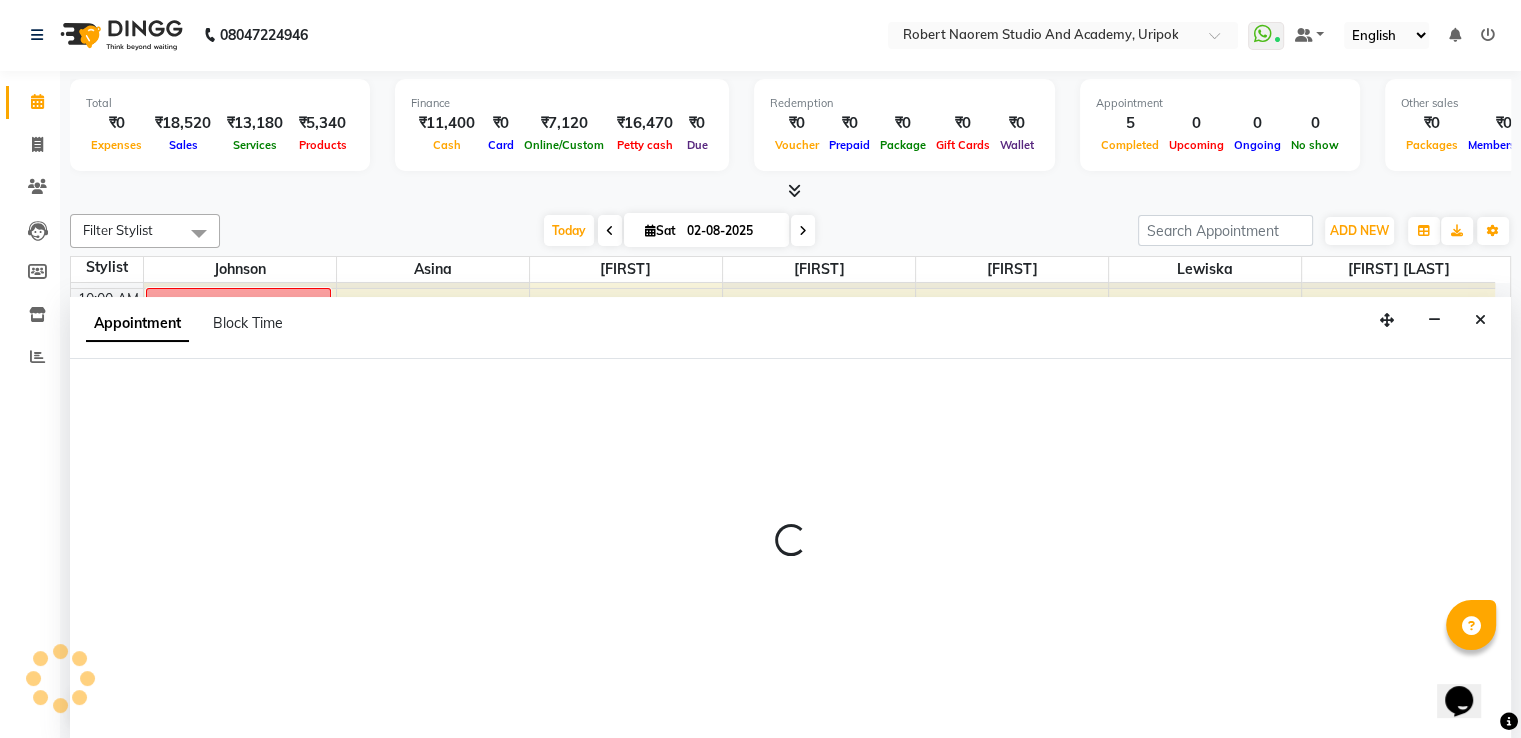 select on "810" 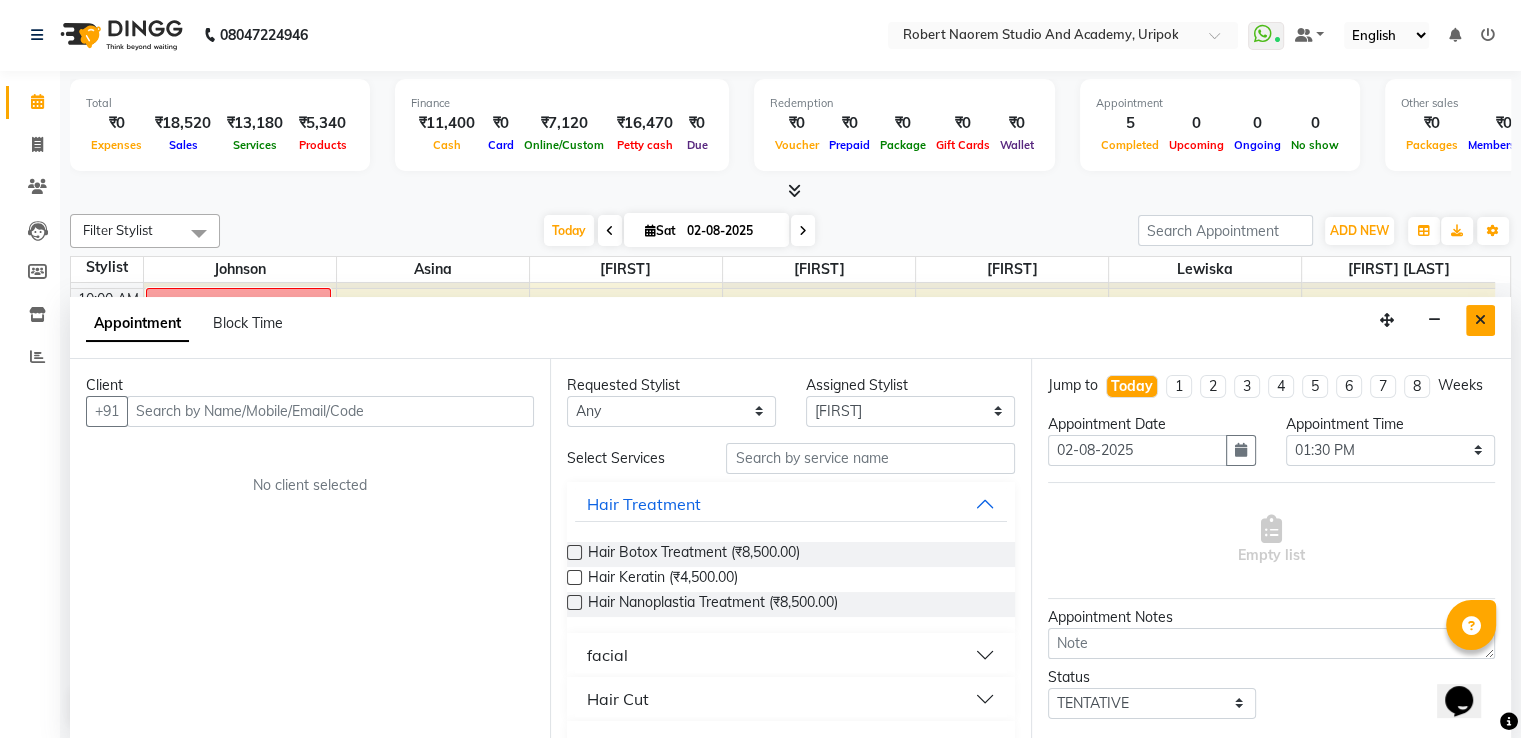 click at bounding box center (1480, 320) 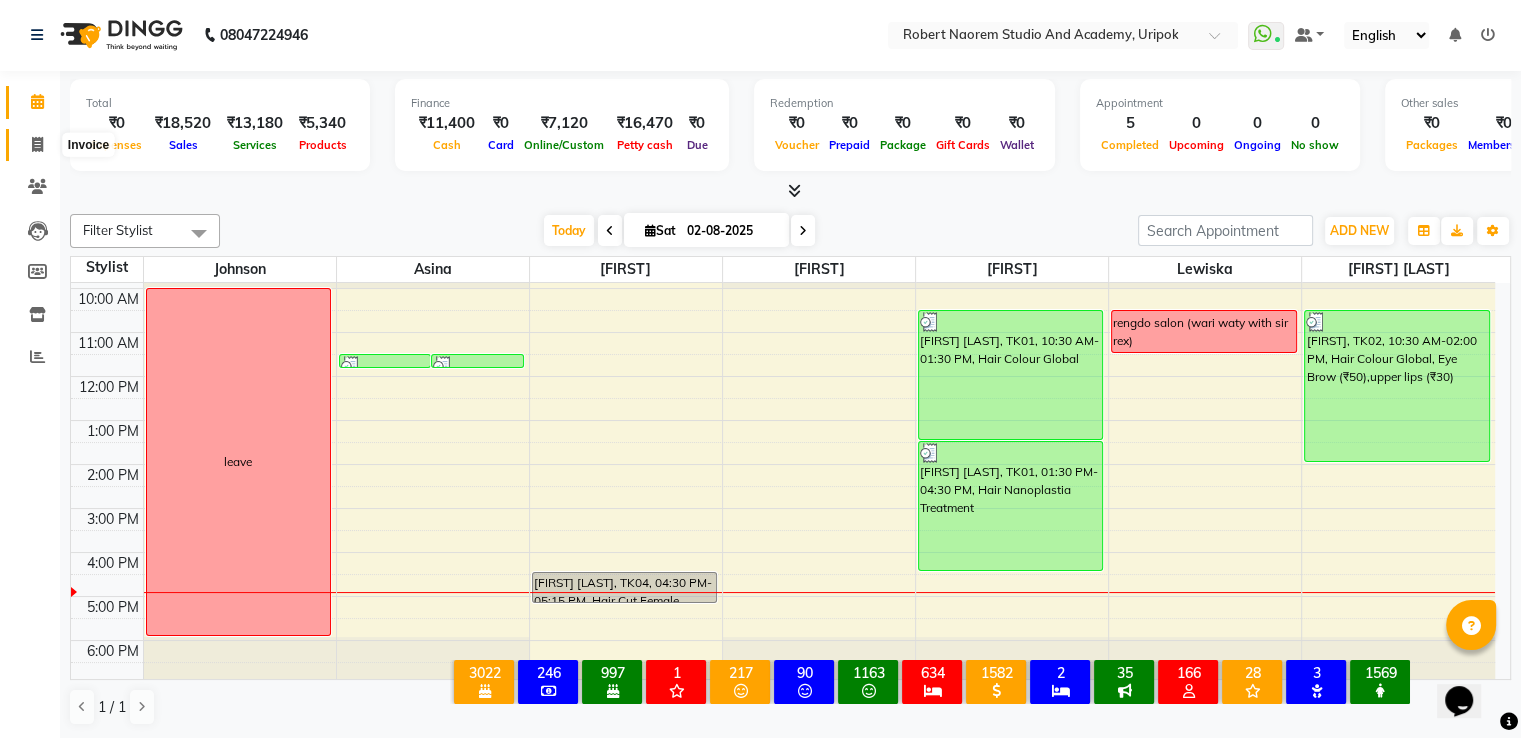 click 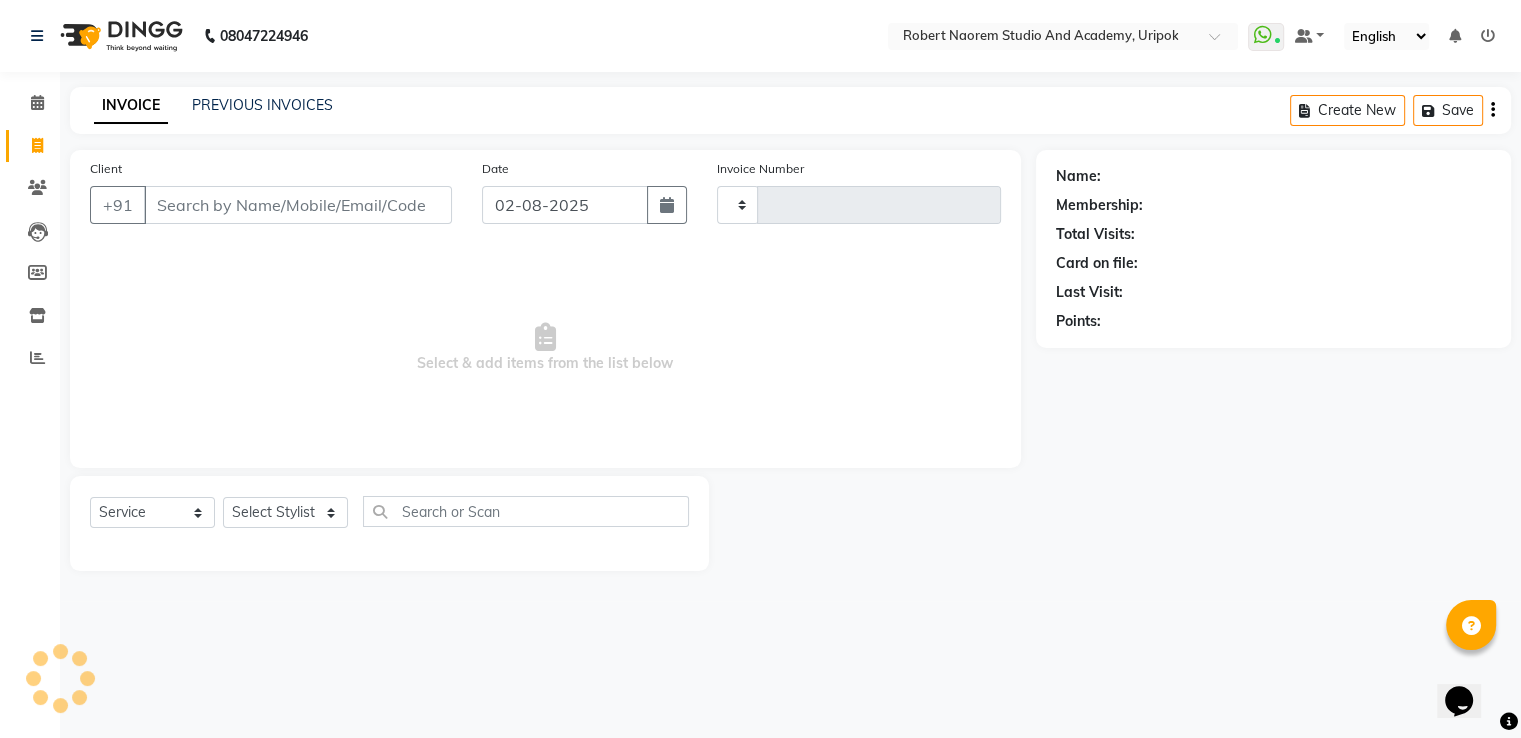 scroll, scrollTop: 0, scrollLeft: 0, axis: both 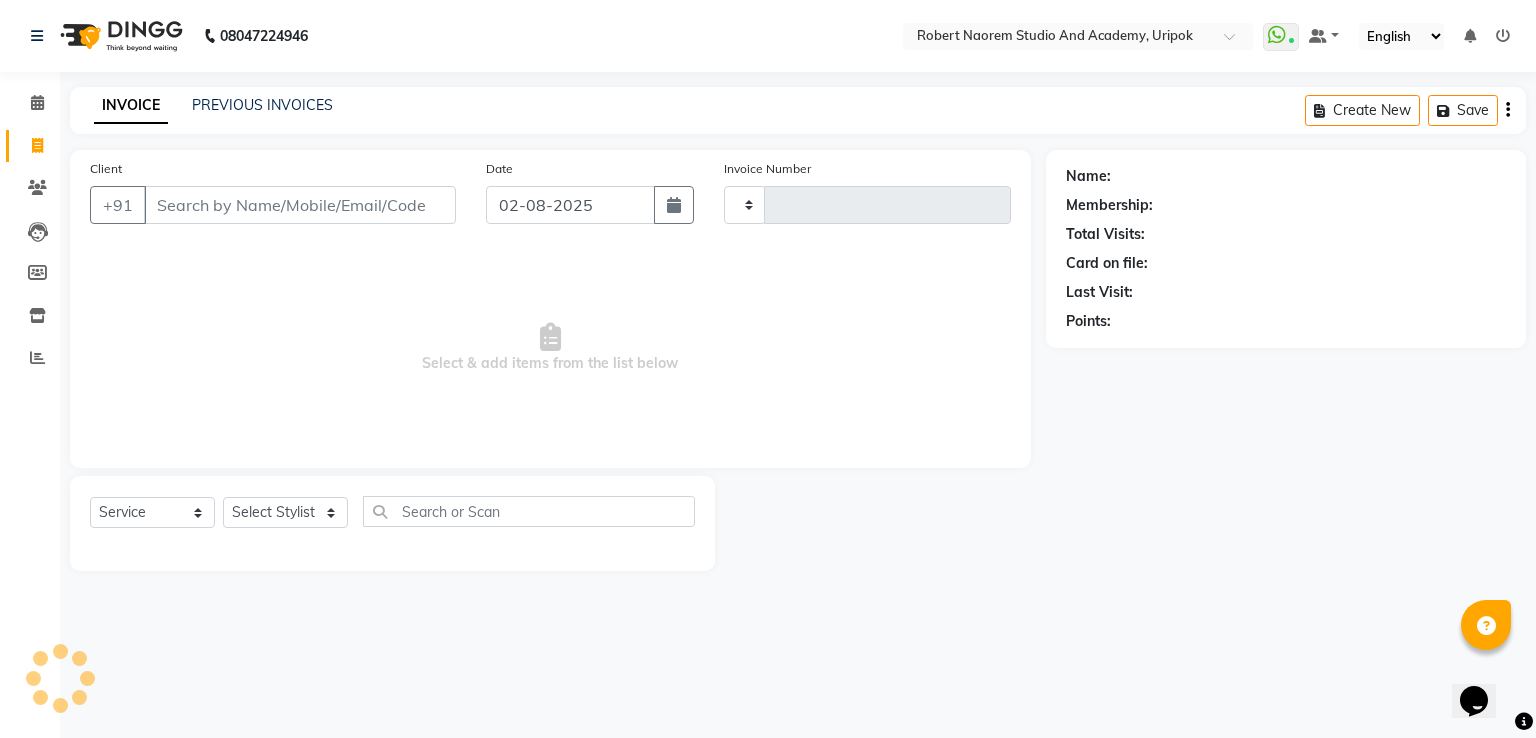 type on "0945" 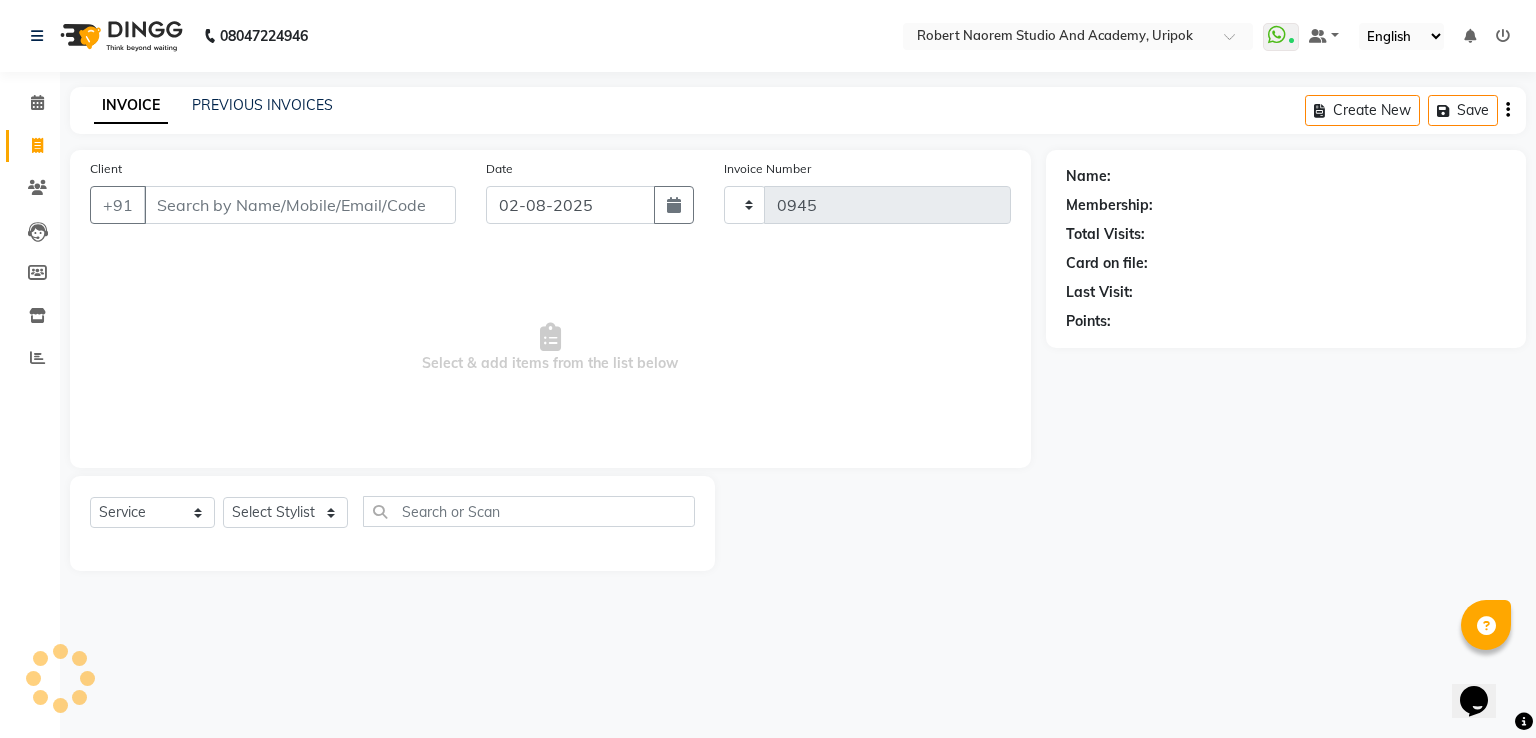 select on "4880" 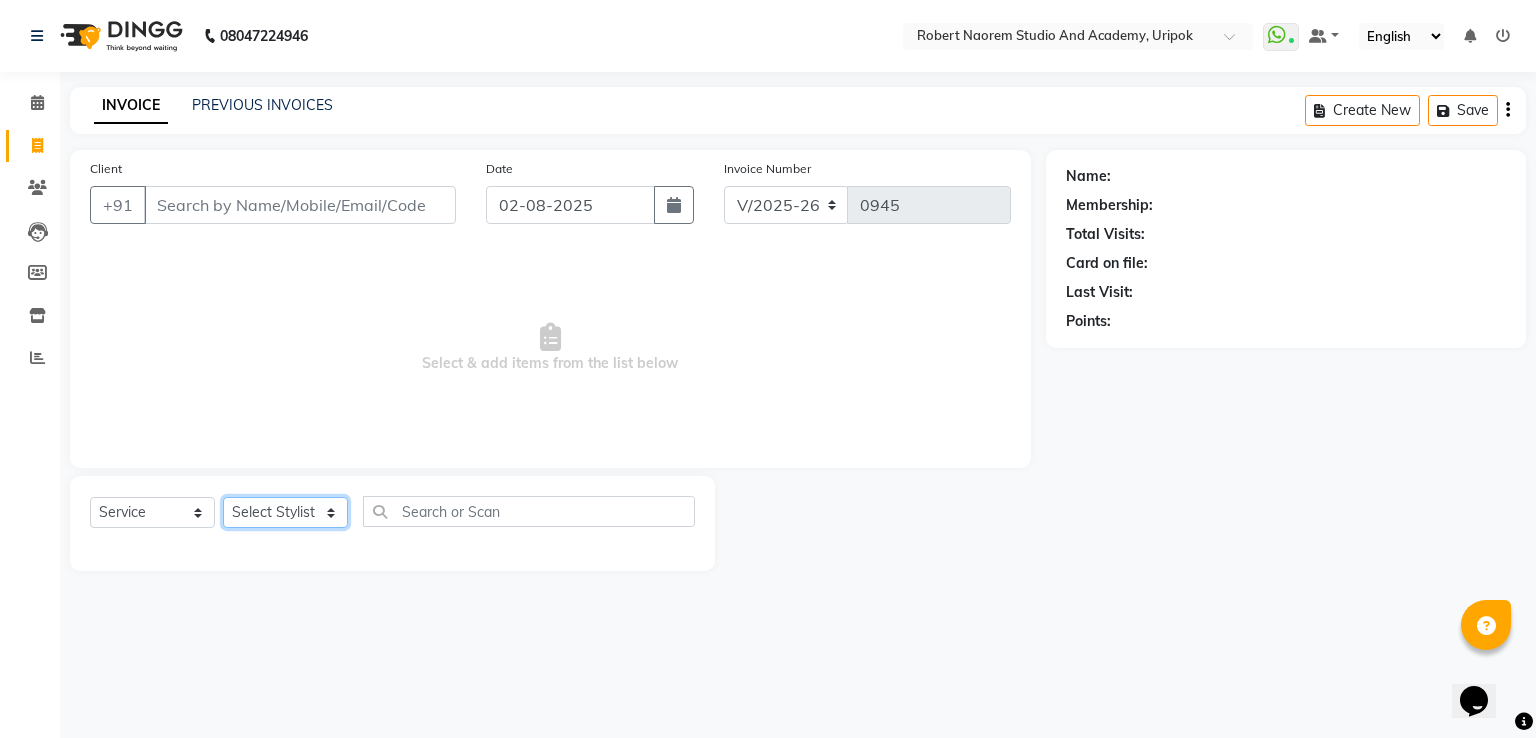click on "Select Stylist" 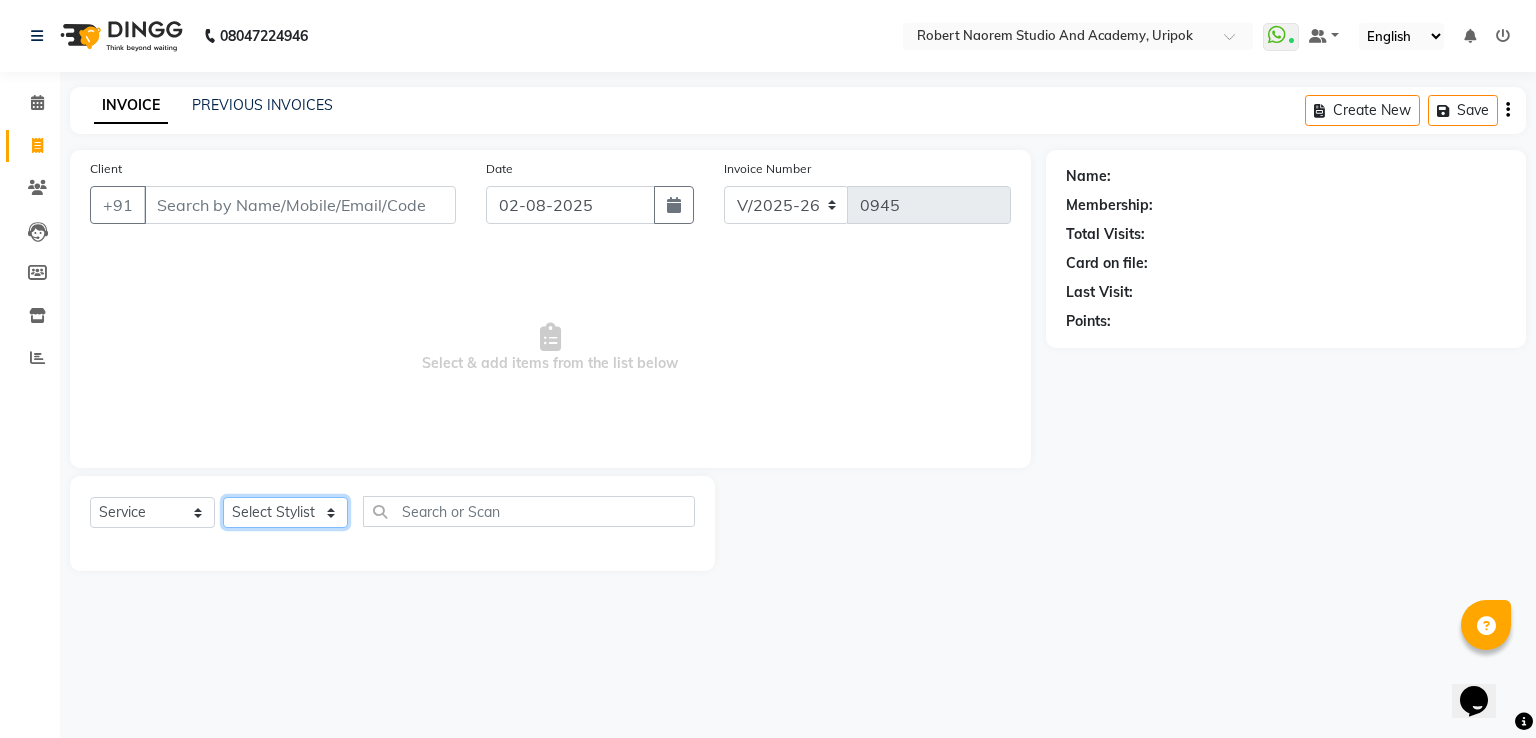 select on "71758" 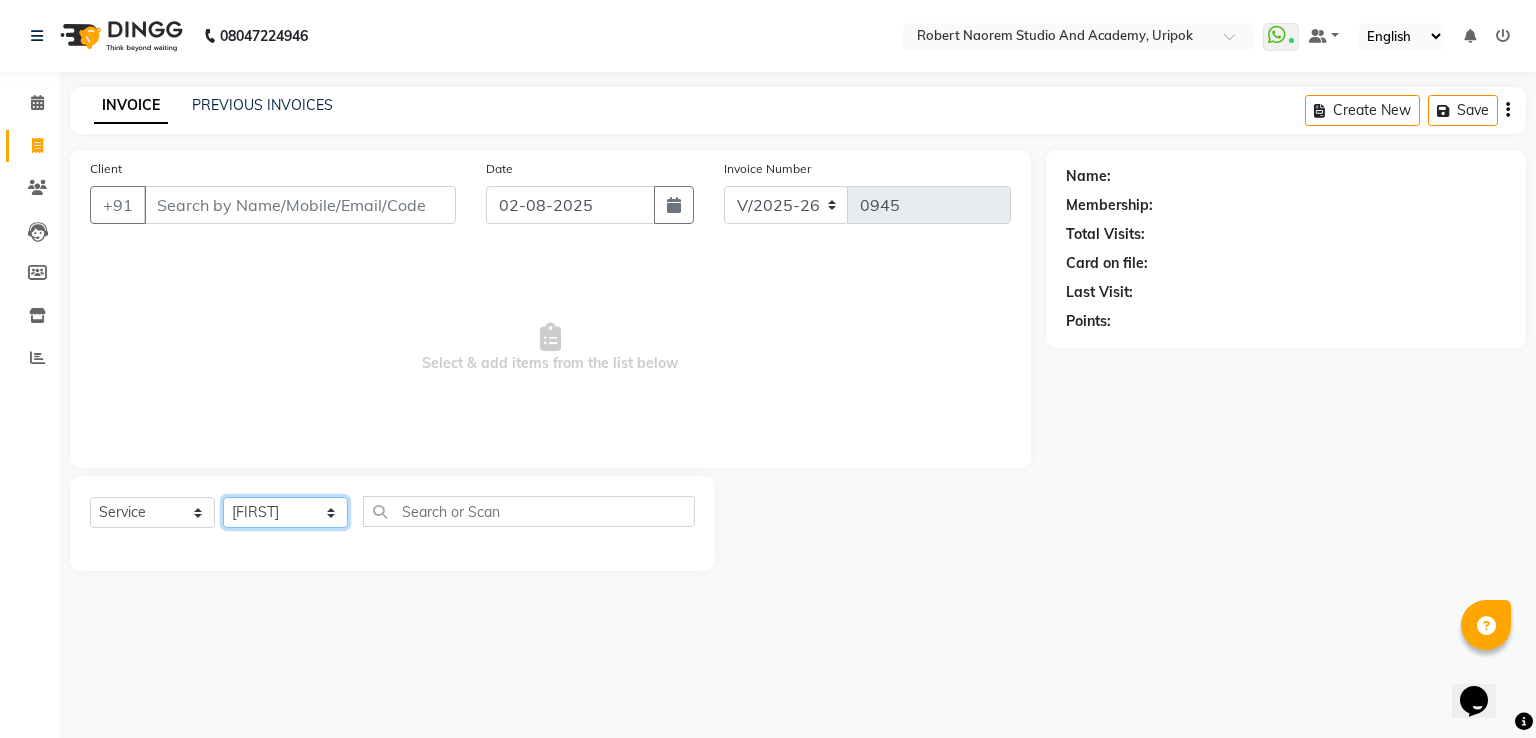 click on "Filter Stylist Select All [FIRST] [LAST] [FIRST] [LAST] [FIRST] [LAST] [FIRST] [LAST] [FIRST] [LAST] Today  Mon 04-08-2025 Toggle Dropdown Add Appointment Add Invoice Add Expense Add Attendance Add Client Toggle Dropdown Add Appointment Add Invoice Add Expense Add Attendance Add Client ADD NEW Toggle Dropdown Add Appointment Add Invoice Add Expense Add Attendance Add Client Filter Stylist Select All [FIRST] [LAST] [FIRST] [LAST] [FIRST] [LAST] [FIRST] [LAST] [FIRST] [LAST] Group By  Staff View   Room View  View as Vertical  Vertical - Week View  Horizontal  Horizontal - Week View  List  Toggle Dropdown Calendar Settings Manage Tags   Arrange Stylists   Reset Stylists  Full Screen  Show Available Stylist  Appointment Form Zoom 50% Staff/Room Display Count 7" 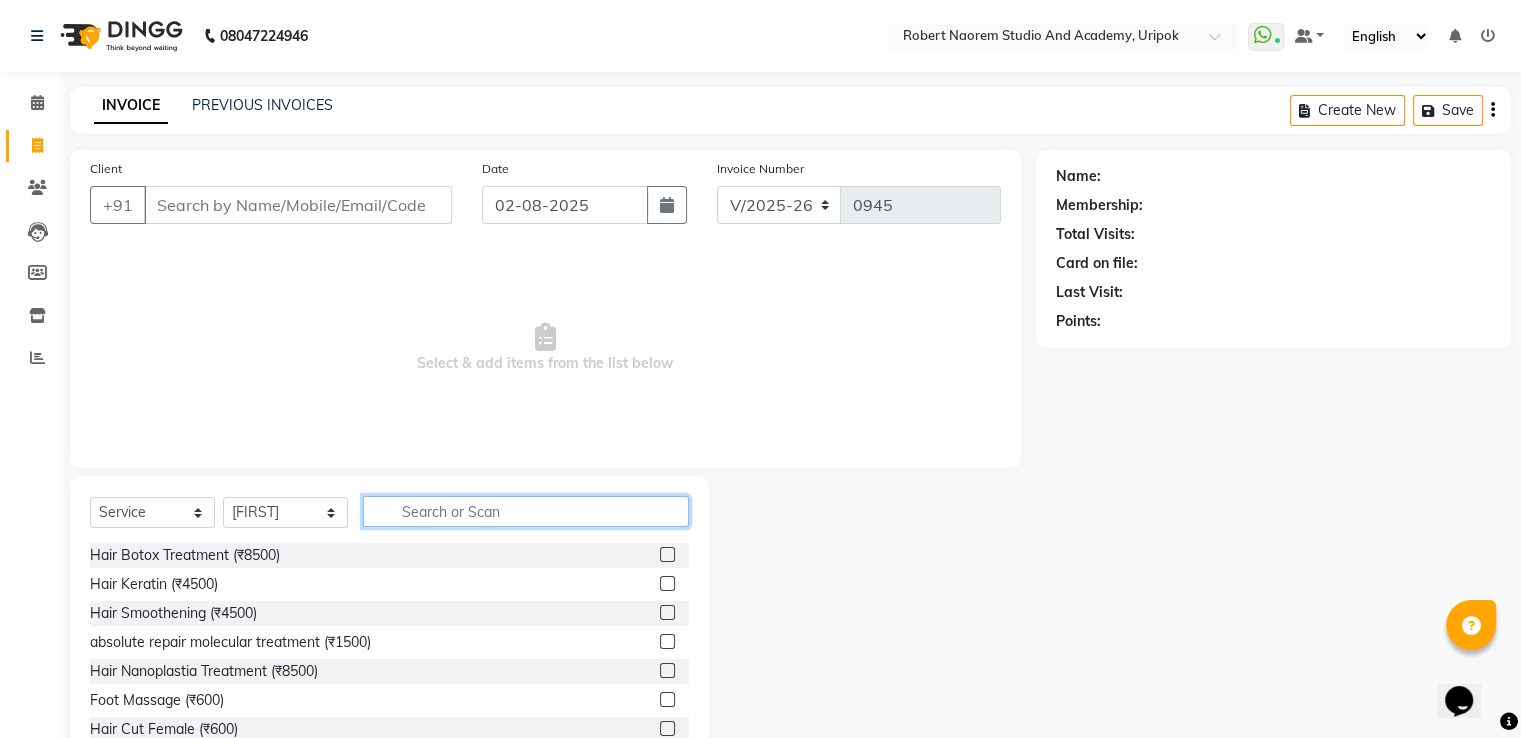 click 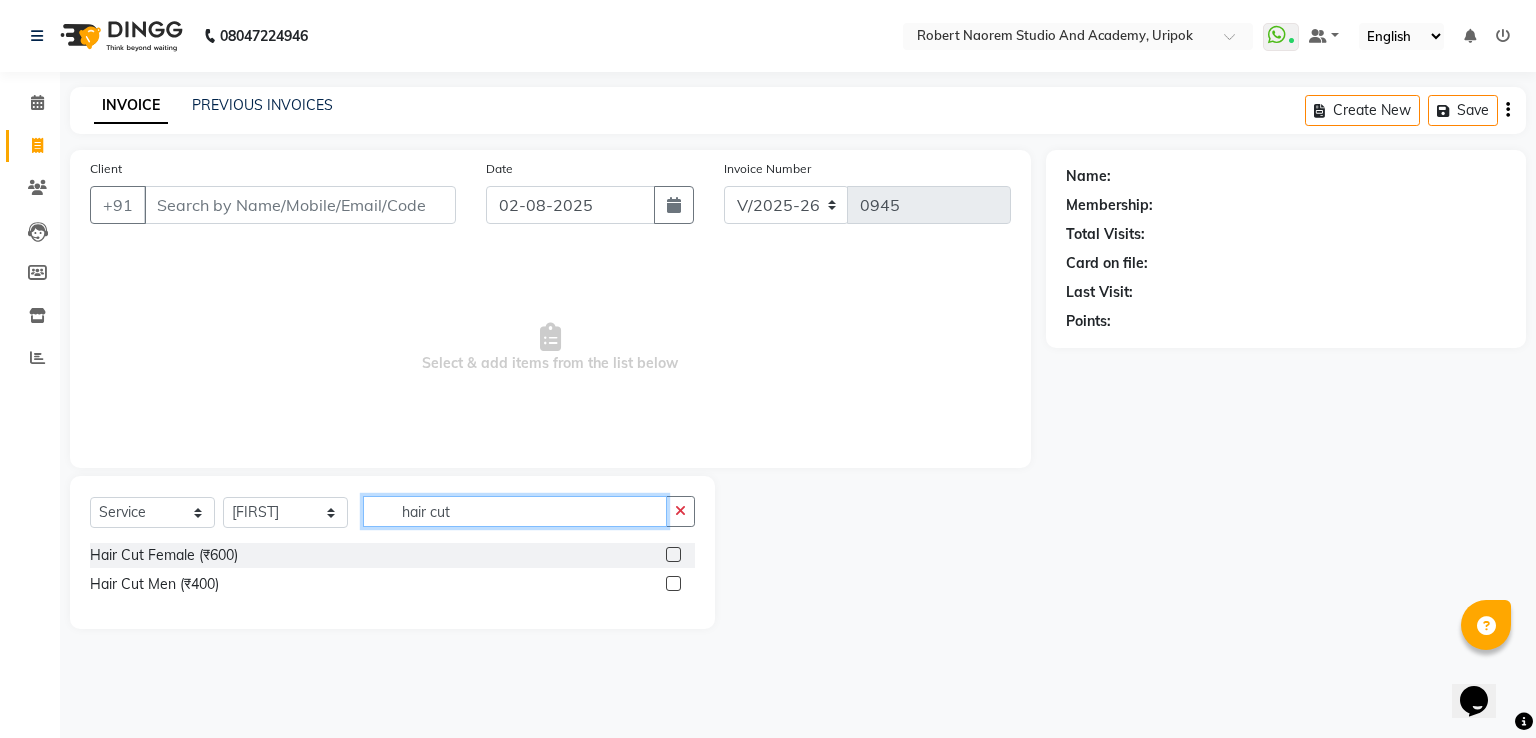 type on "hair cut" 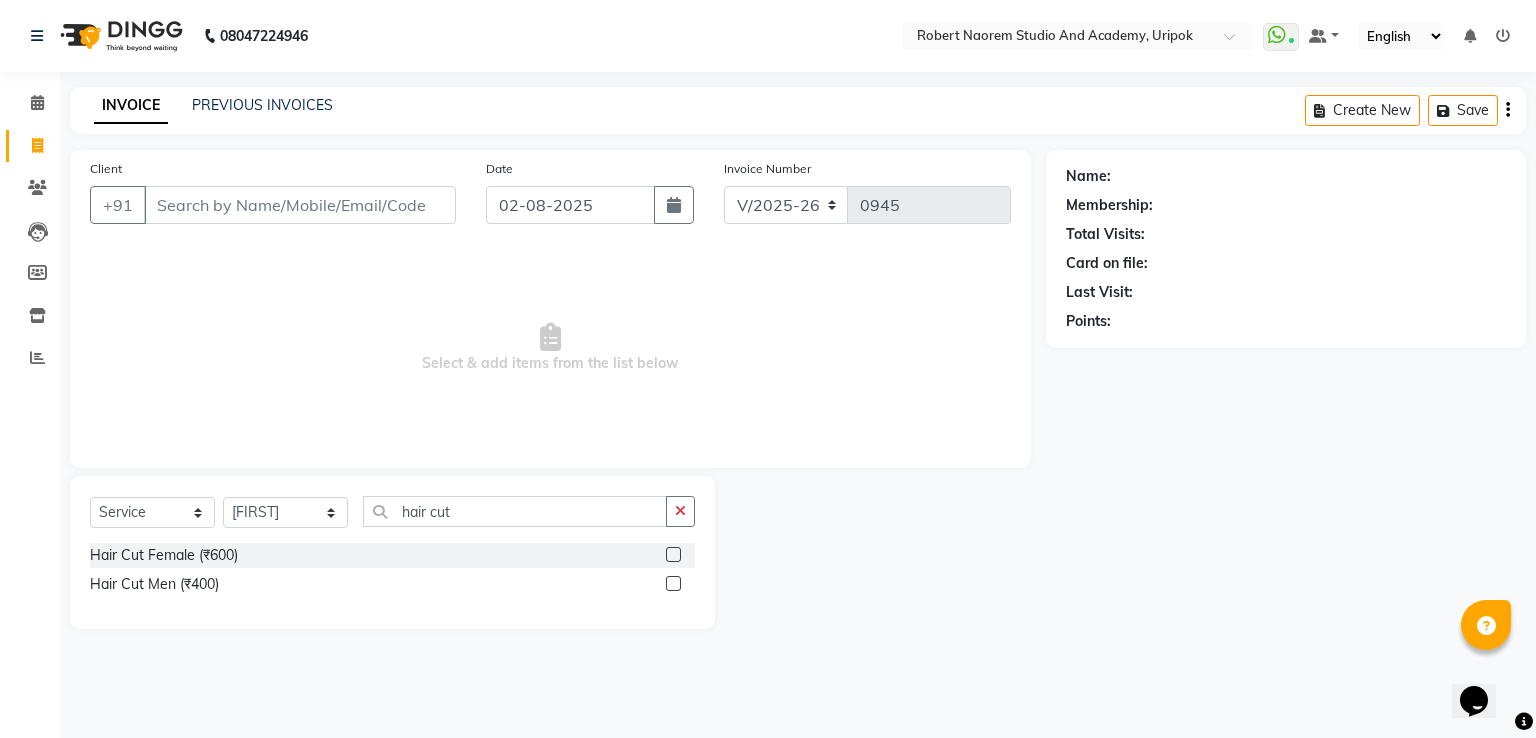 click 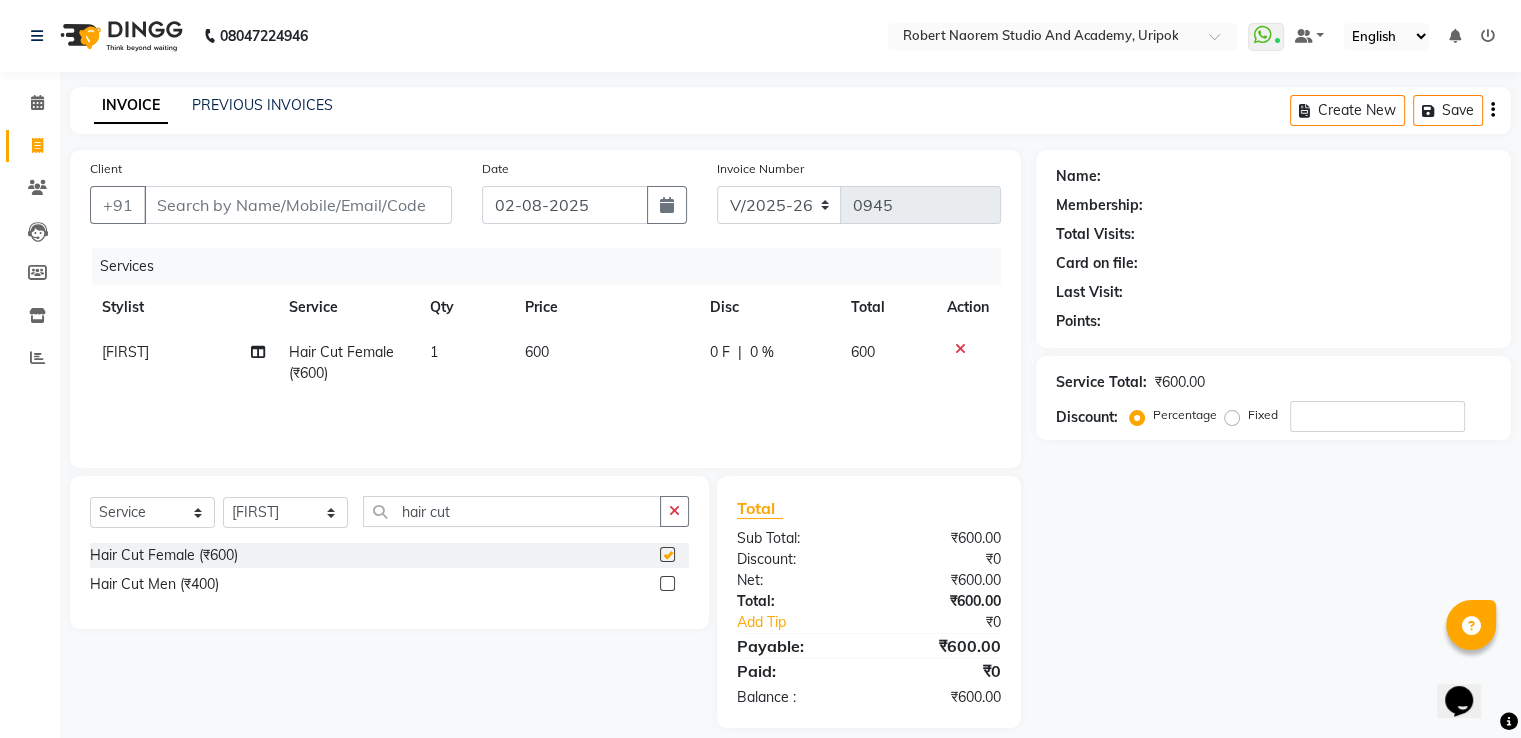 checkbox on "false" 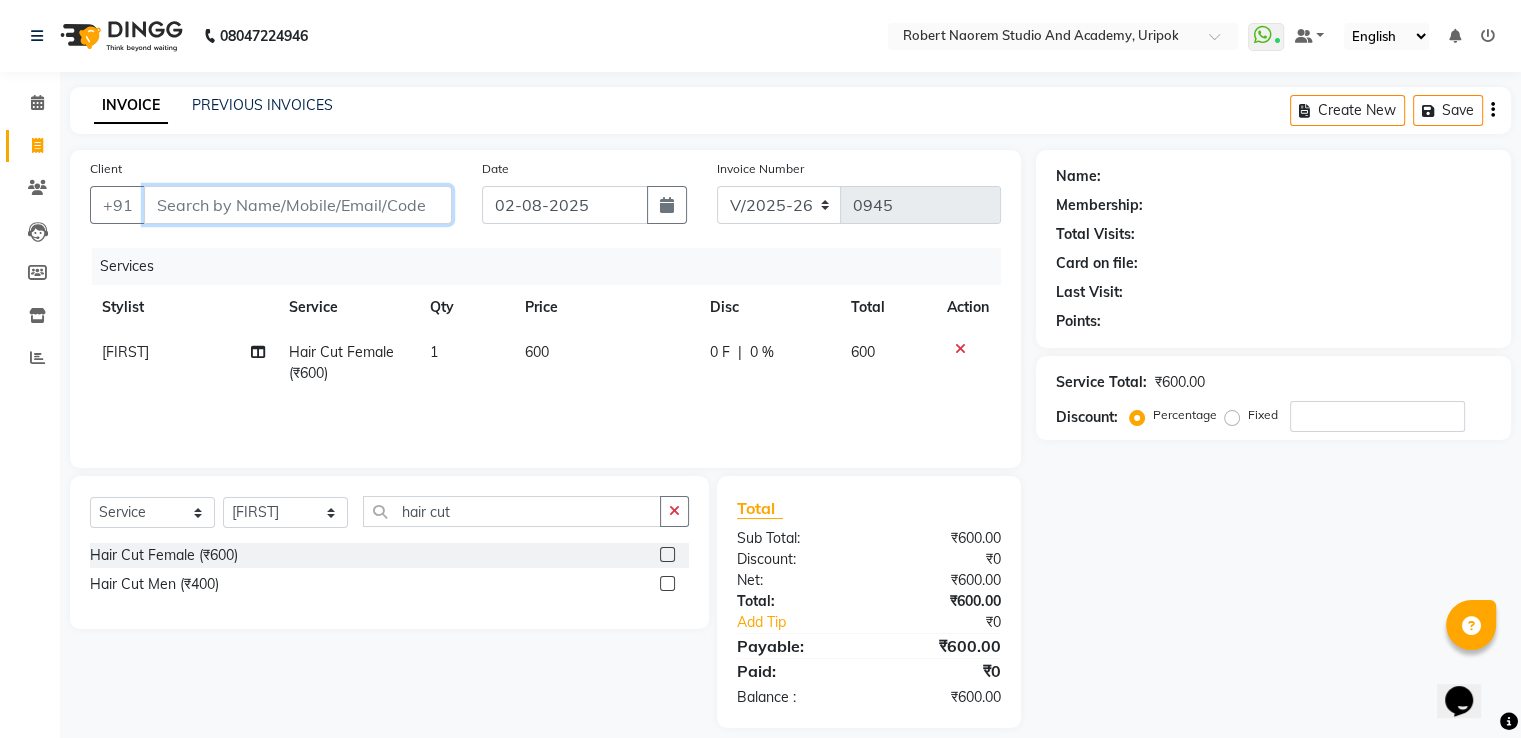click on "Client" at bounding box center [298, 205] 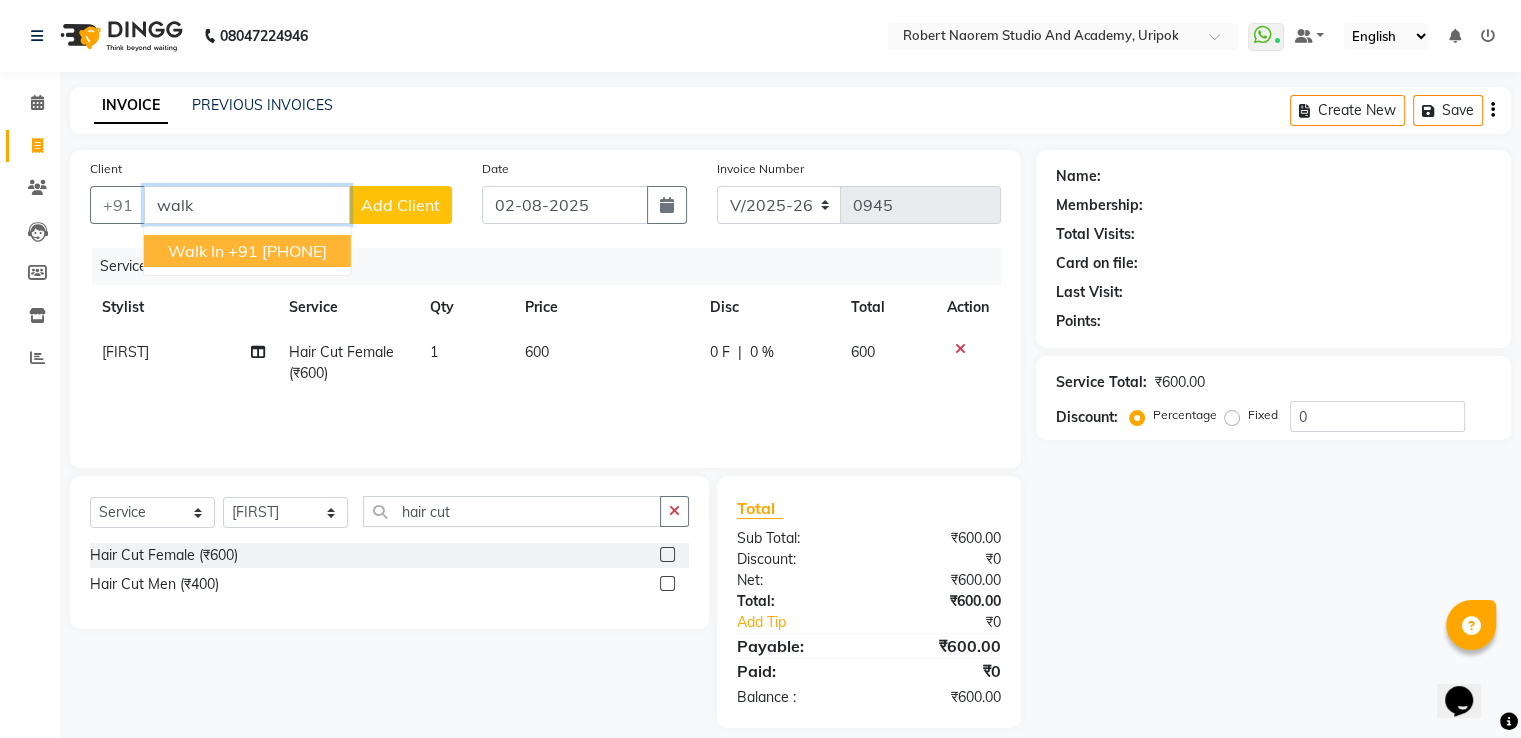 click on "Walk In +91  [PHONE]" at bounding box center [247, 251] 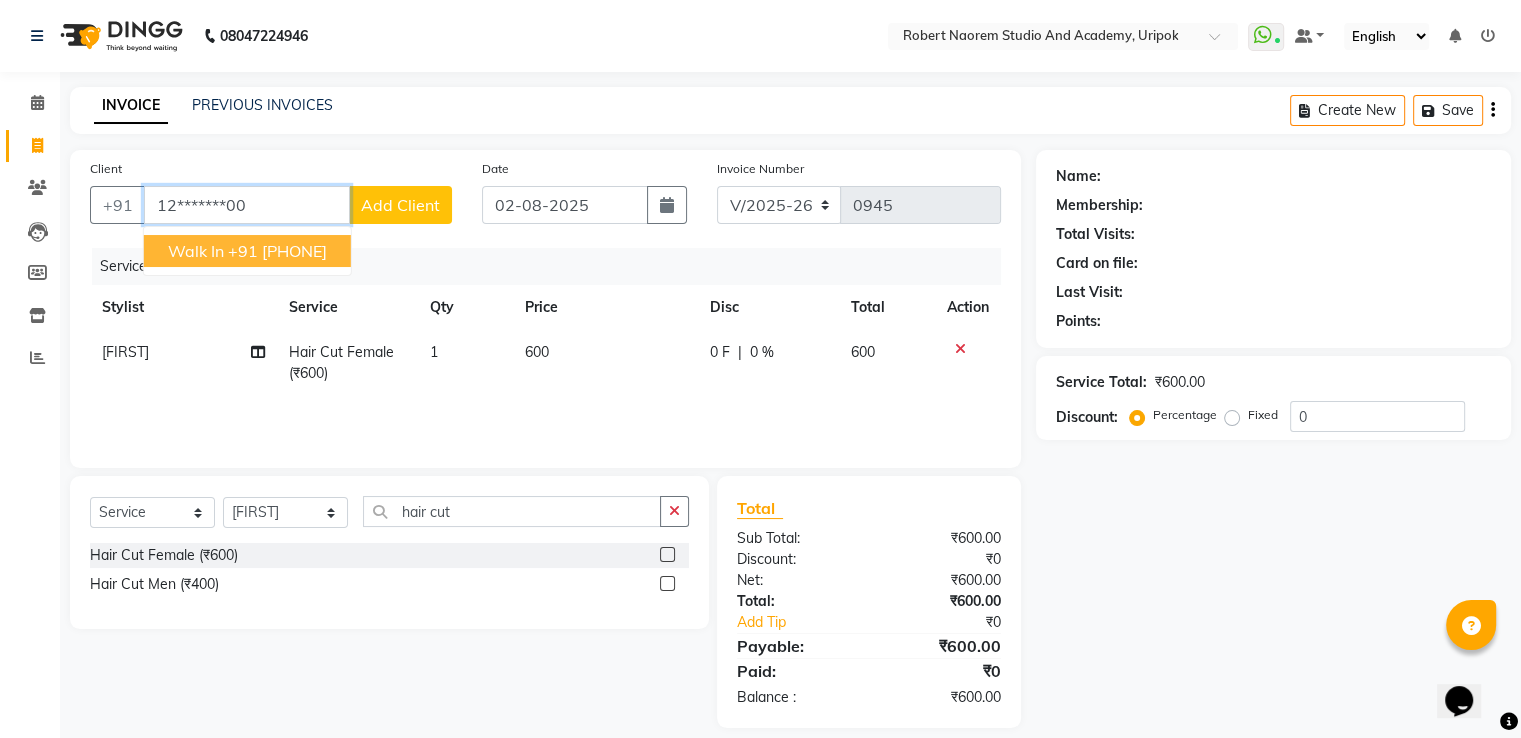 type on "12*******00" 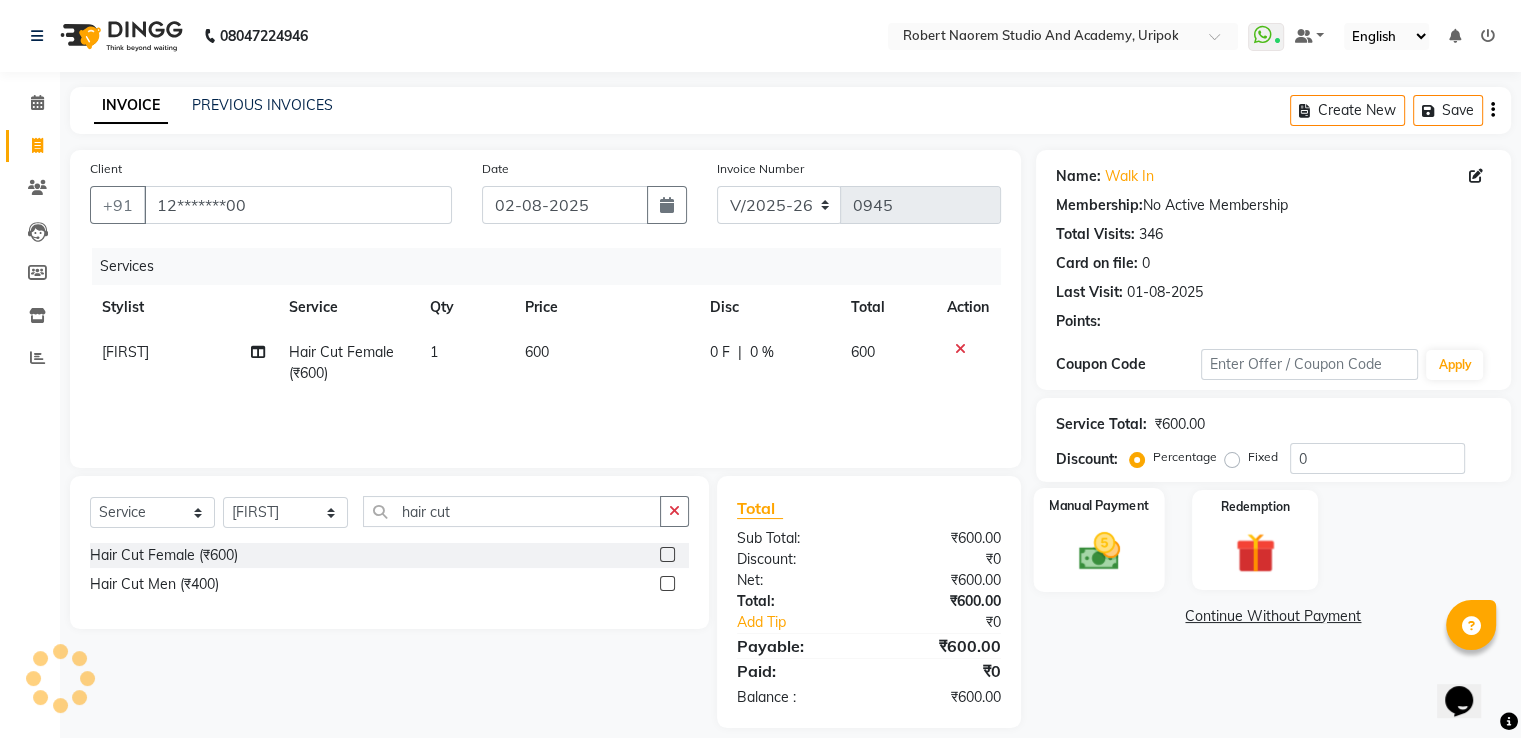 click 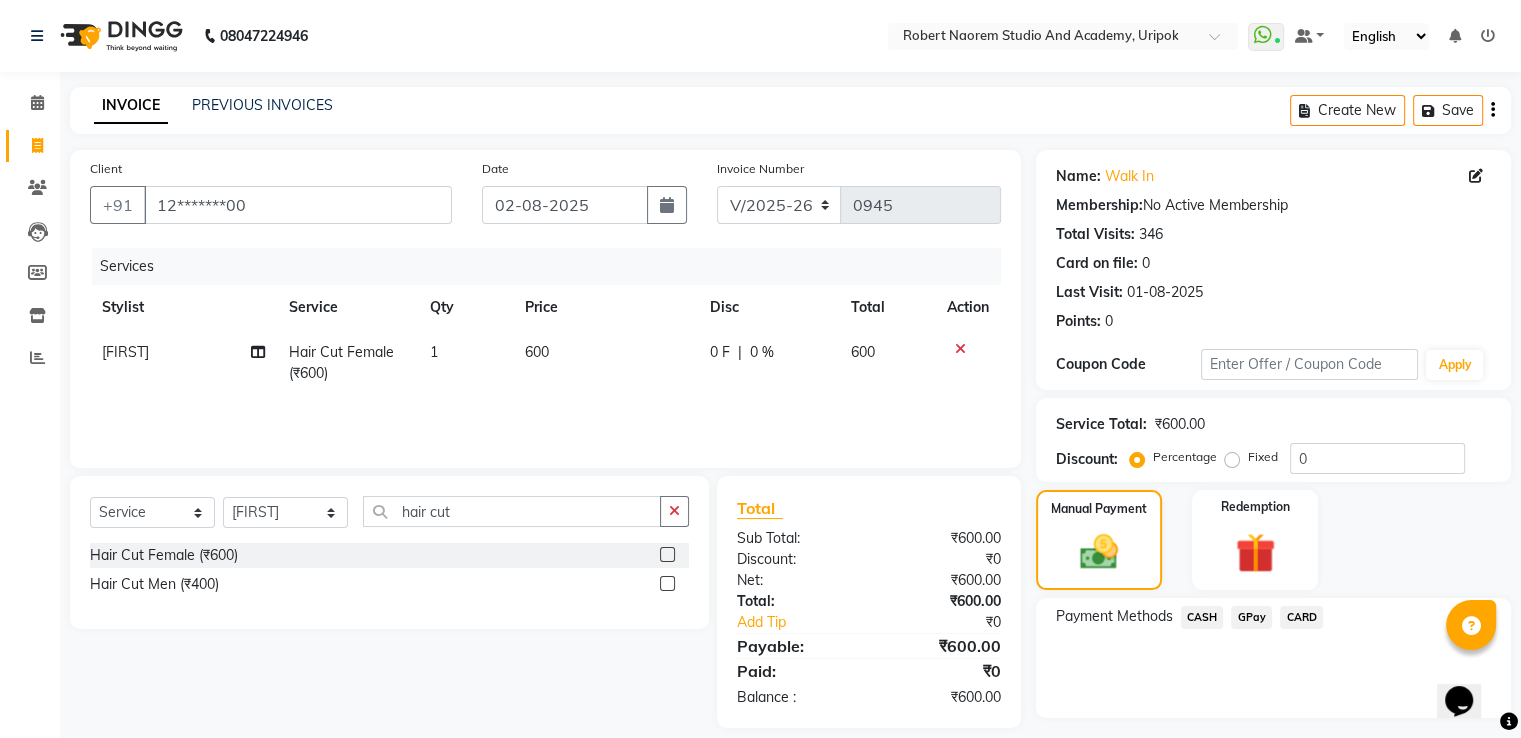 click on "CASH" 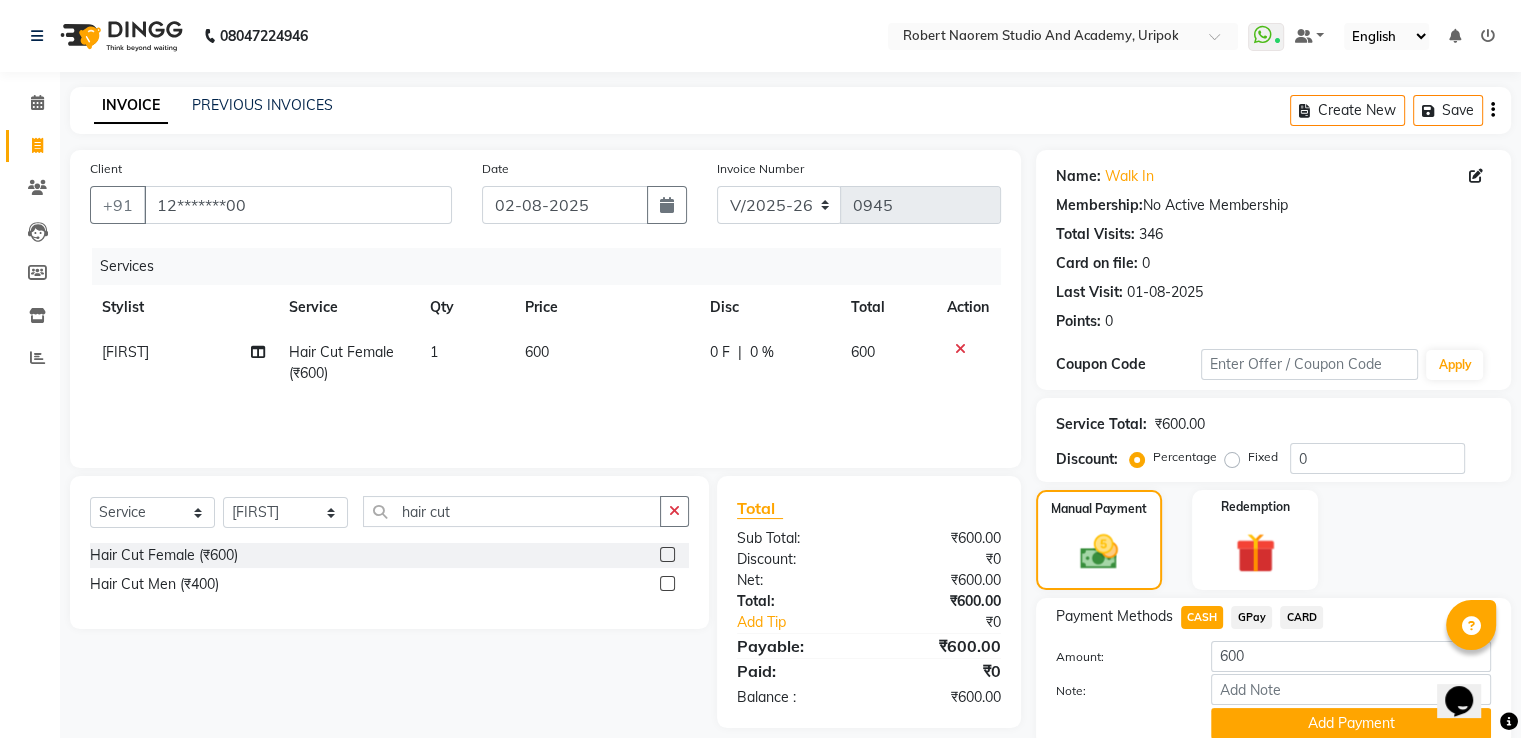 scroll, scrollTop: 81, scrollLeft: 0, axis: vertical 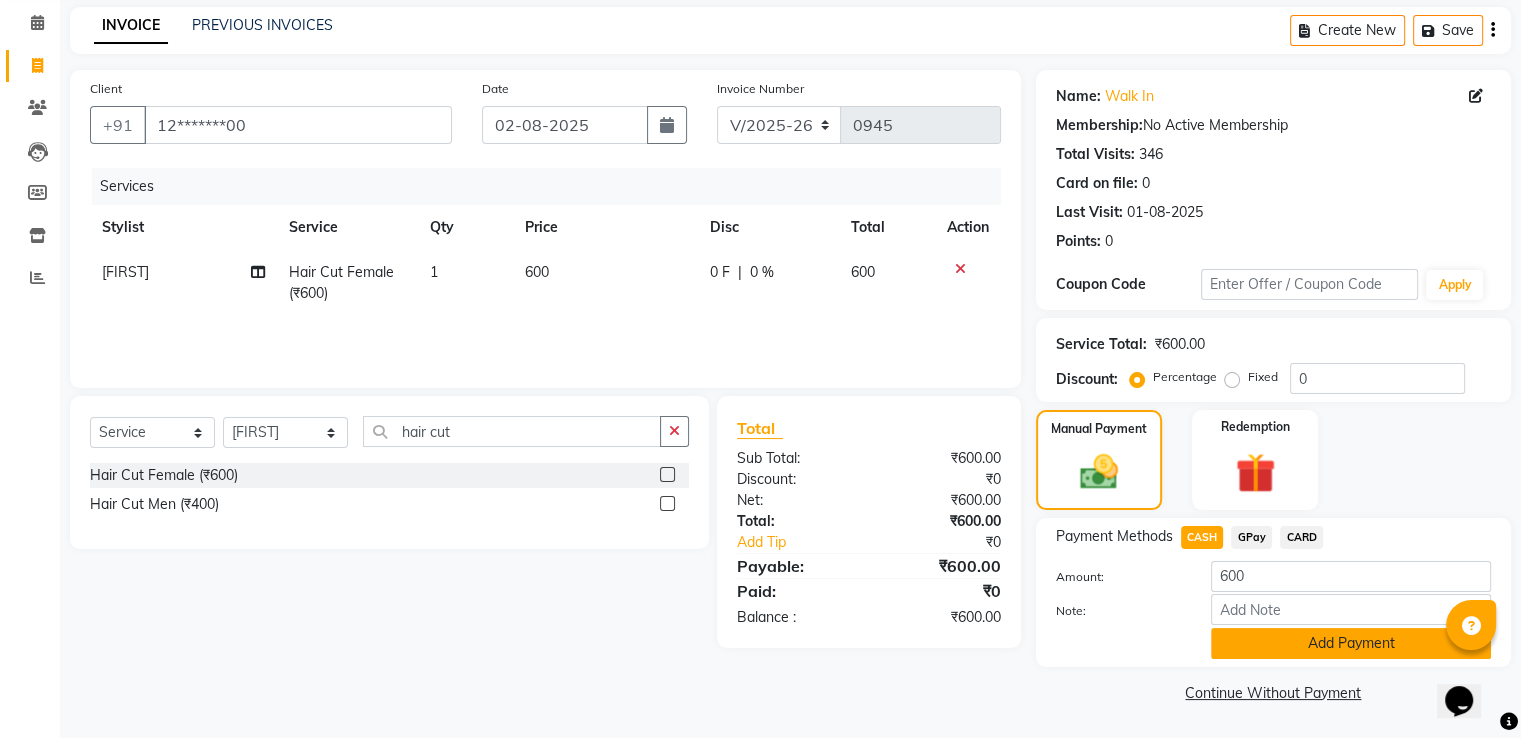 click on "Add Payment" 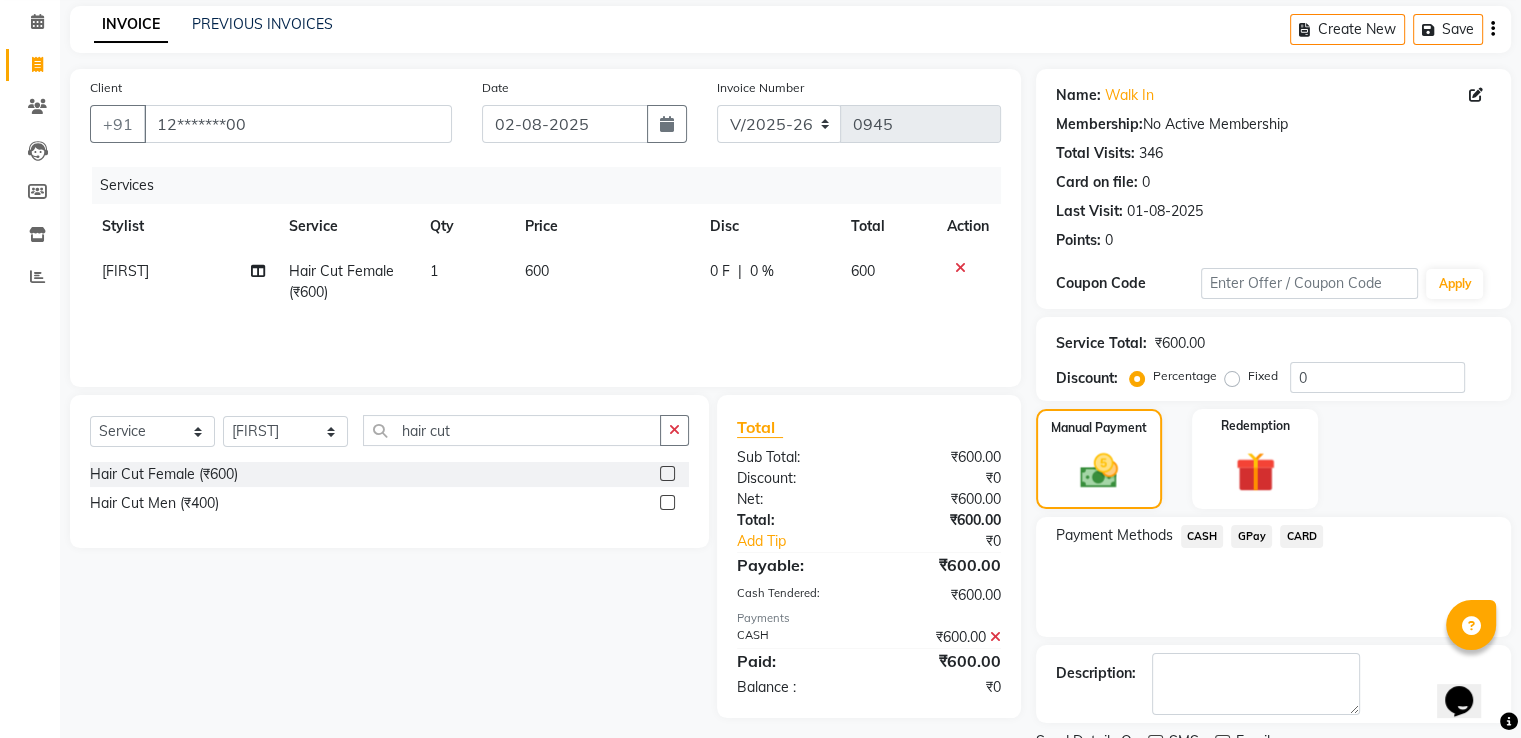 scroll, scrollTop: 163, scrollLeft: 0, axis: vertical 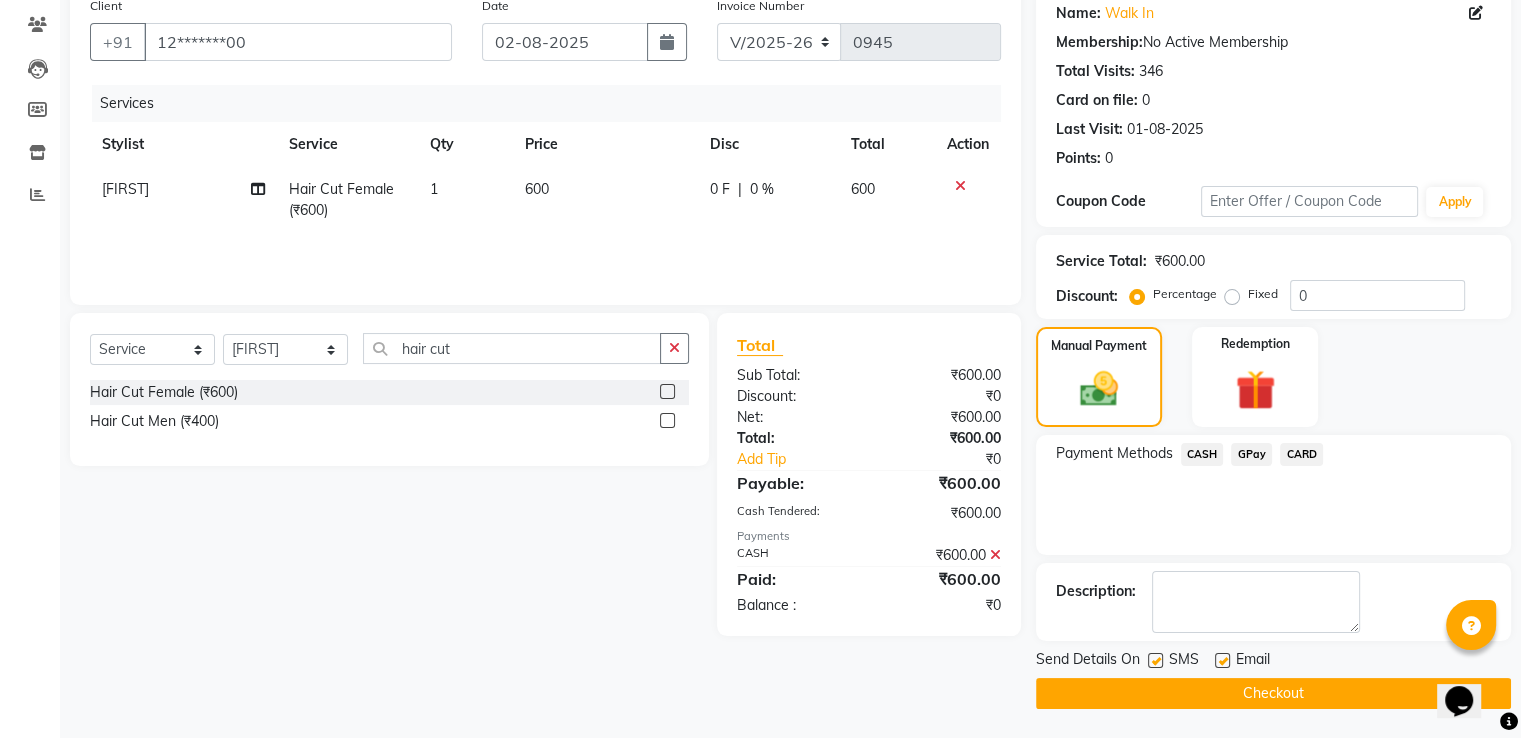 click on "Checkout" 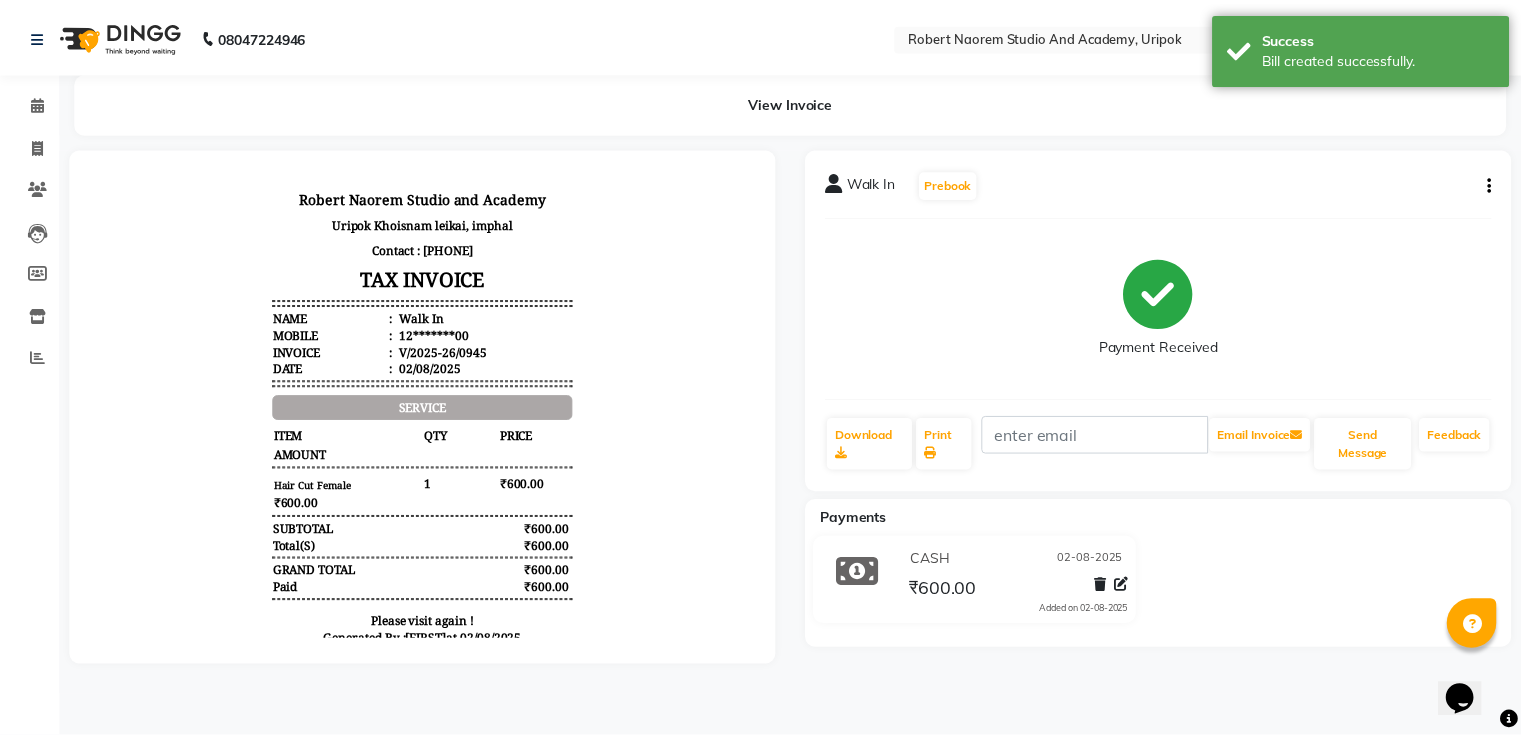 scroll, scrollTop: 0, scrollLeft: 0, axis: both 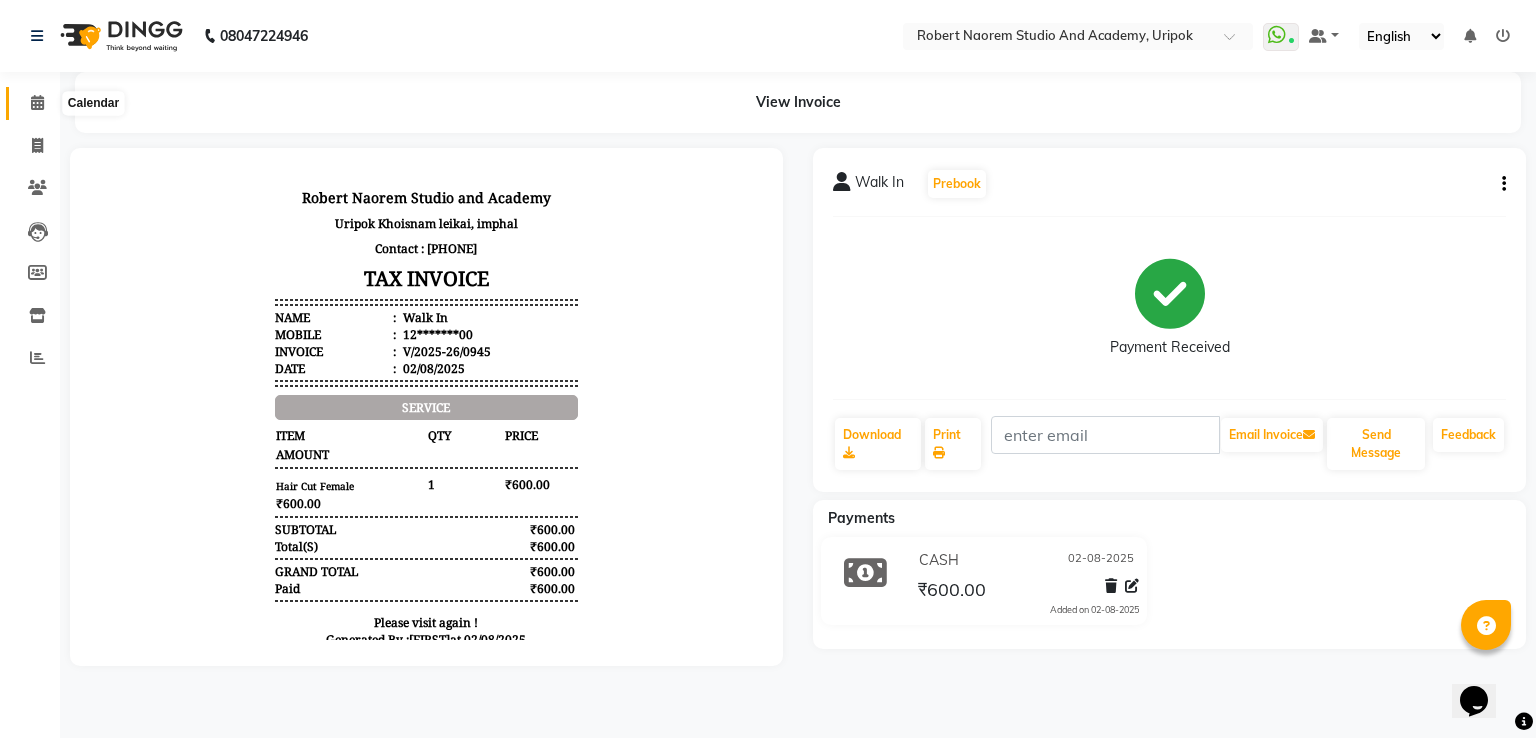 click 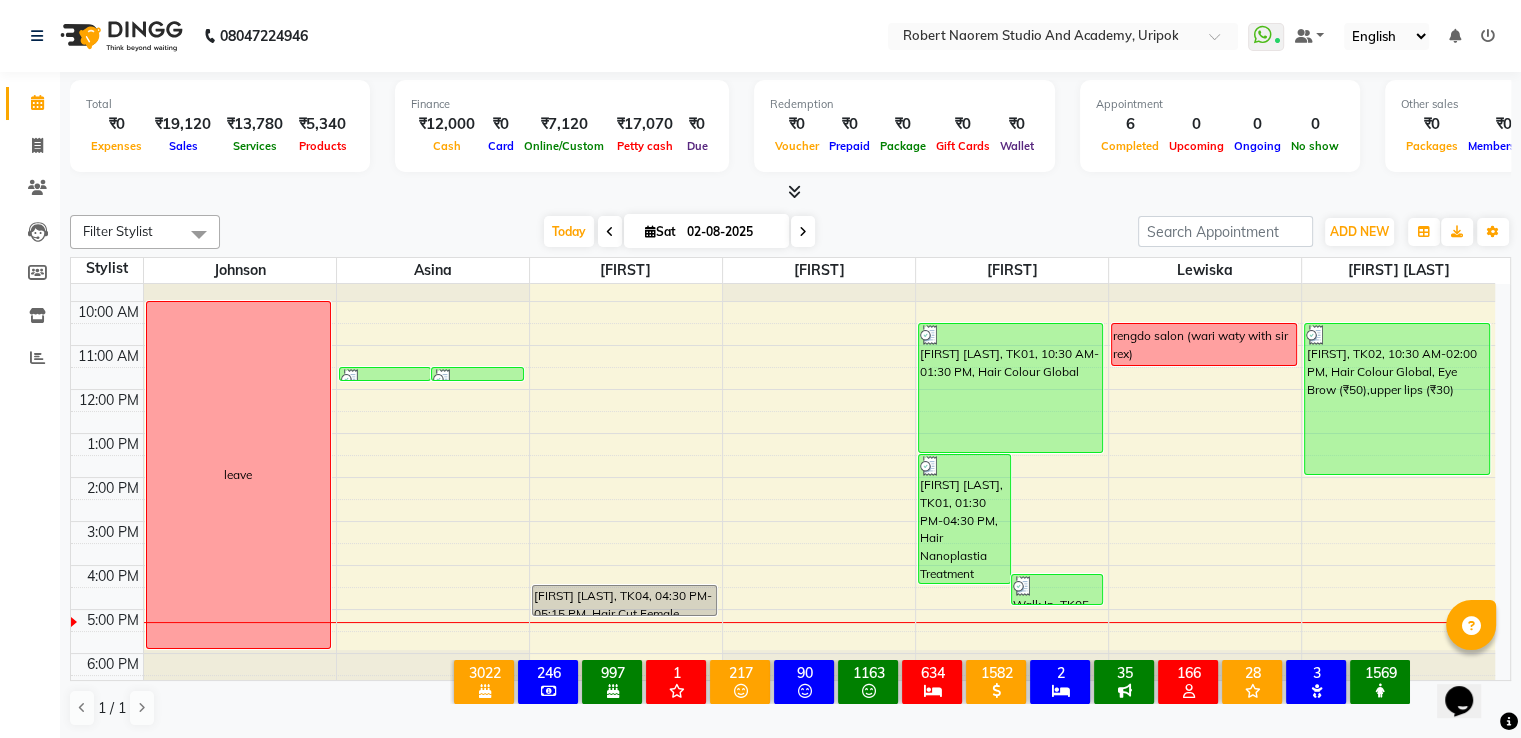 scroll, scrollTop: 38, scrollLeft: 0, axis: vertical 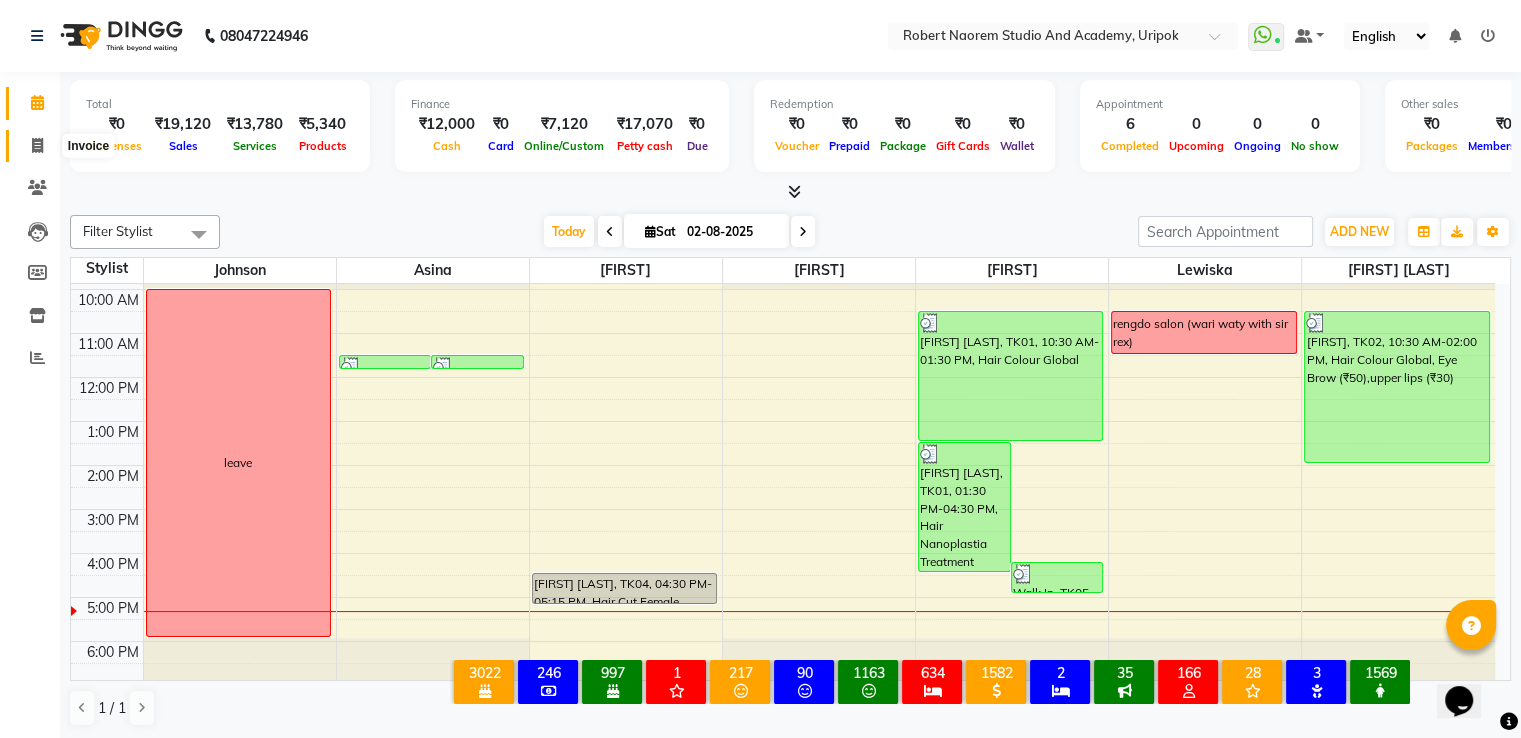 click 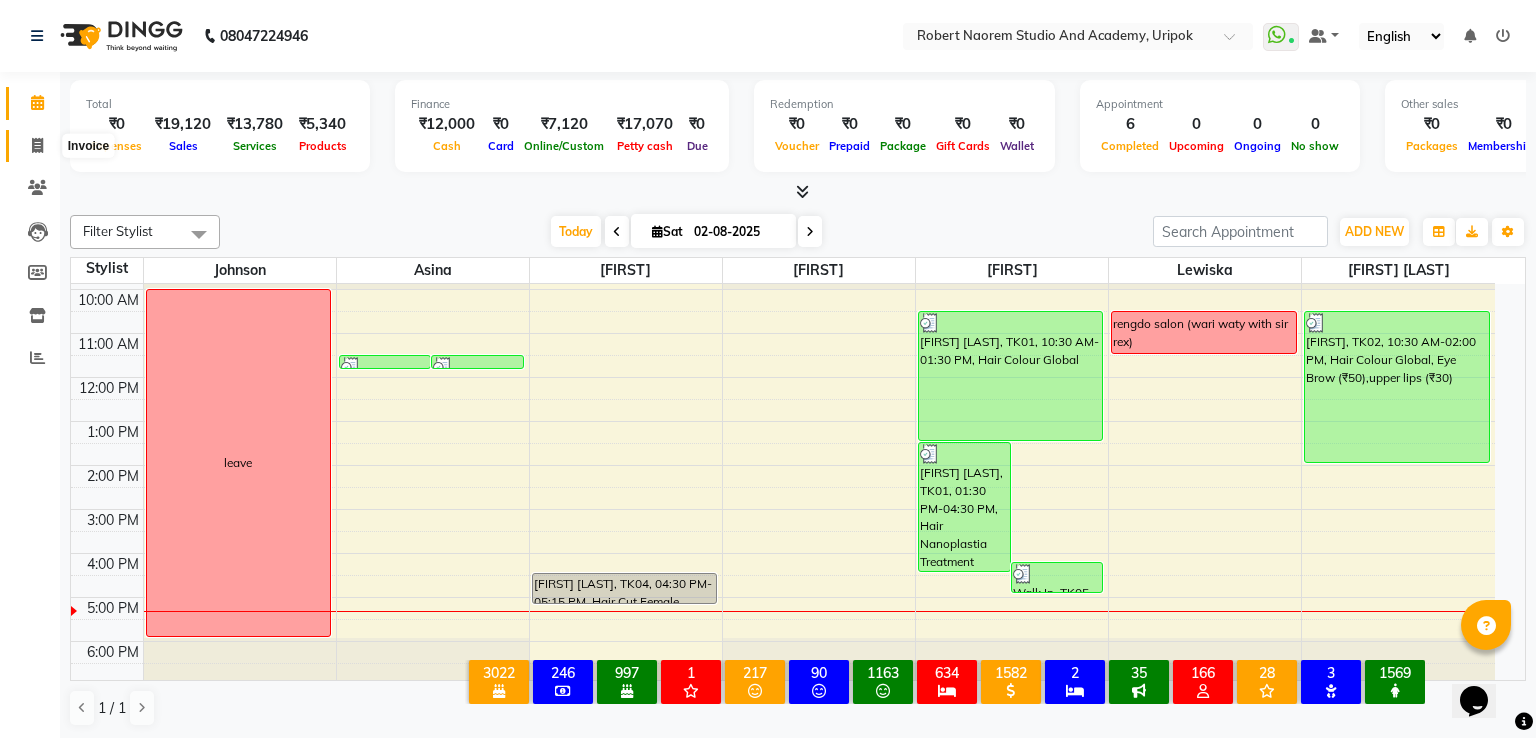 select on "service" 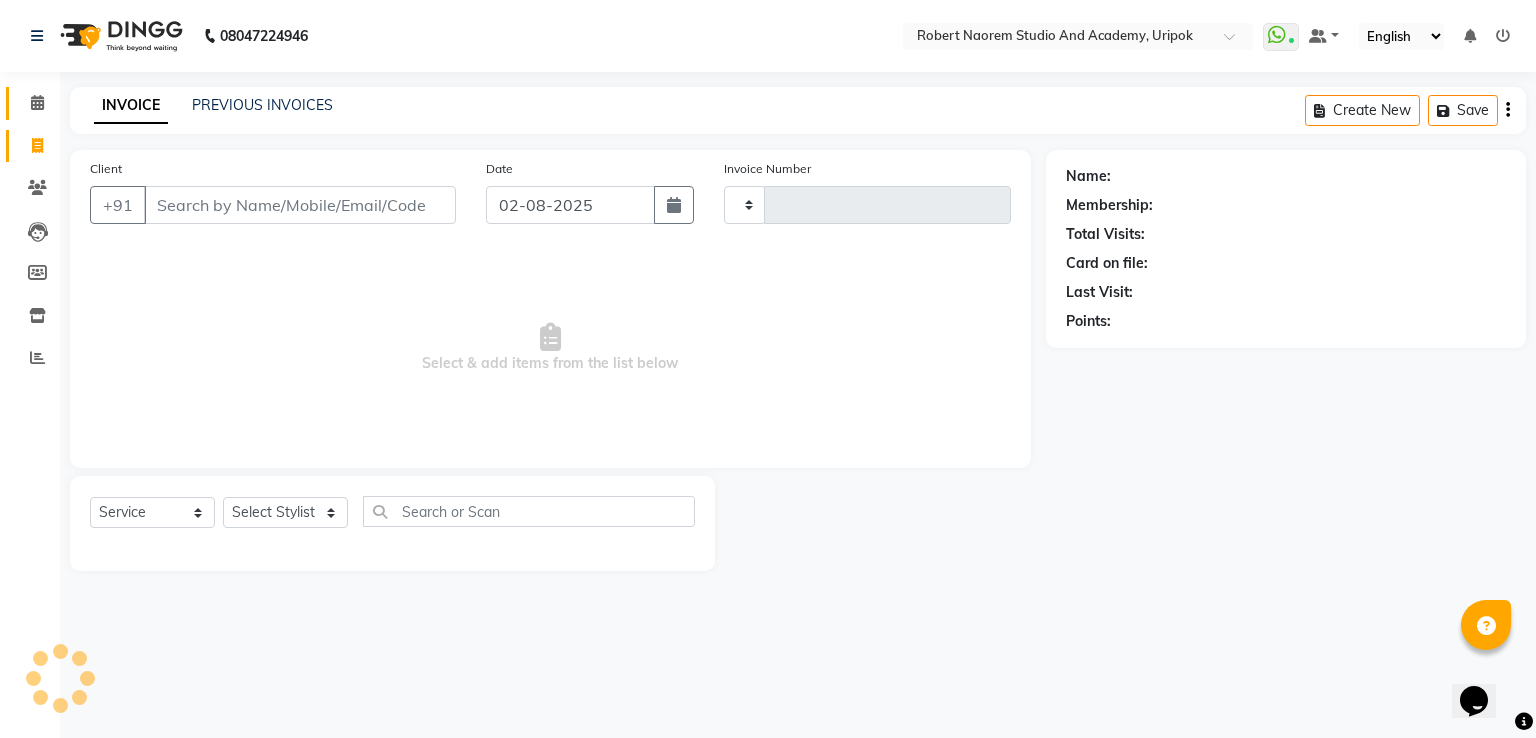 type on "0946" 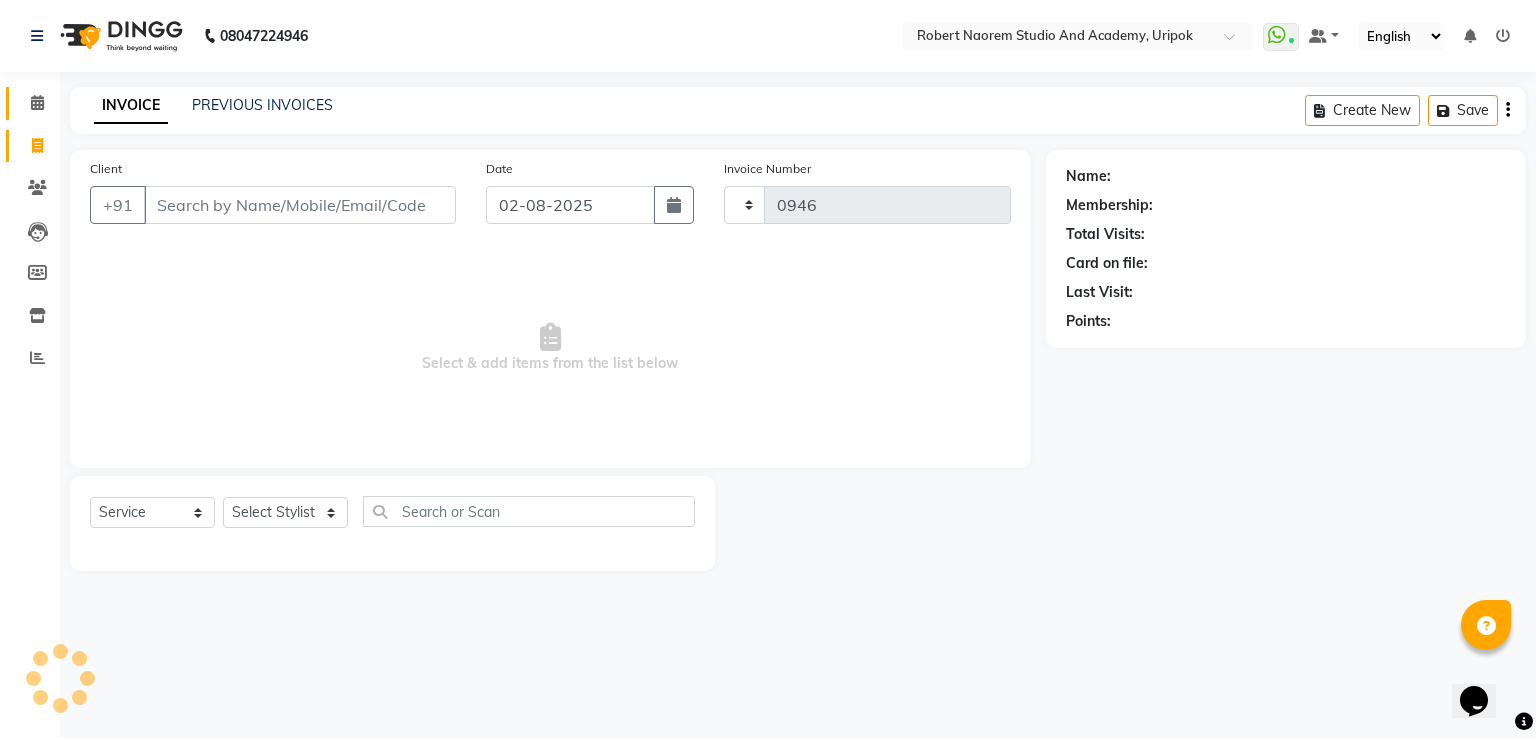 select on "4880" 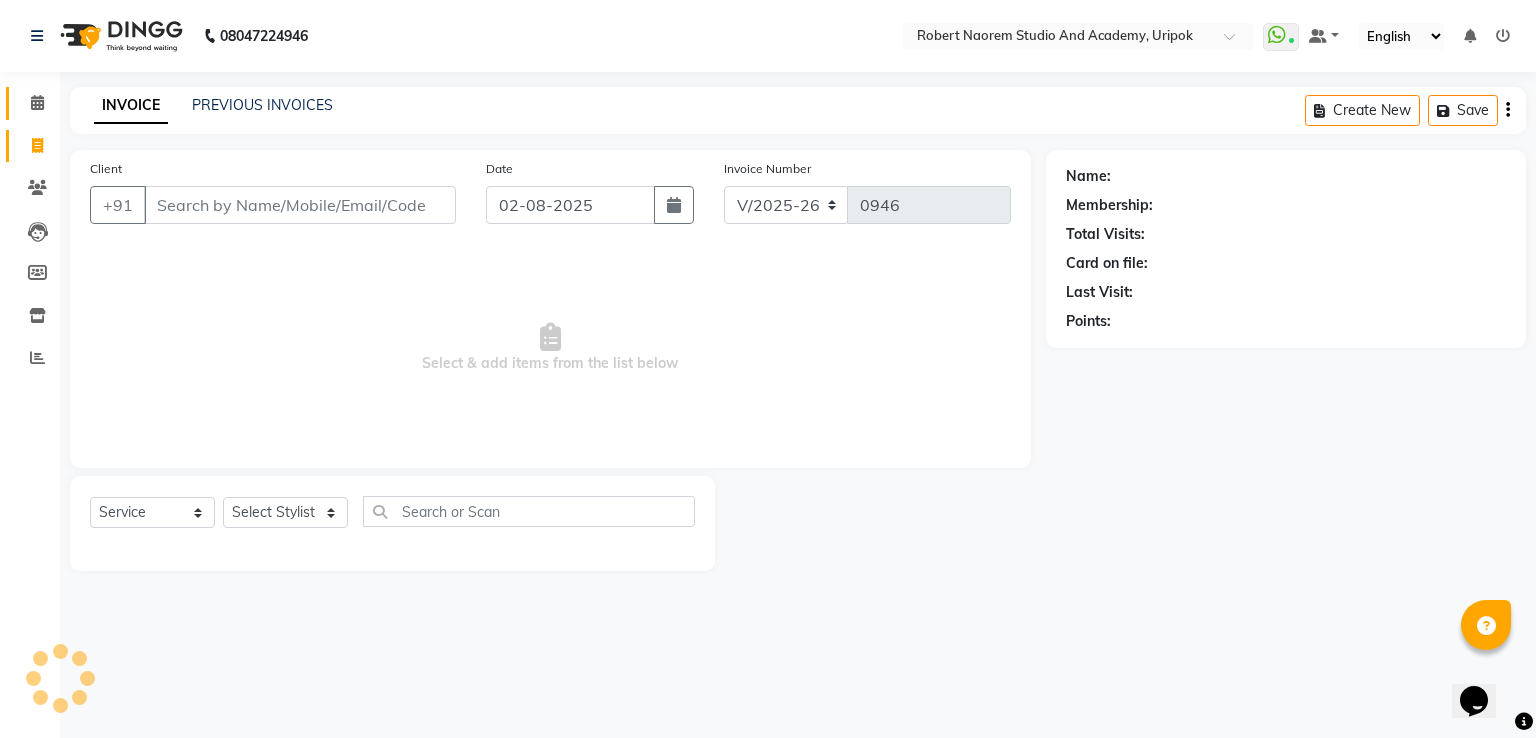 click 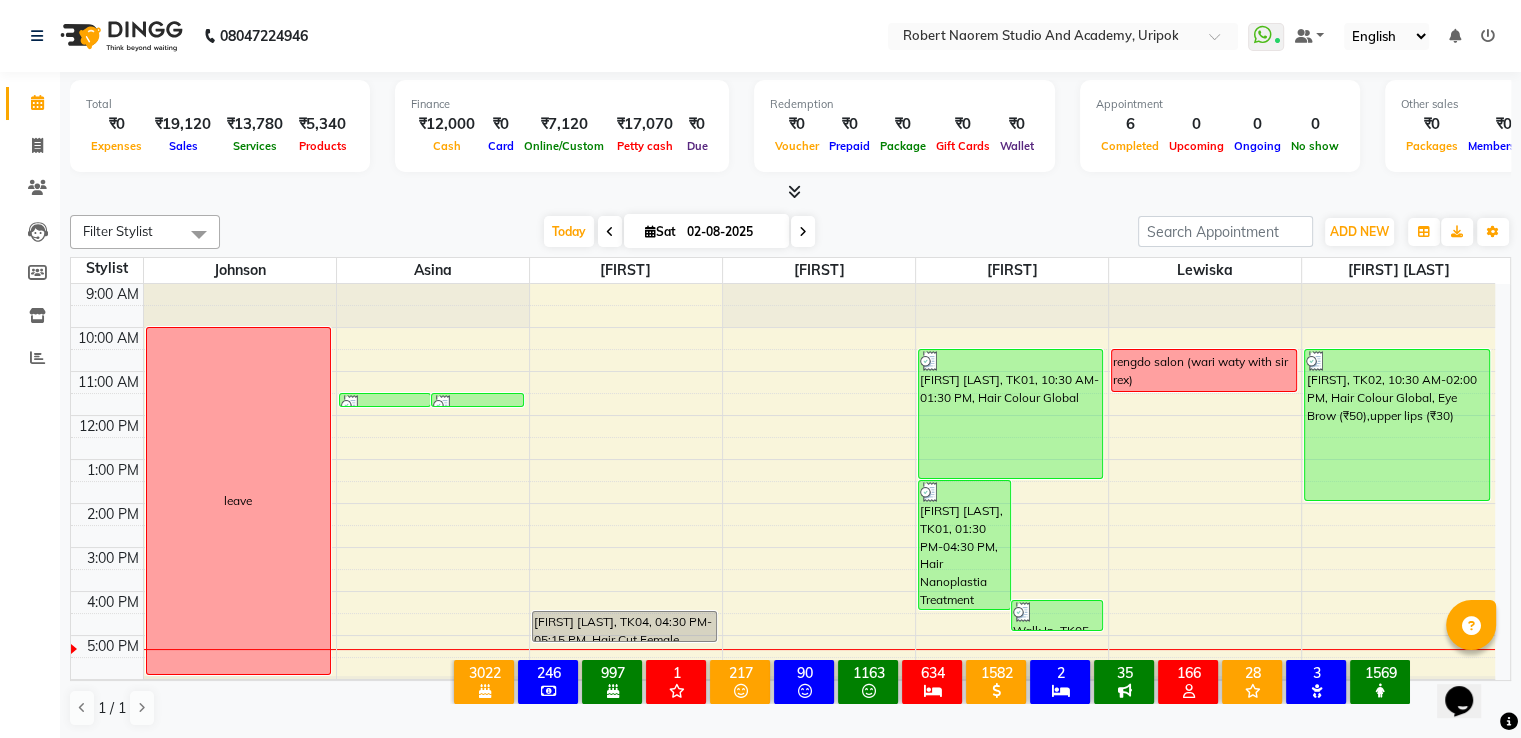 click at bounding box center (803, 231) 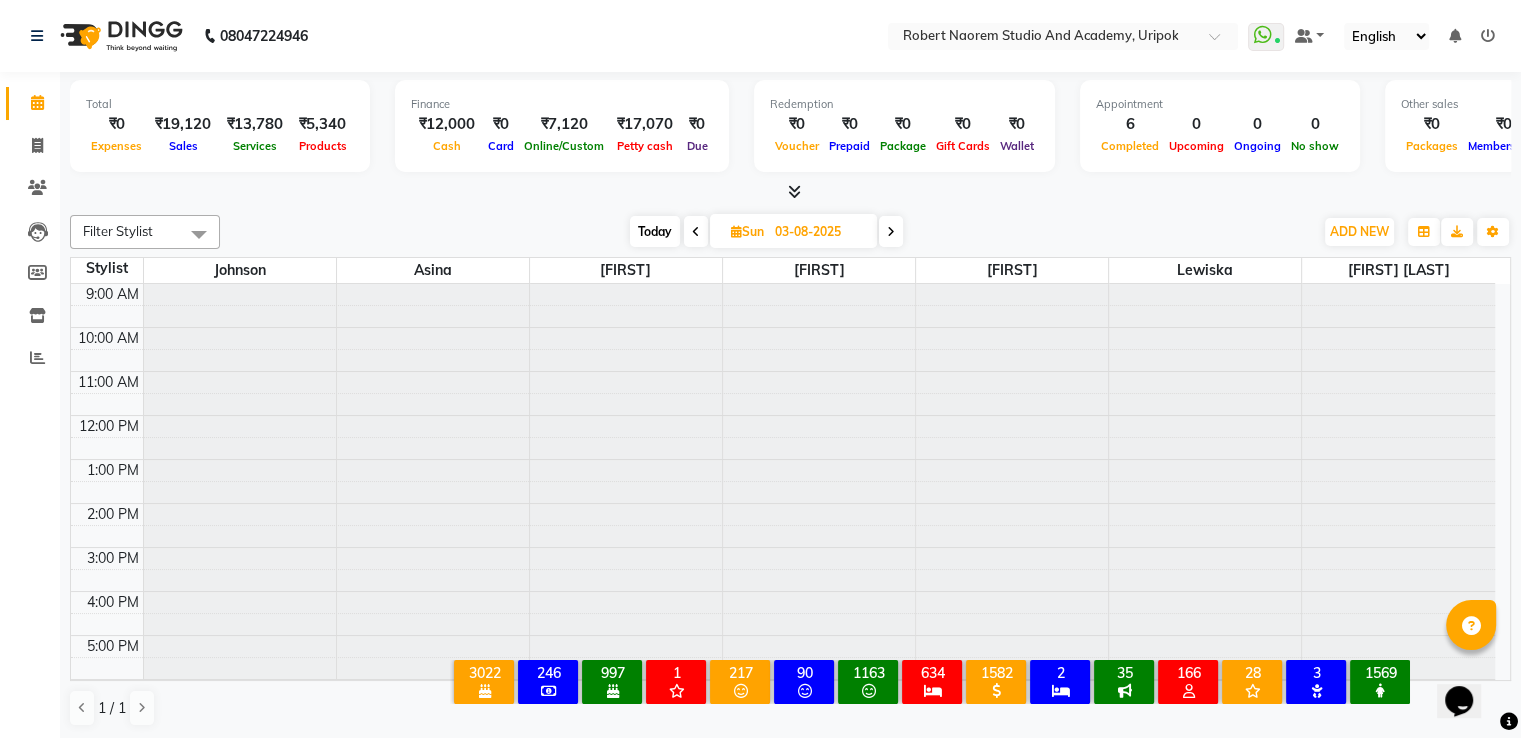 scroll, scrollTop: 38, scrollLeft: 0, axis: vertical 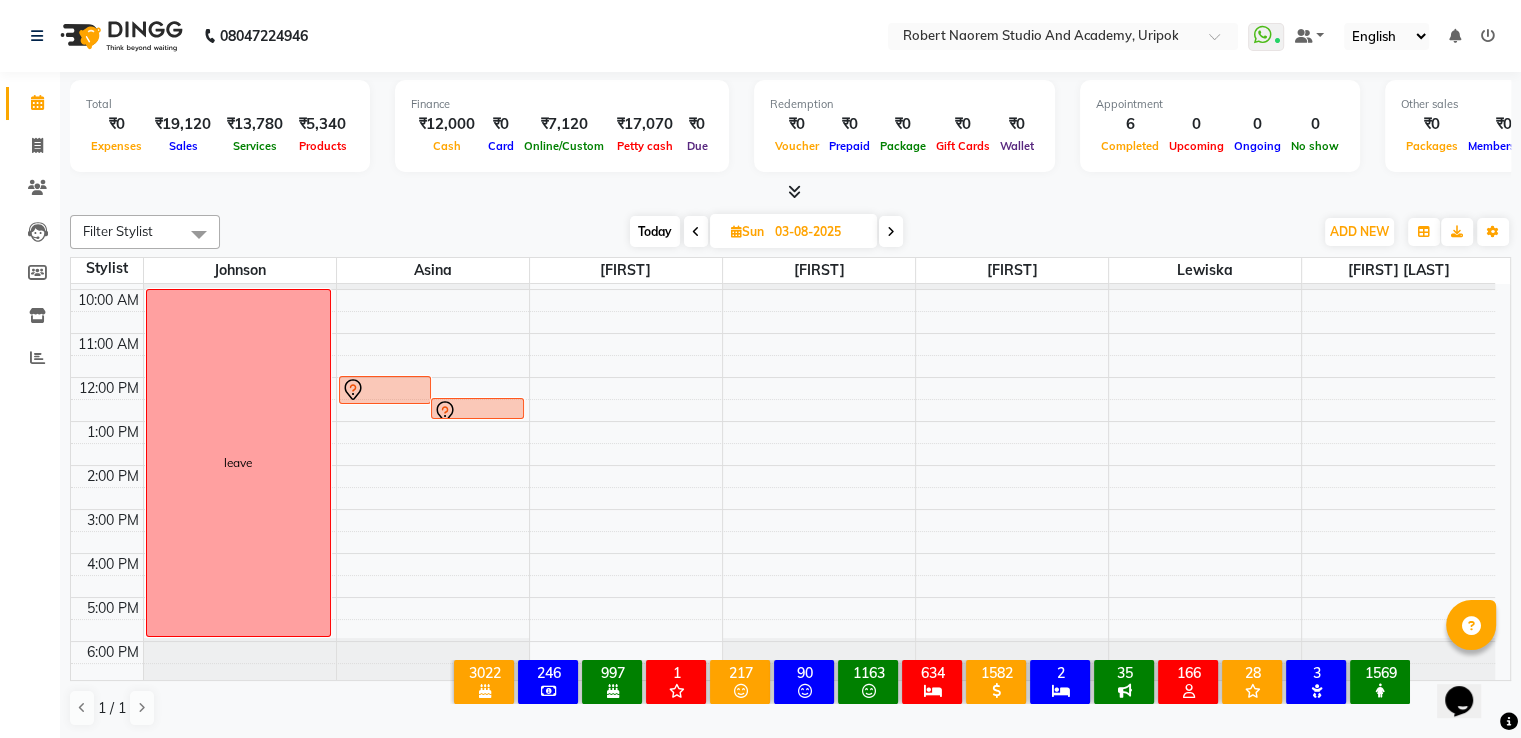 click on "9:00 AM 10:00 AM 11:00 AM 12:00 PM 1:00 PM 2:00 PM 3:00 PM 4:00 PM 5:00 PM 6:00 PM  leave              [FIRST], 12:00 PM-12:40 PM, basic pedicure             [FIRST], 12:30 PM-01:00 PM, Under Arm Rica" at bounding box center [783, 465] 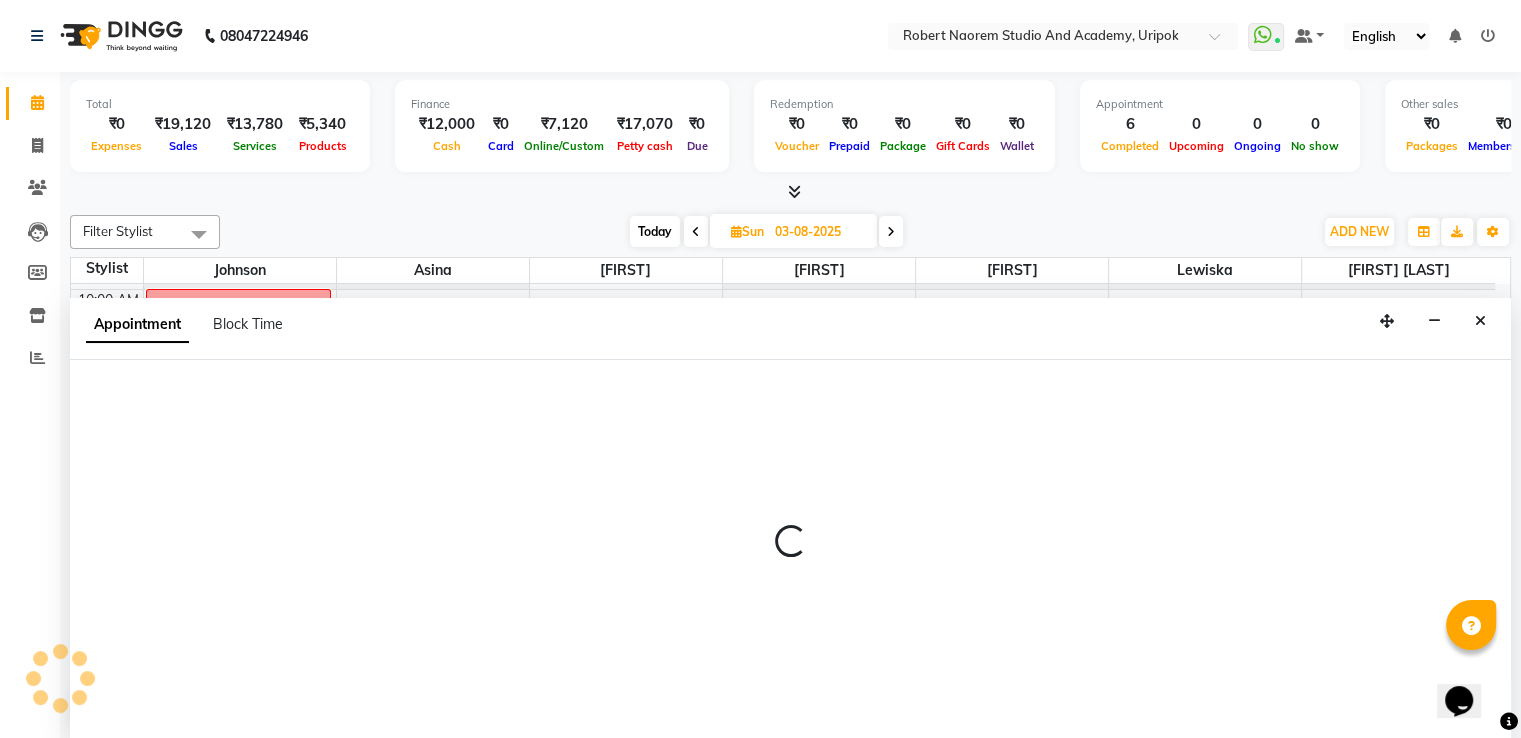 scroll, scrollTop: 1, scrollLeft: 0, axis: vertical 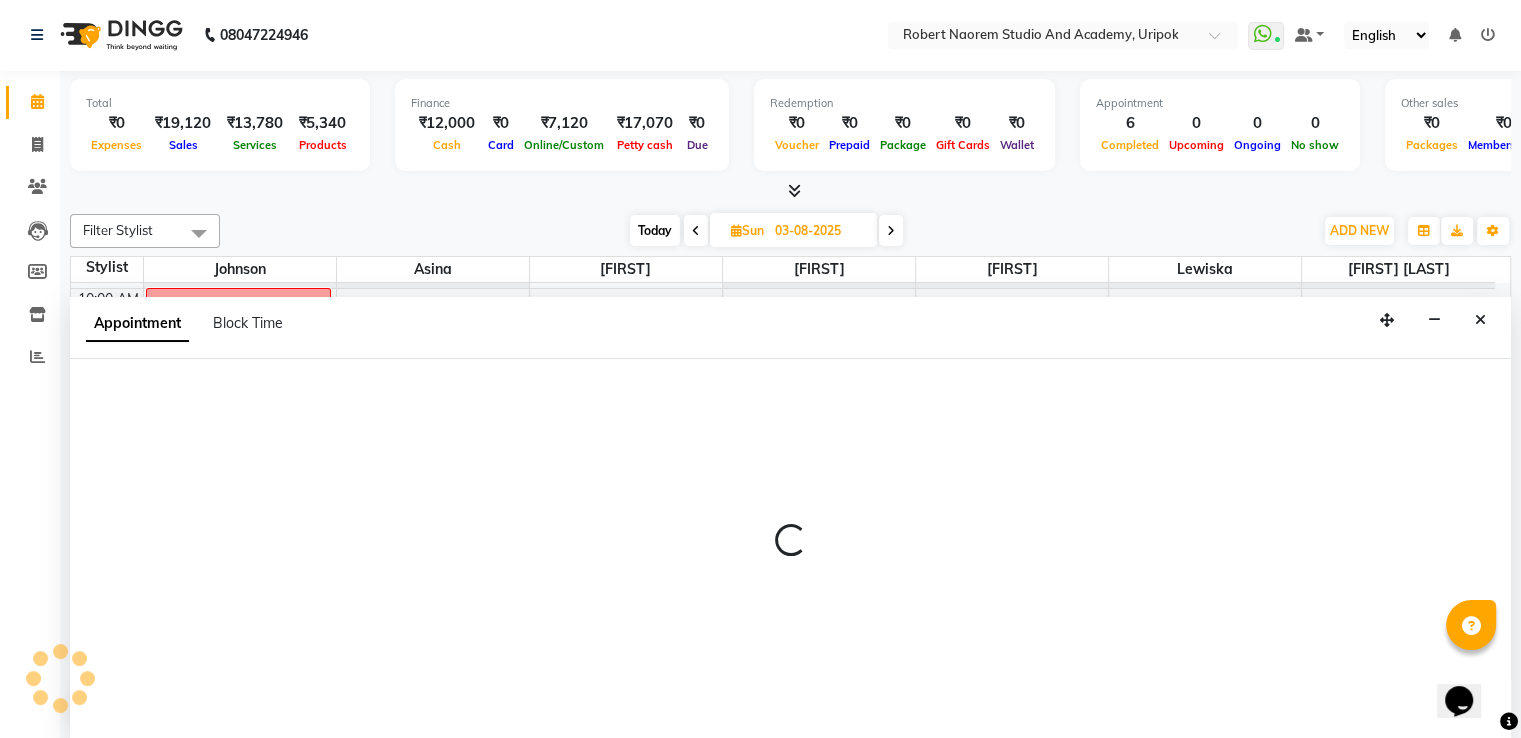 select on "71758" 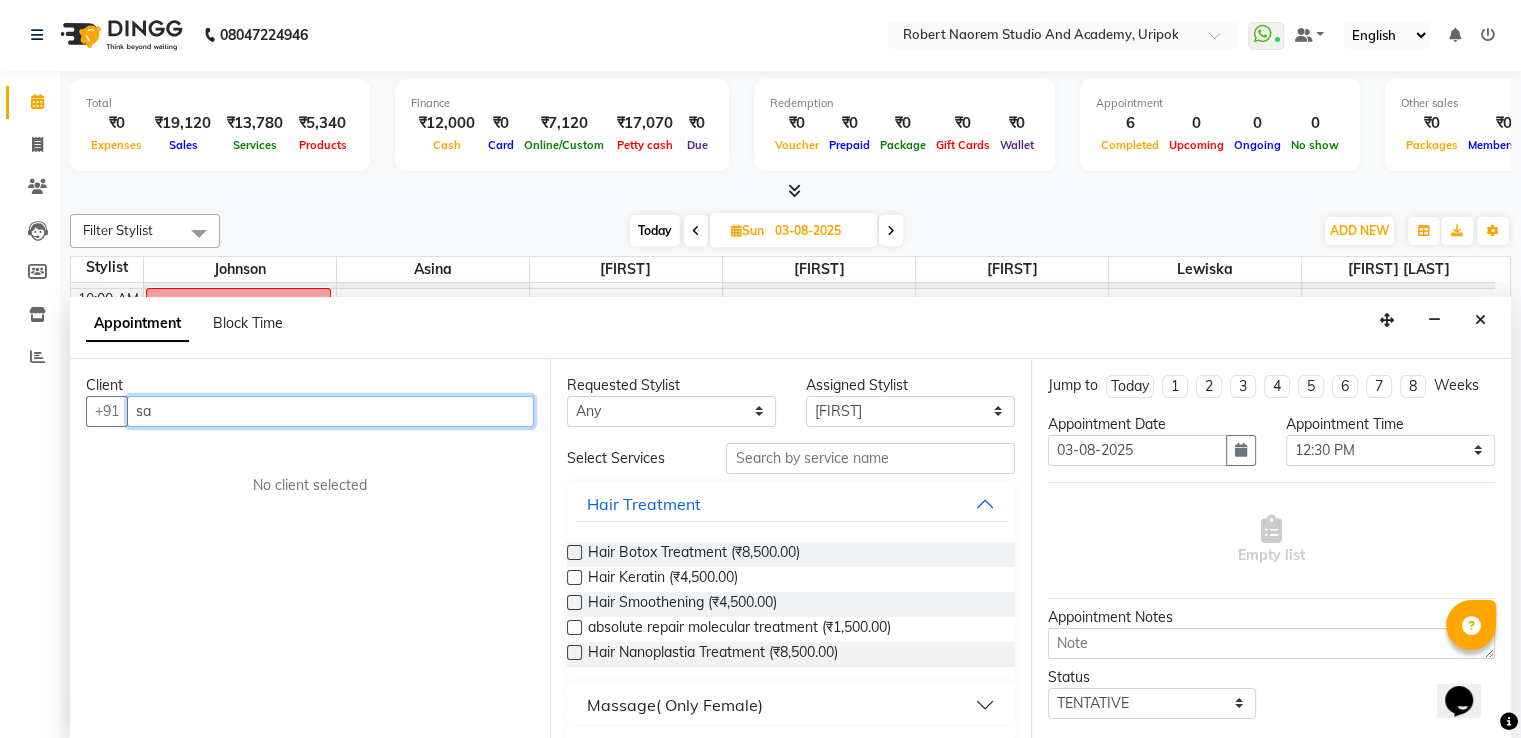 type on "s" 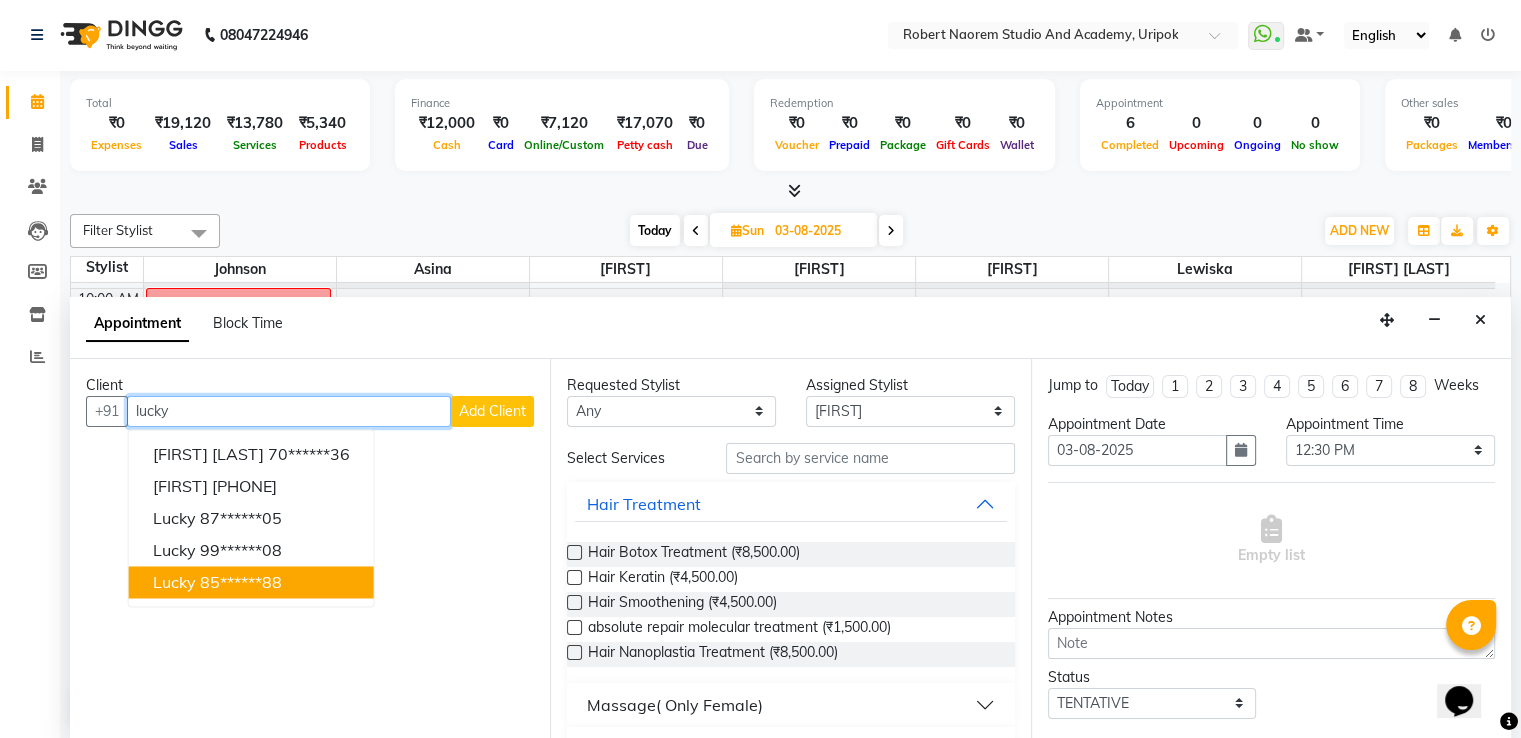 click on "85******88" at bounding box center [241, 582] 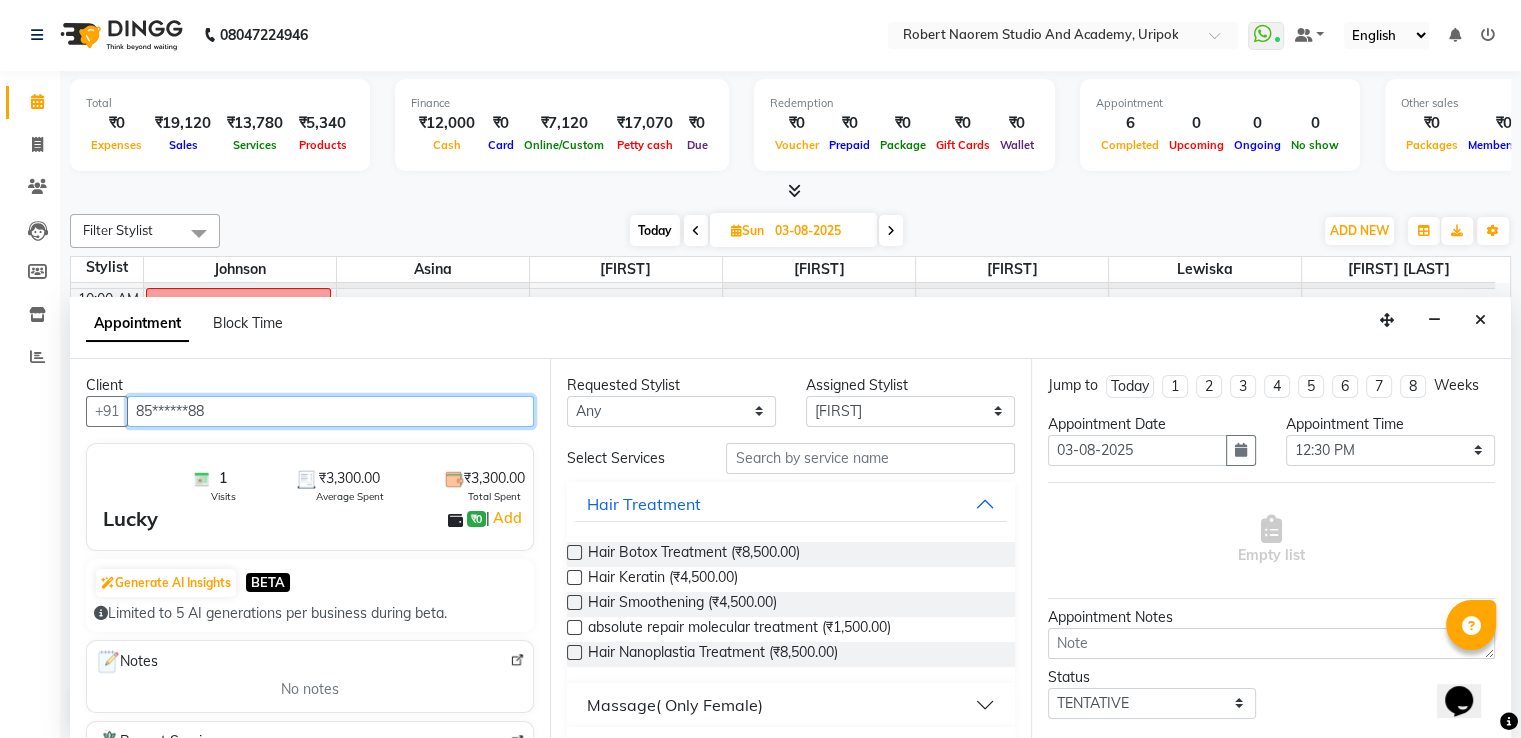 type on "85******88" 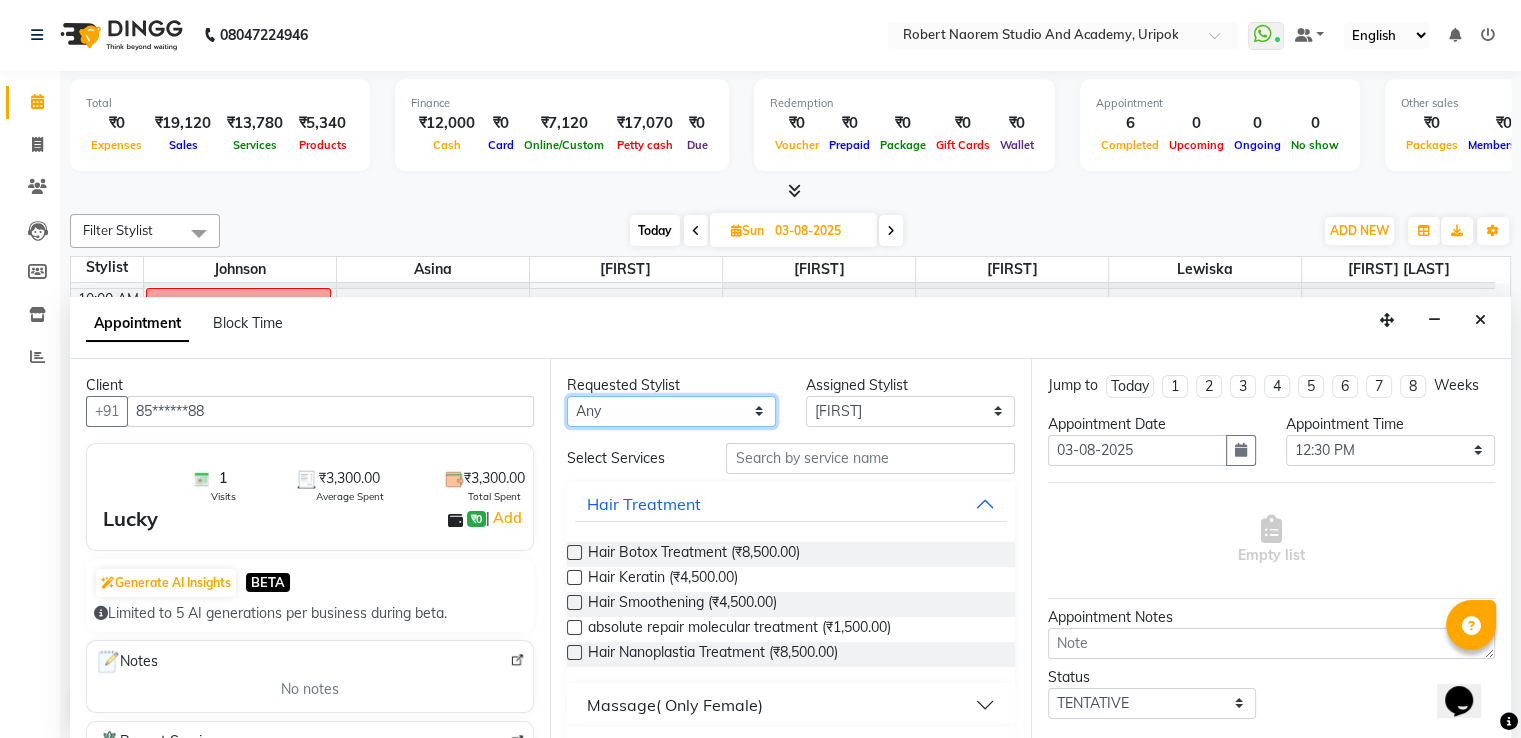 click on "Any [FIRST] [LAST] [FIRST] [LAST] [FIRST] [LAST] [FIRST] [LAST] [FIRST] [LAST]" at bounding box center [671, 411] 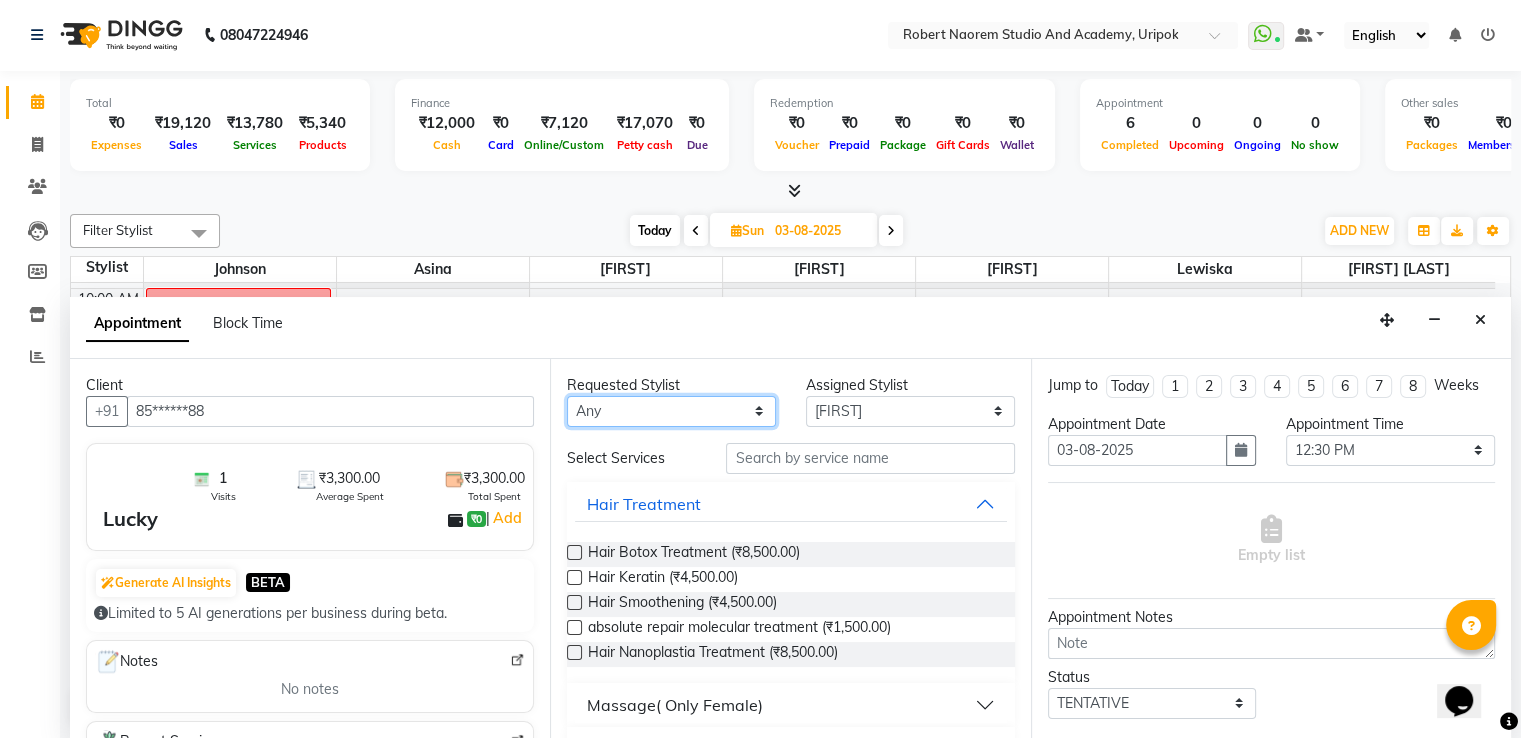 select on "71758" 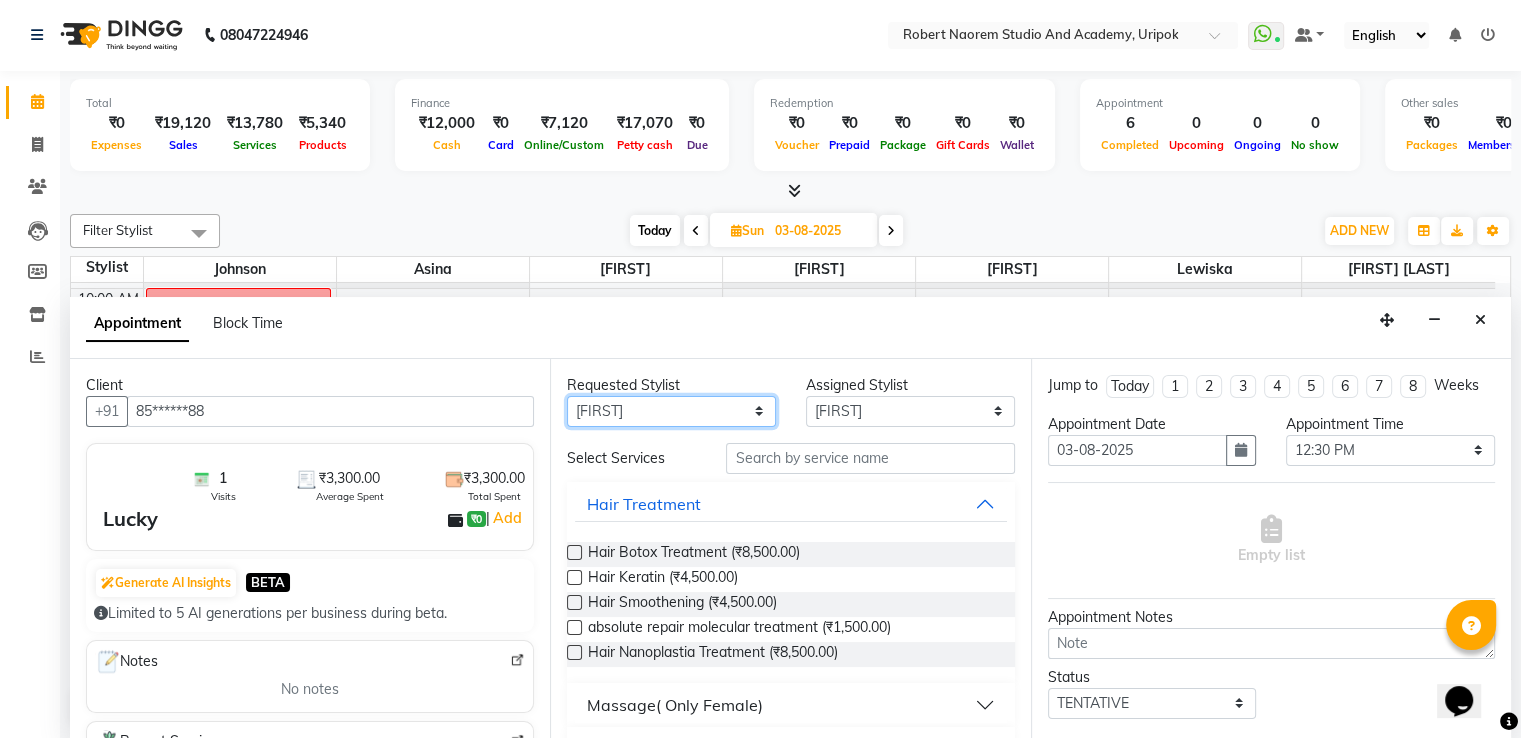 click on "Any [FIRST] [LAST] [FIRST] [LAST] [FIRST] [LAST] [FIRST] [LAST] [FIRST] [LAST]" at bounding box center (671, 411) 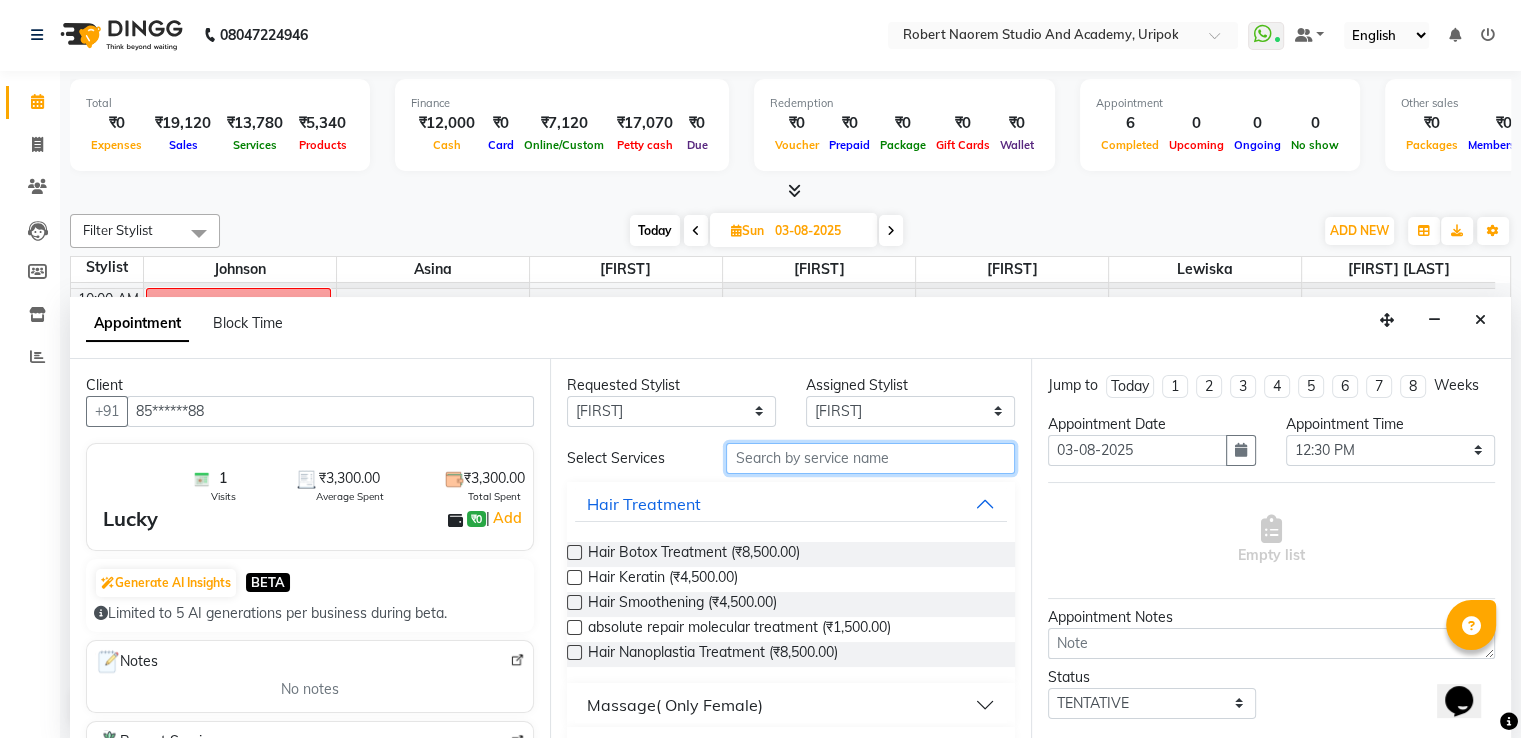 click at bounding box center (870, 458) 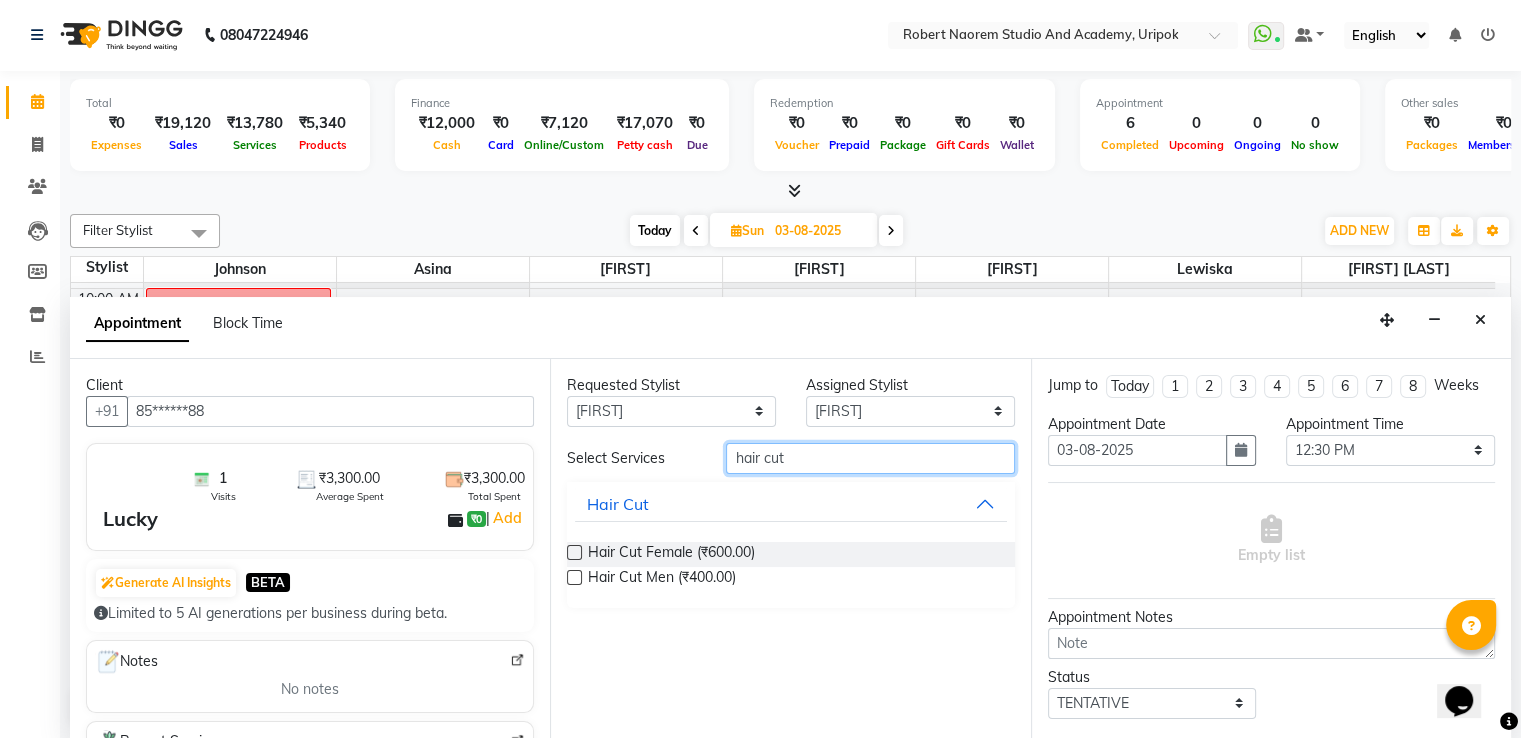 type on "hair cut" 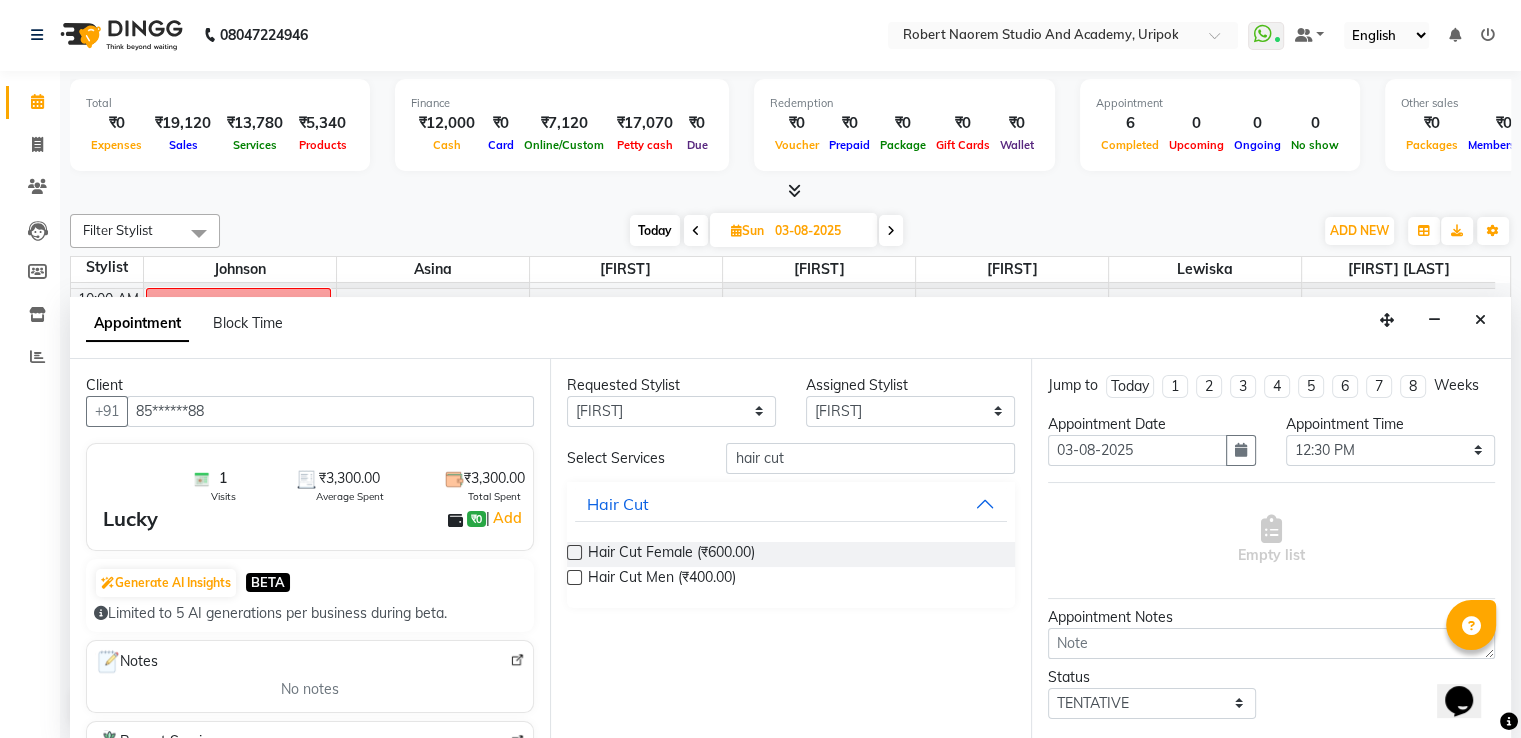 click at bounding box center (574, 552) 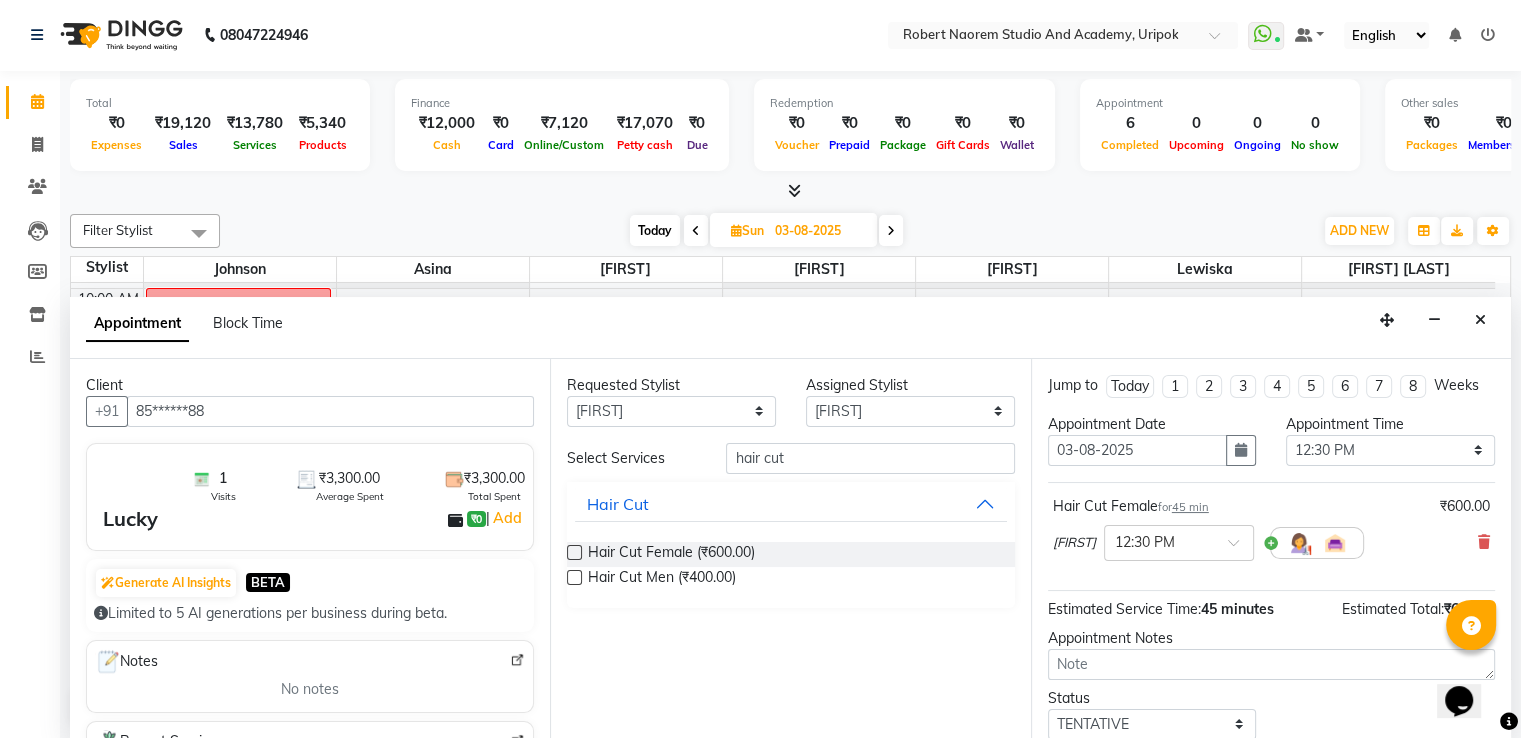 click at bounding box center (574, 552) 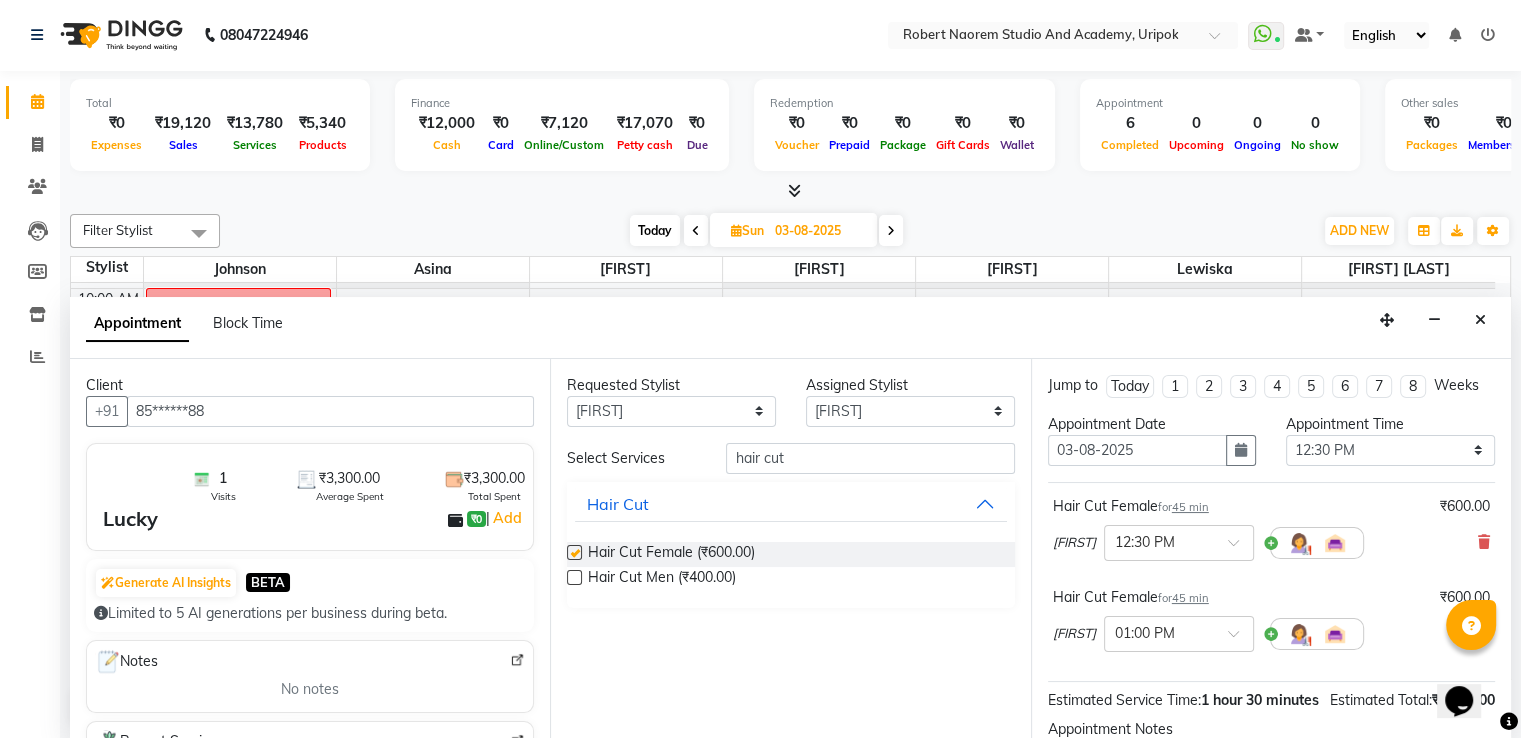 checkbox on "false" 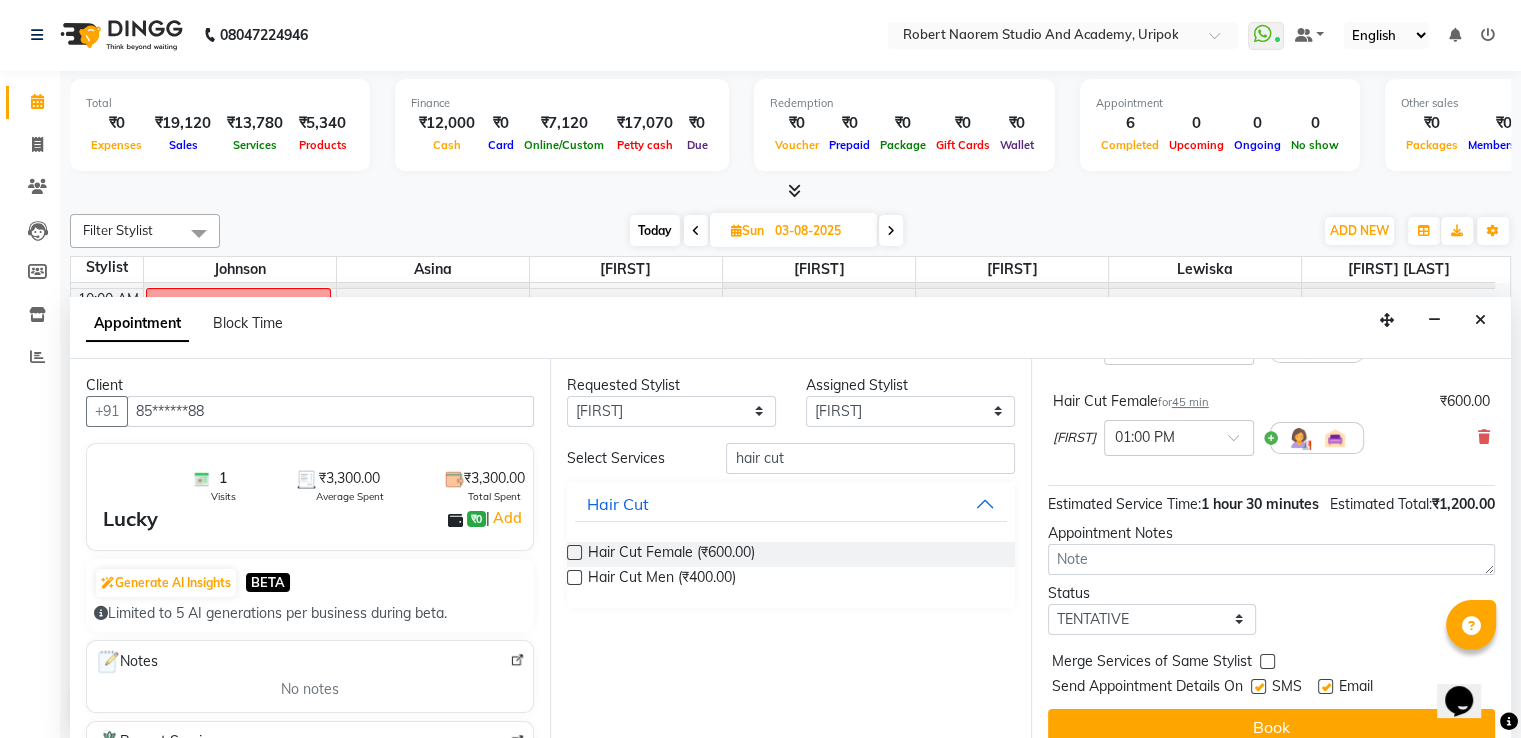 scroll, scrollTop: 237, scrollLeft: 0, axis: vertical 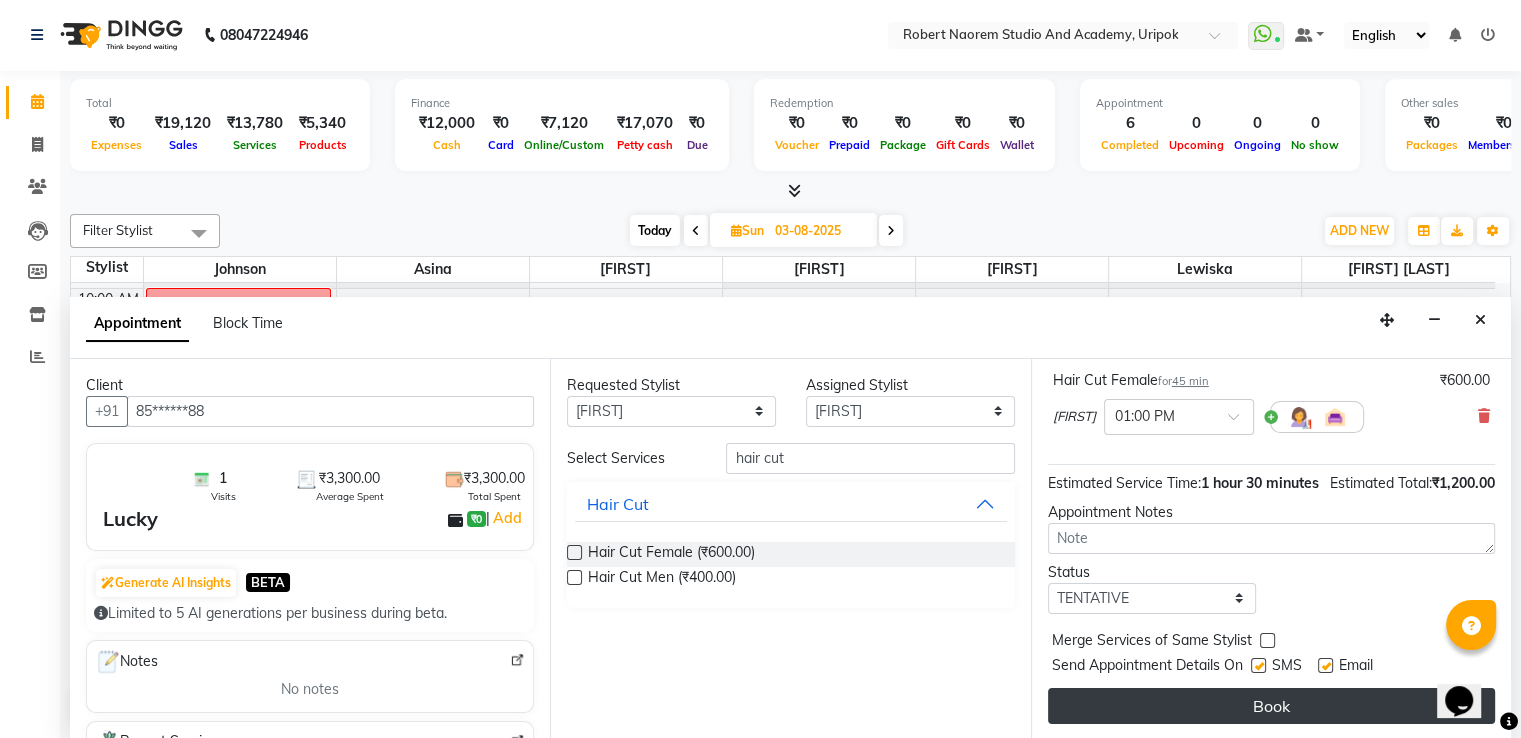 click on "Book" at bounding box center [1271, 706] 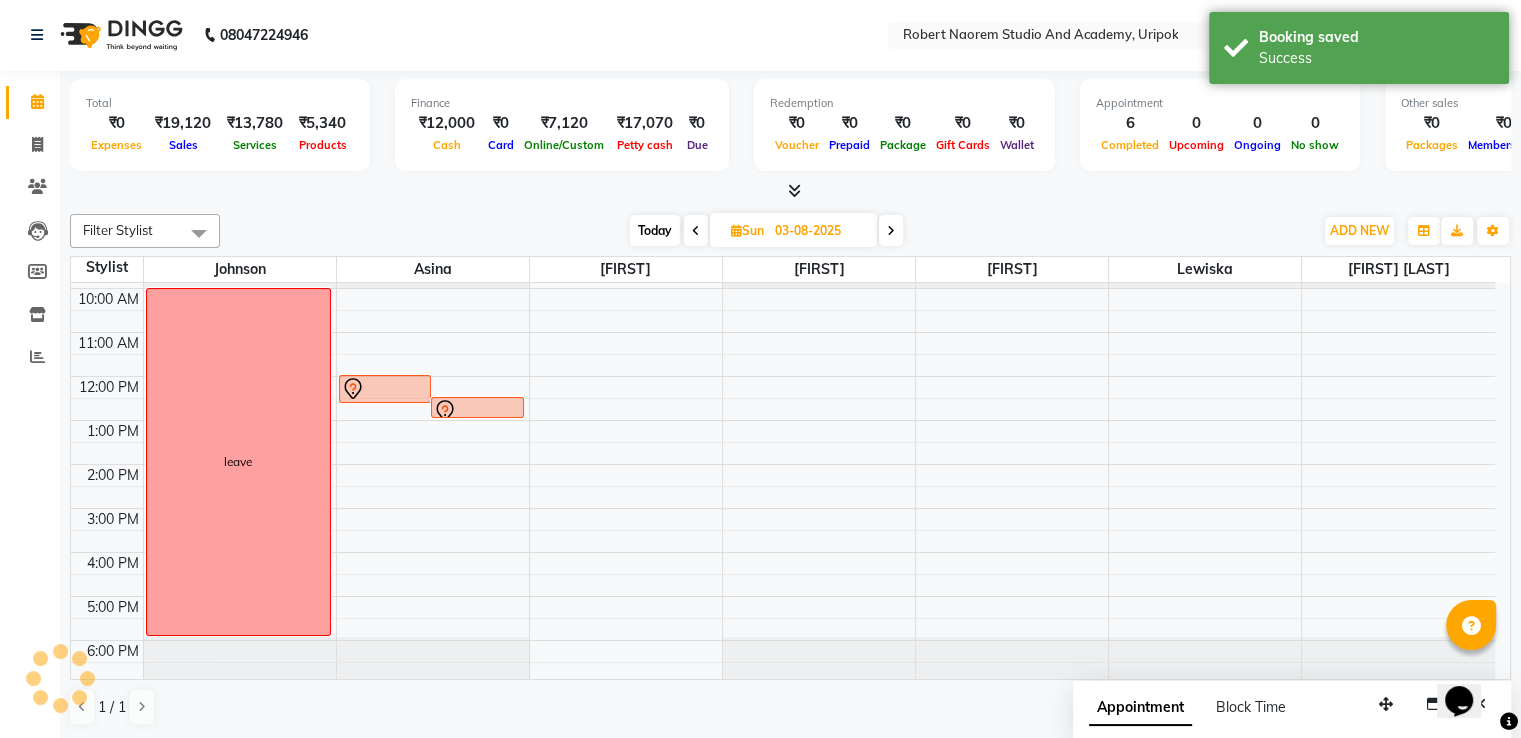 scroll, scrollTop: 0, scrollLeft: 0, axis: both 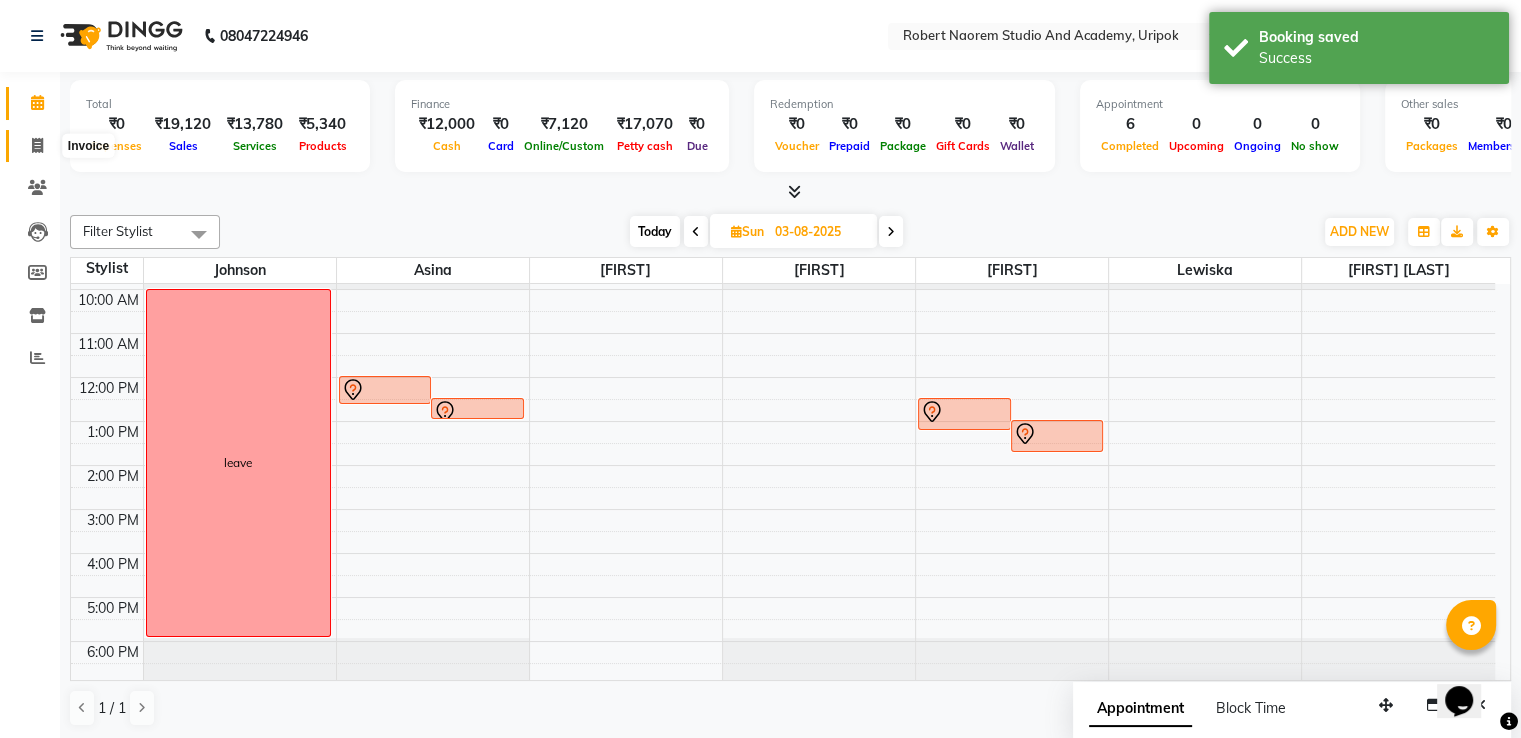 click 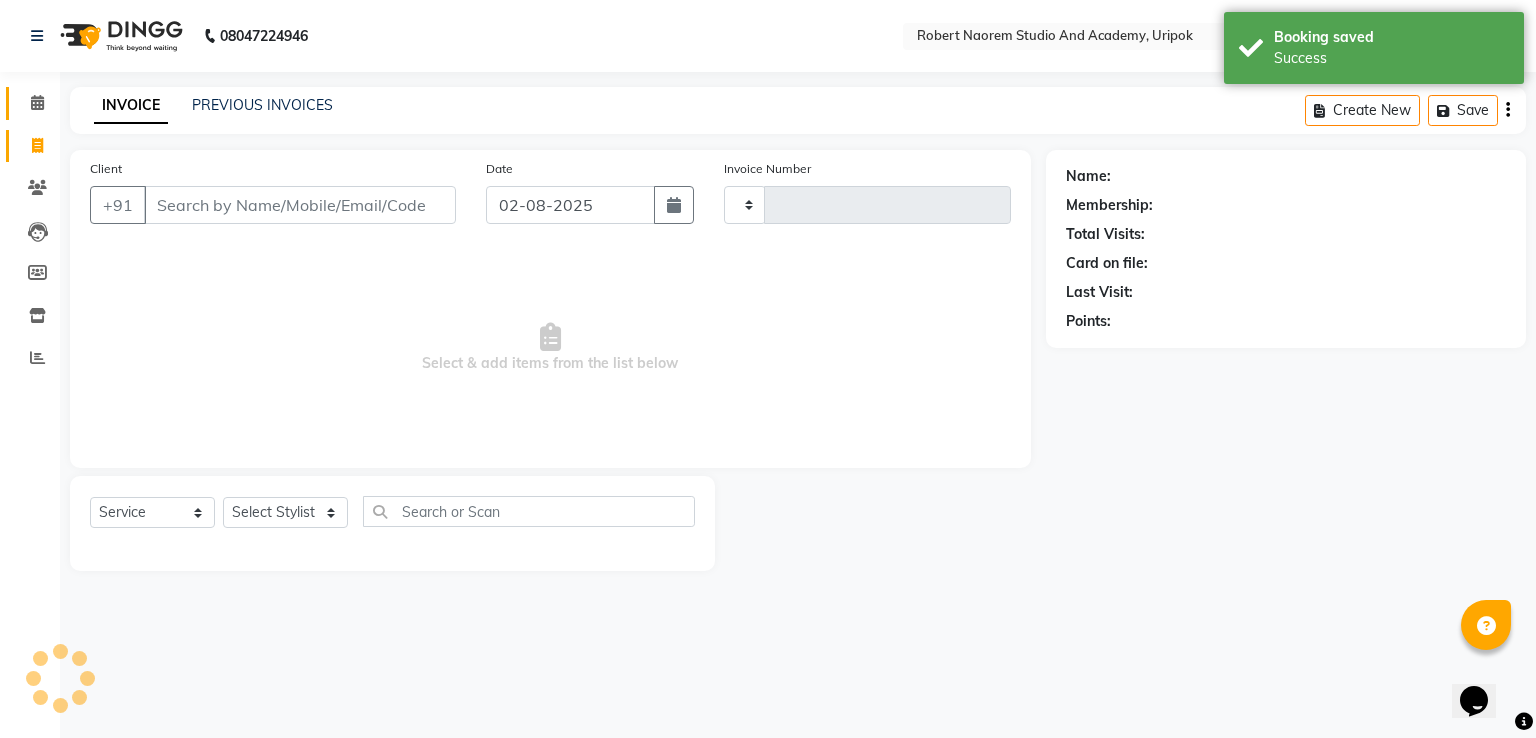 type on "0946" 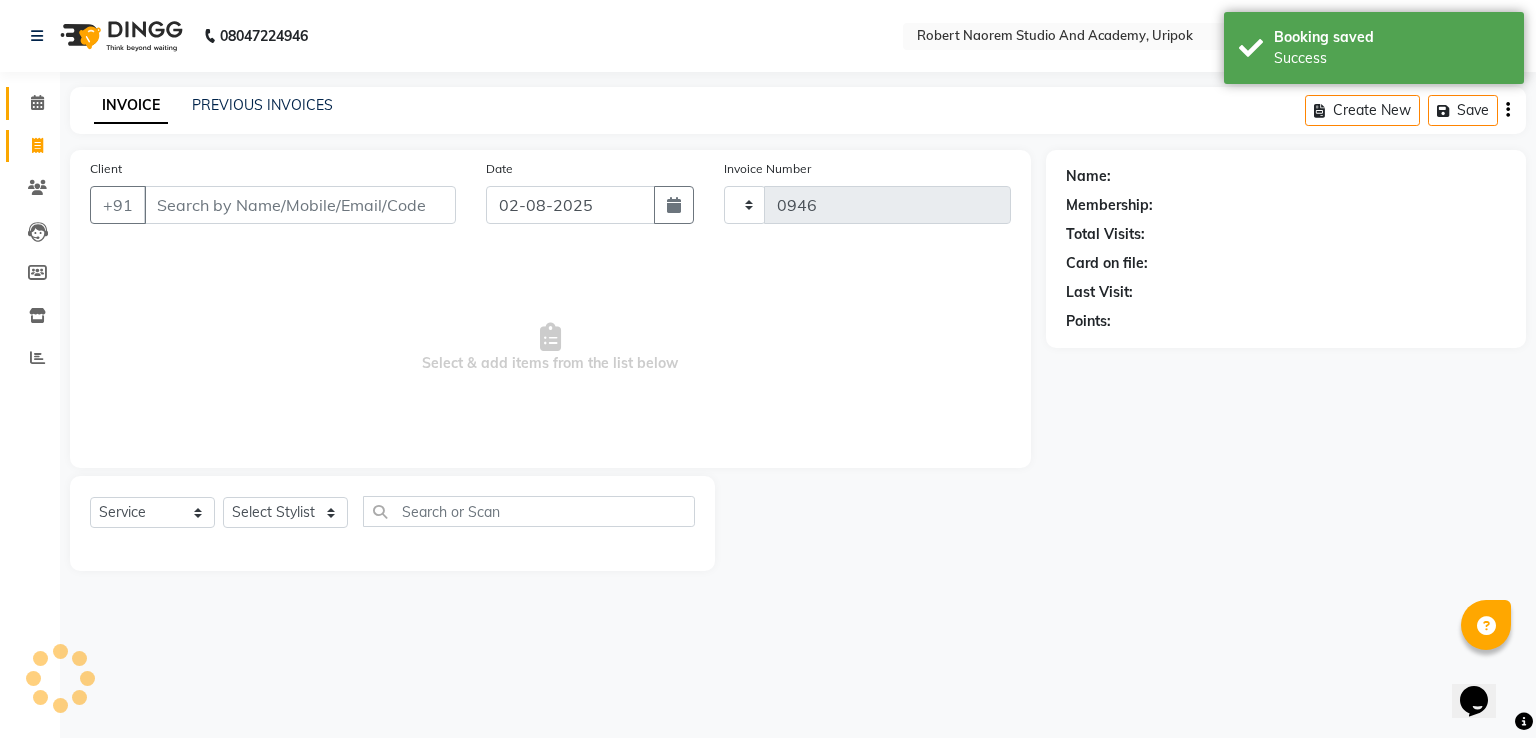 select on "4880" 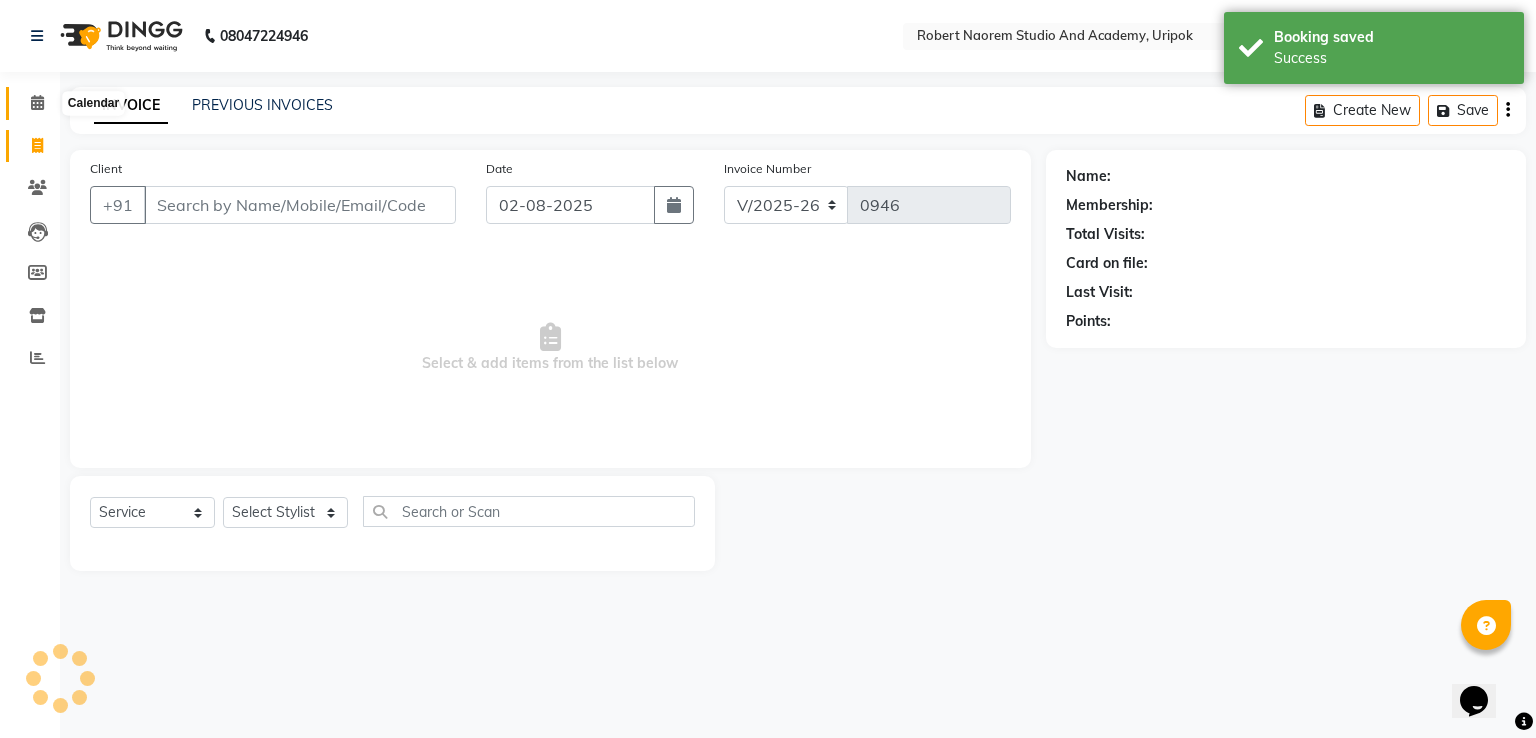 click 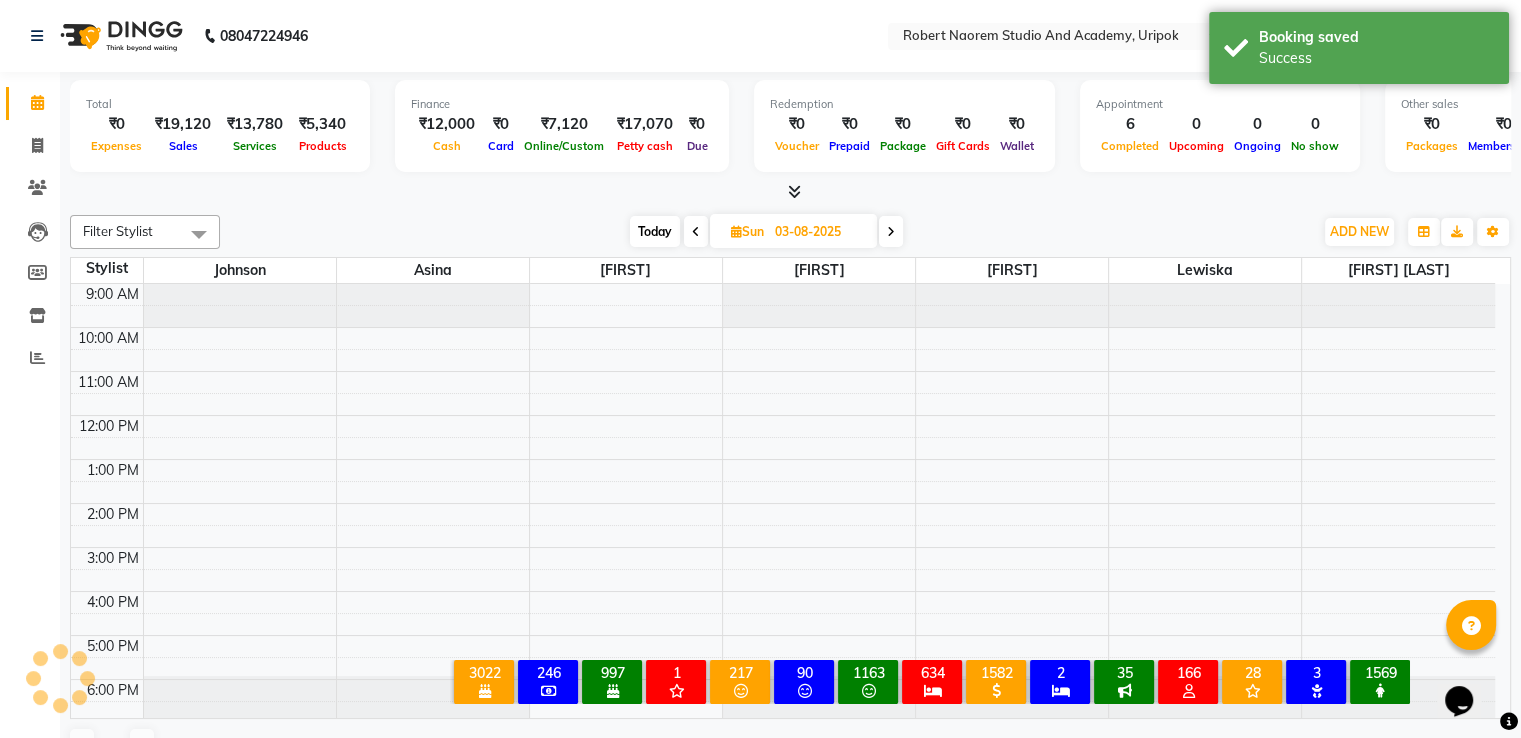 scroll, scrollTop: 38, scrollLeft: 0, axis: vertical 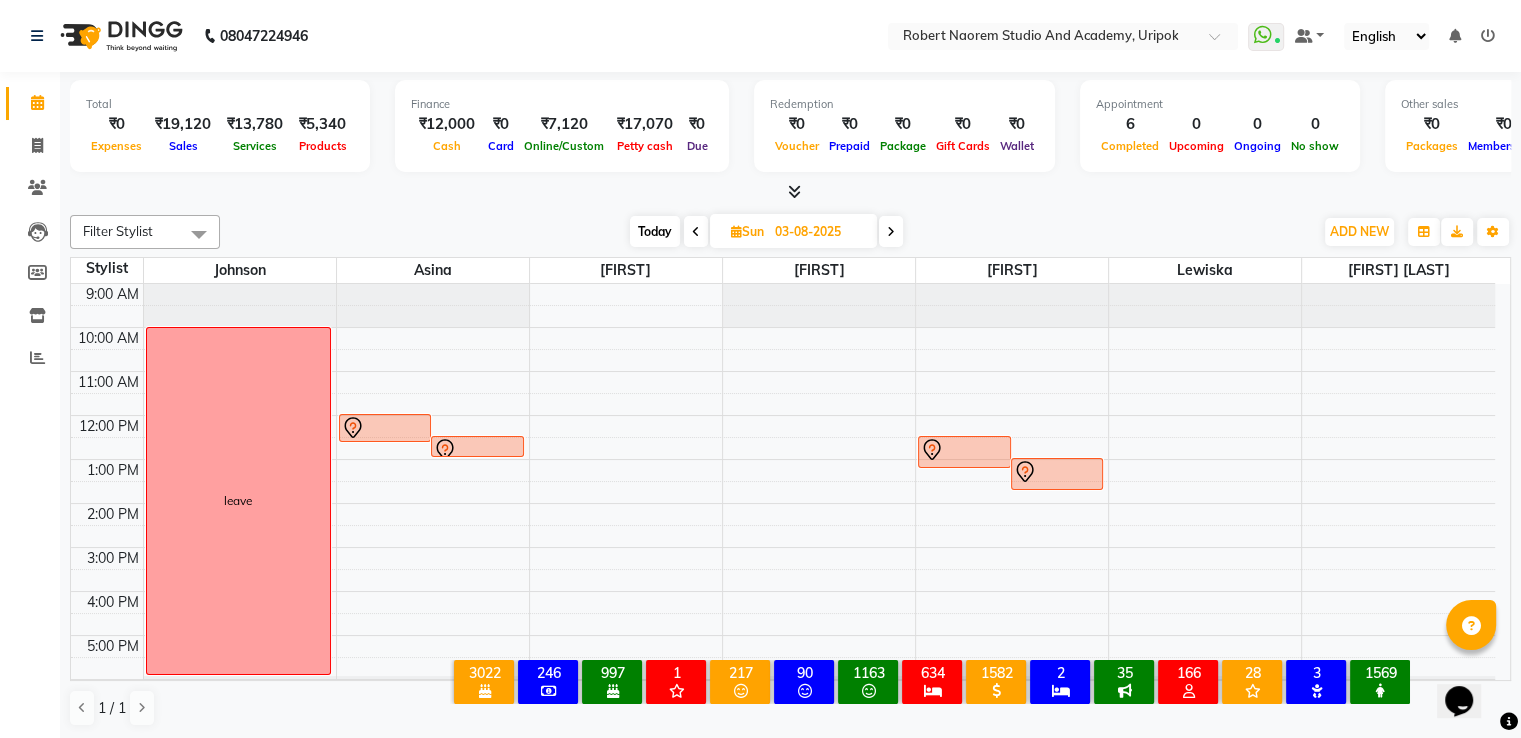 click on "Today" at bounding box center [655, 231] 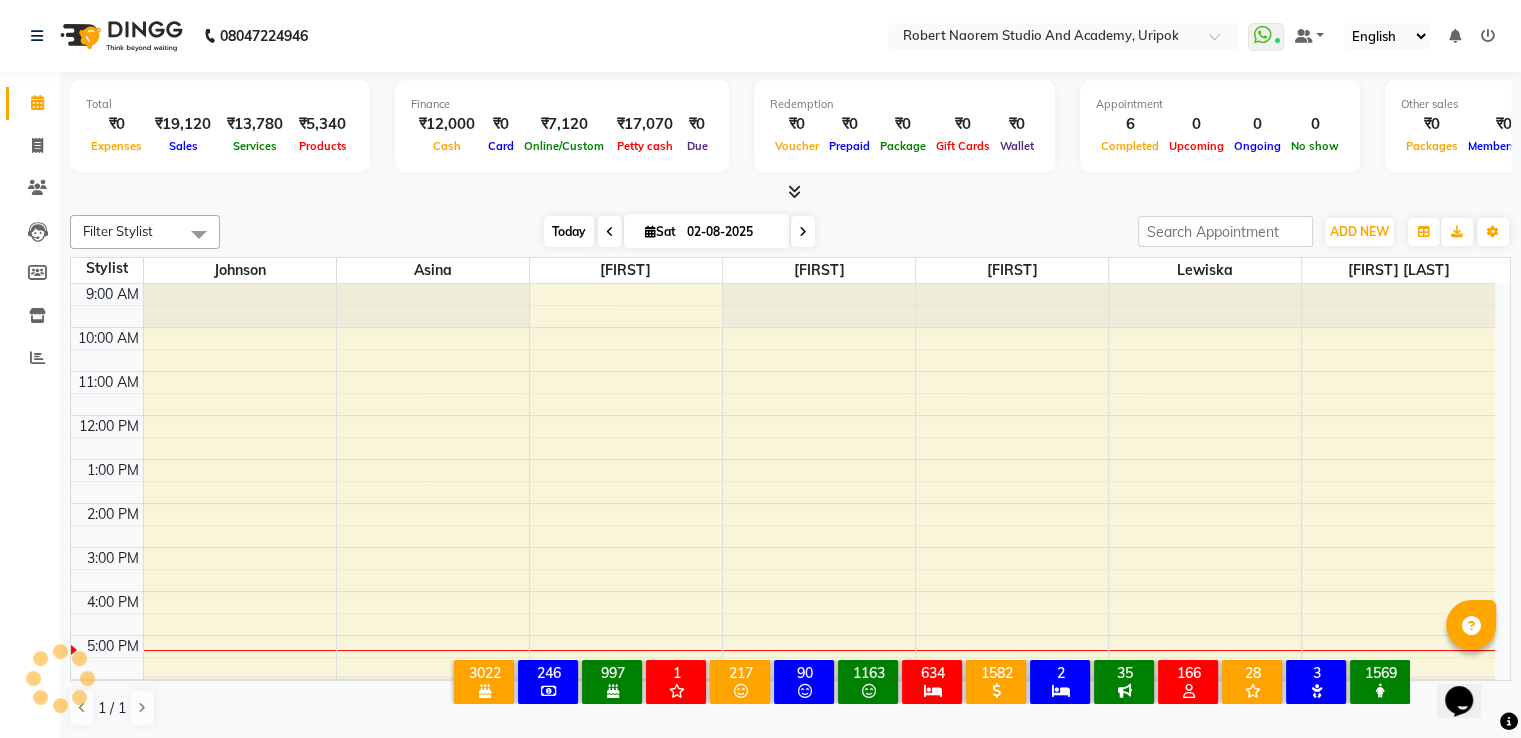 scroll, scrollTop: 38, scrollLeft: 0, axis: vertical 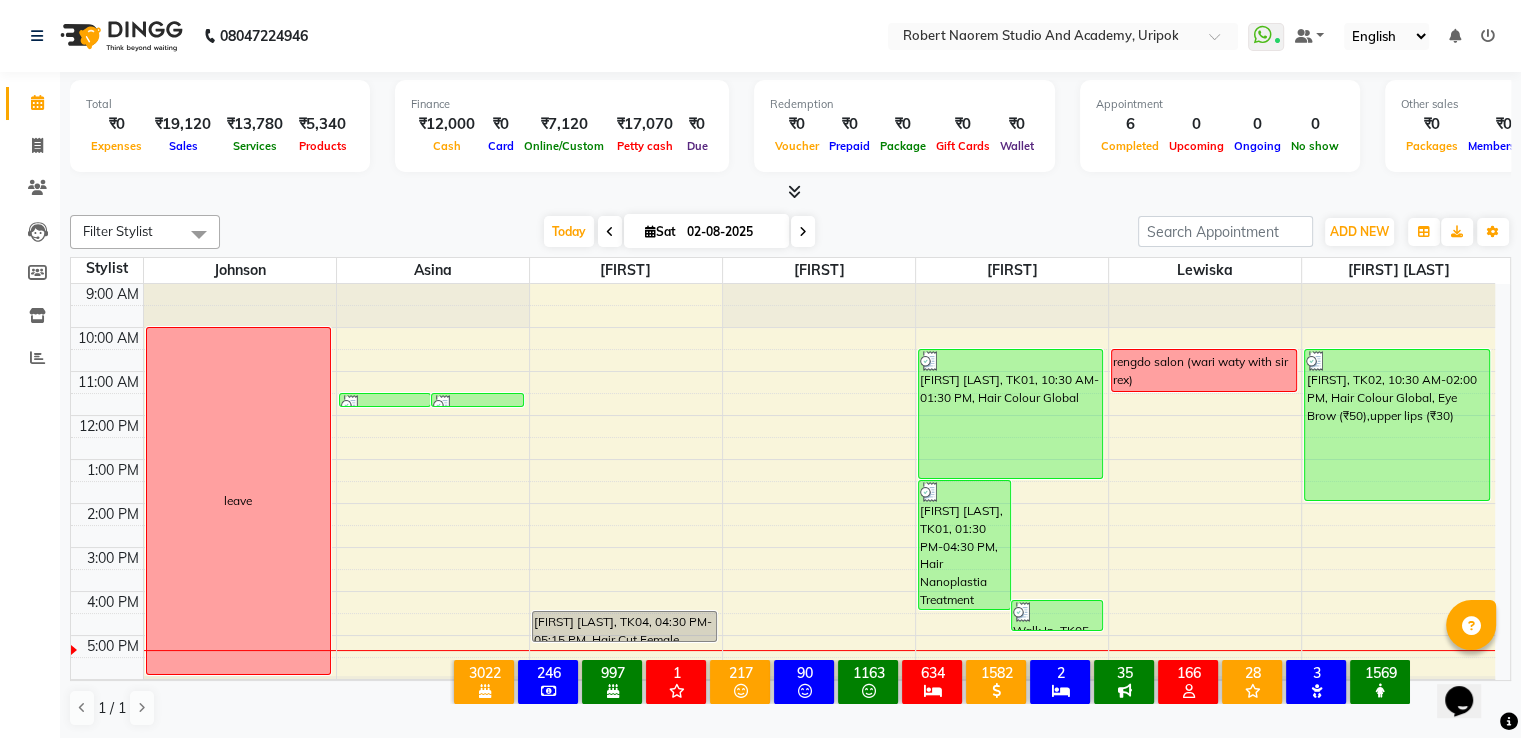 click at bounding box center [803, 231] 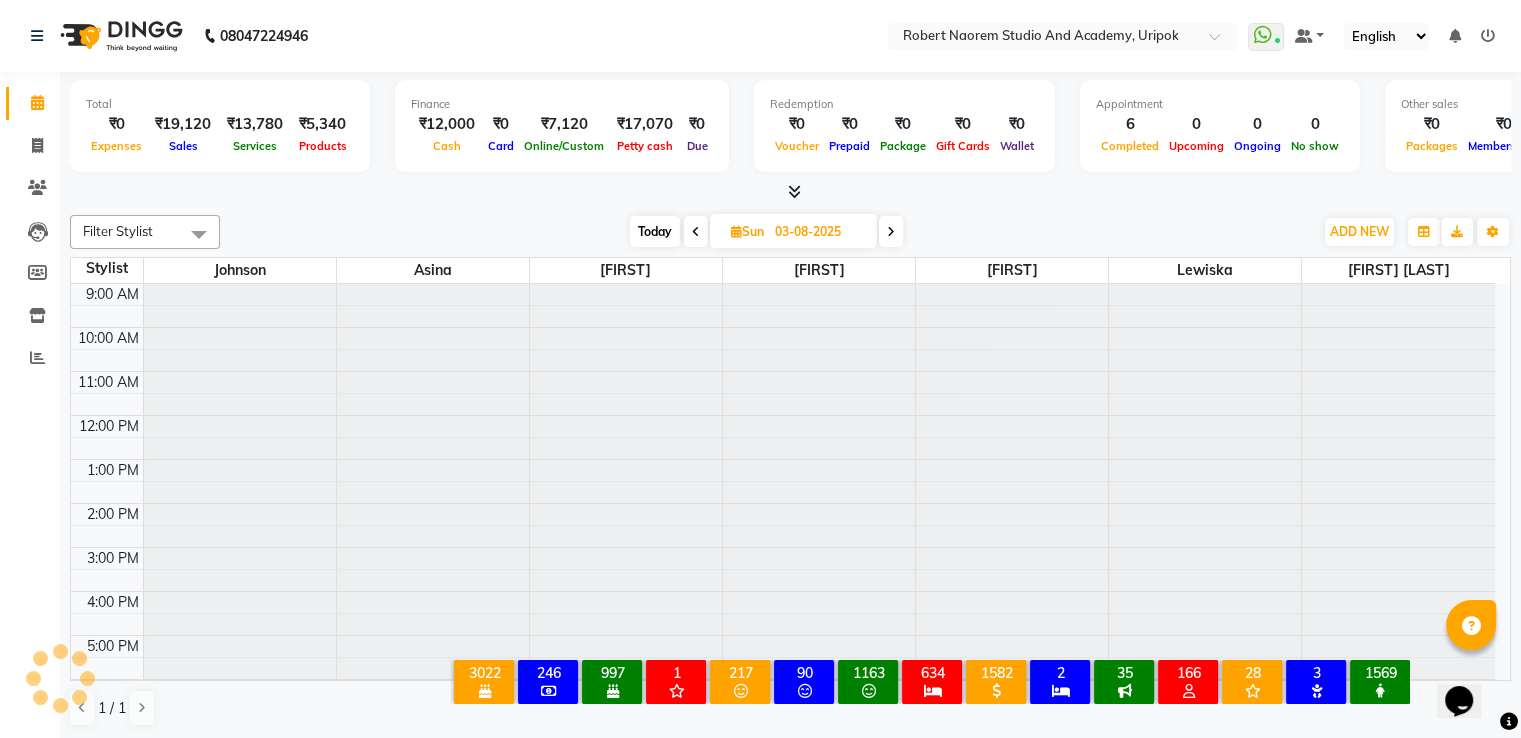 scroll, scrollTop: 38, scrollLeft: 0, axis: vertical 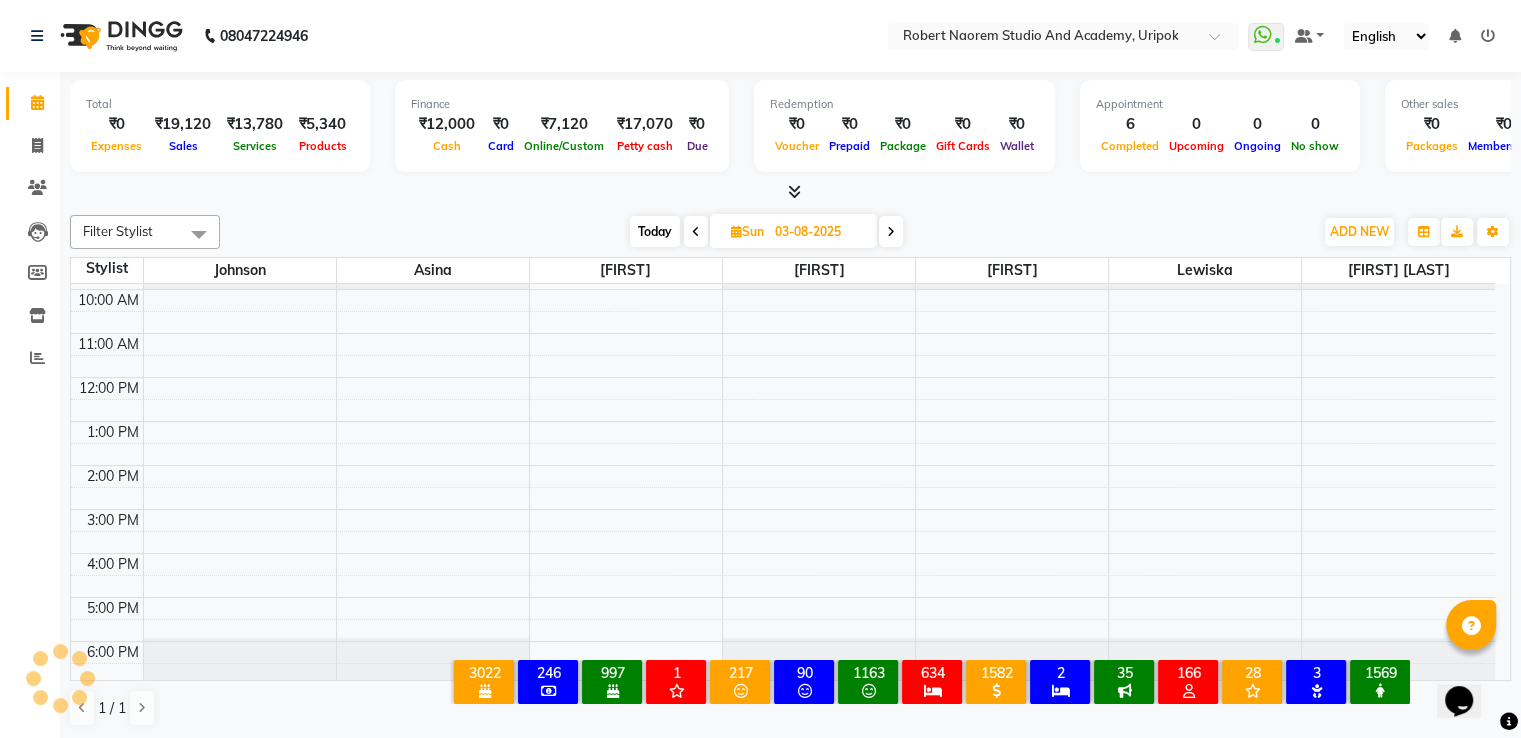 click on "03-08-2025" at bounding box center (819, 232) 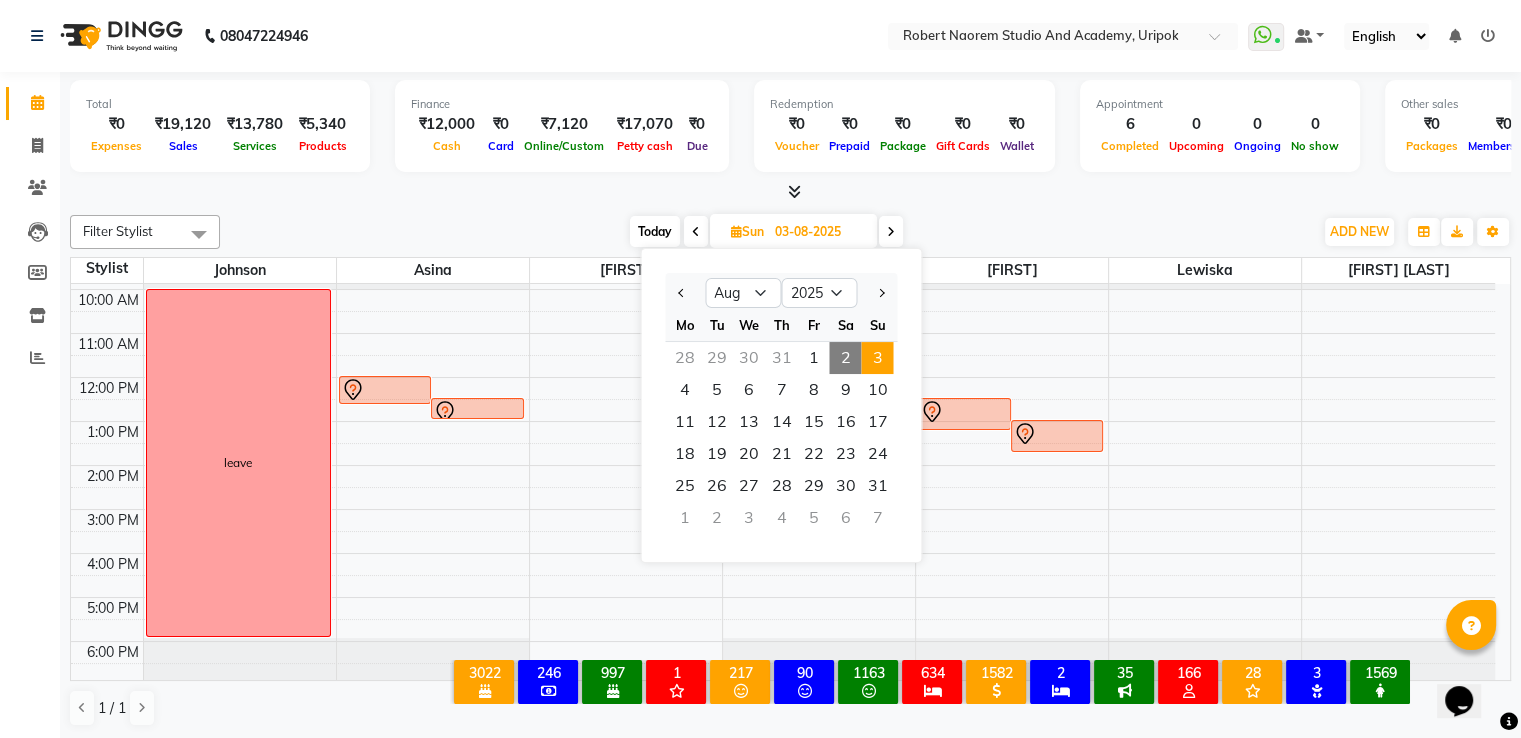 click at bounding box center (891, 232) 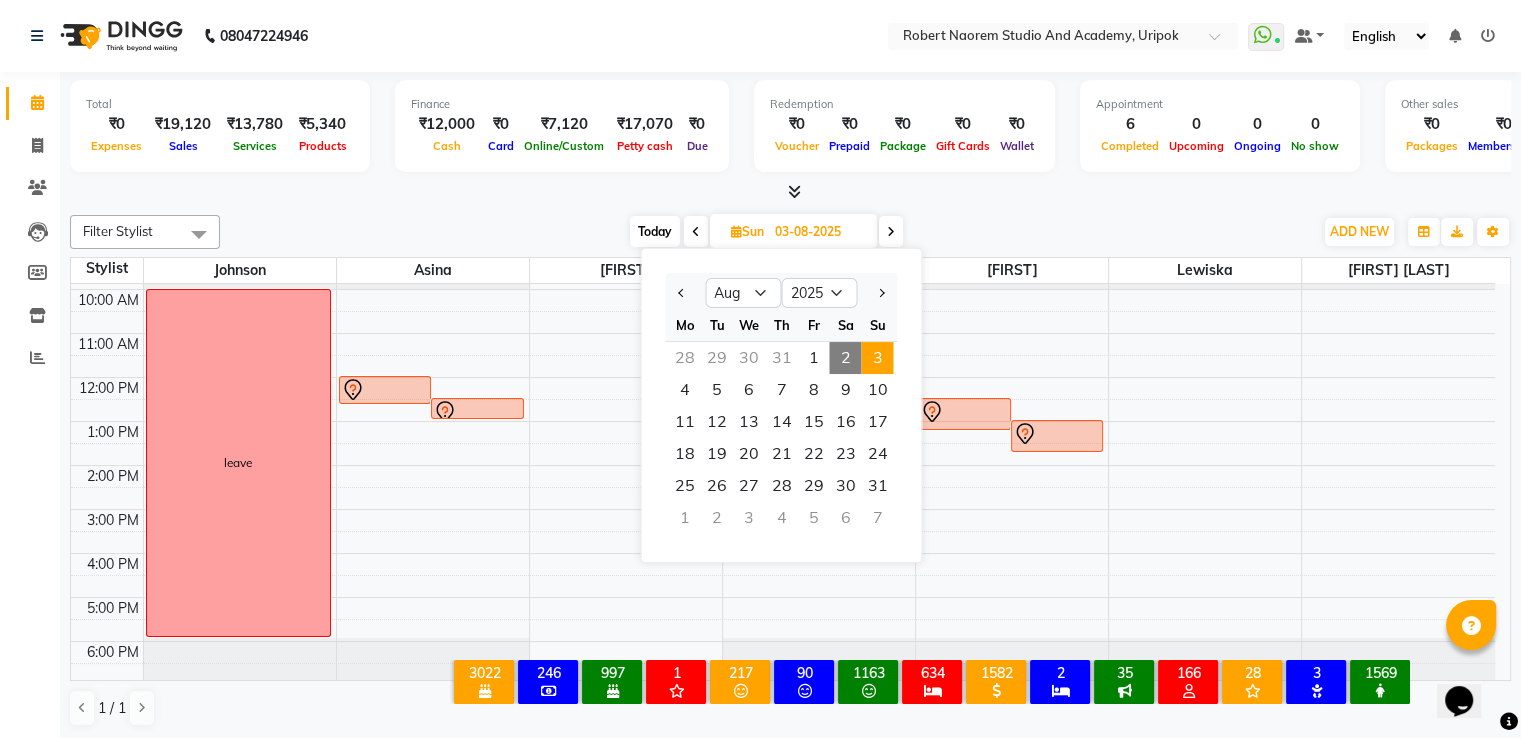 type on "04-08-2025" 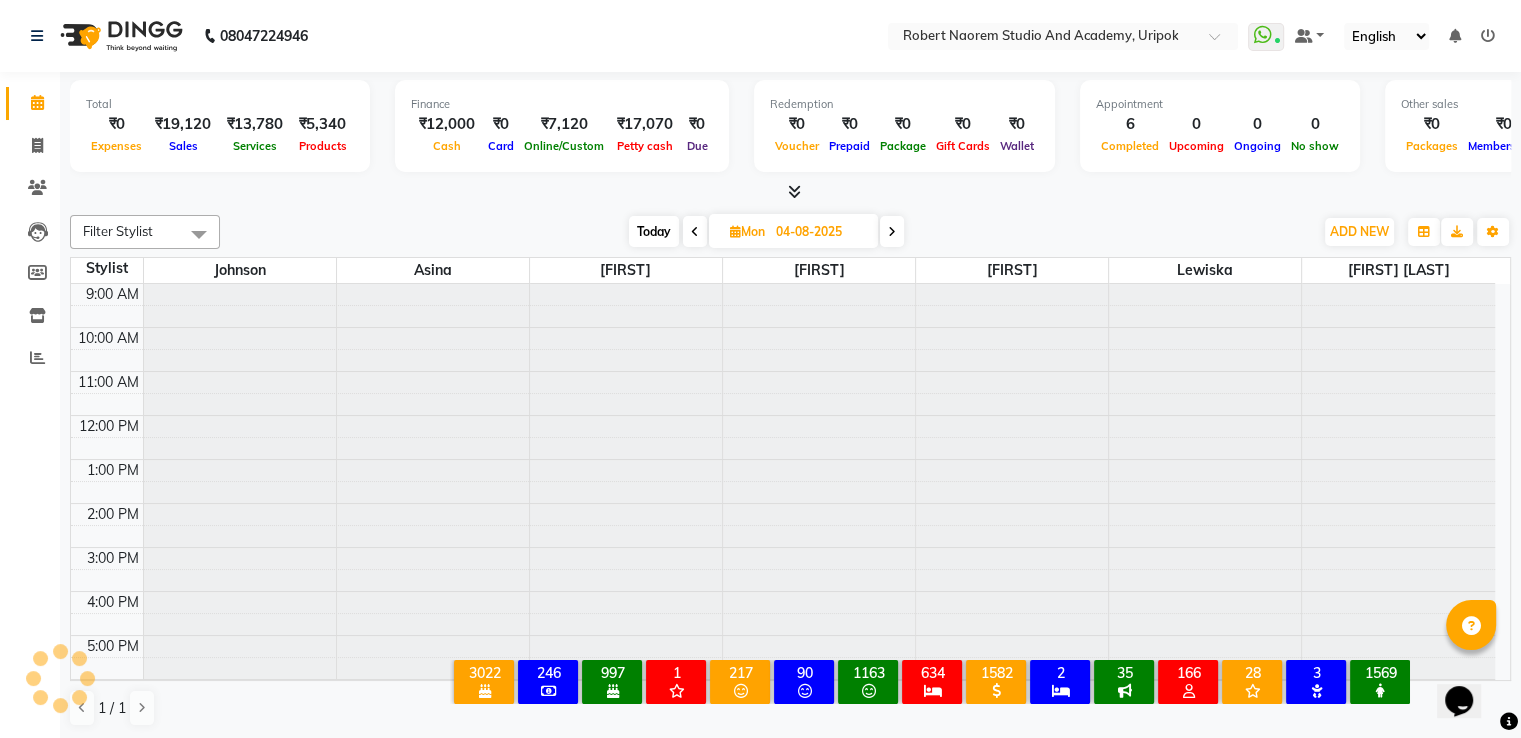 scroll, scrollTop: 38, scrollLeft: 0, axis: vertical 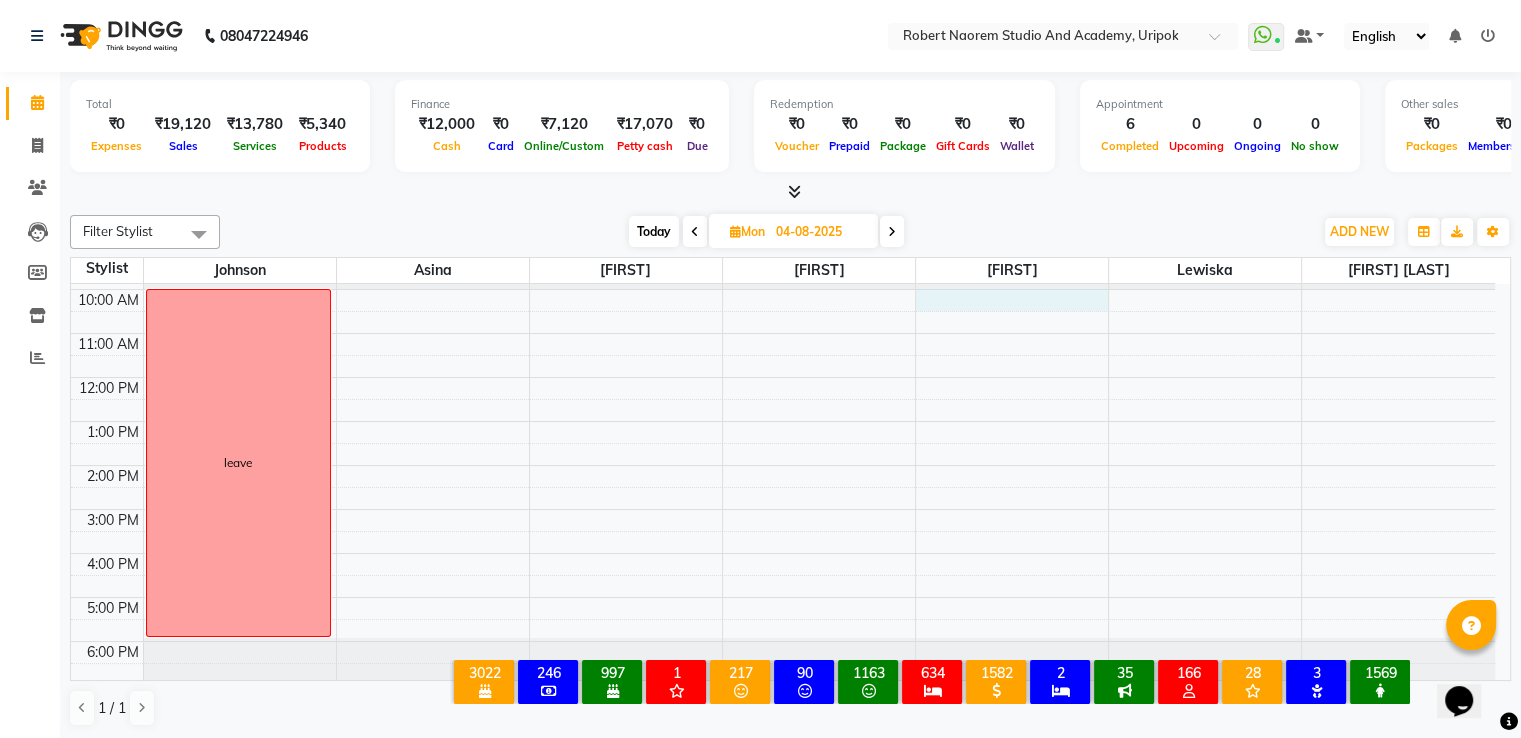 click on "9:00 AM 10:00 AM 11:00 AM 12:00 PM 1:00 PM 2:00 PM 3:00 PM 4:00 PM 5:00 PM 6:00 PM  leave" at bounding box center (783, 465) 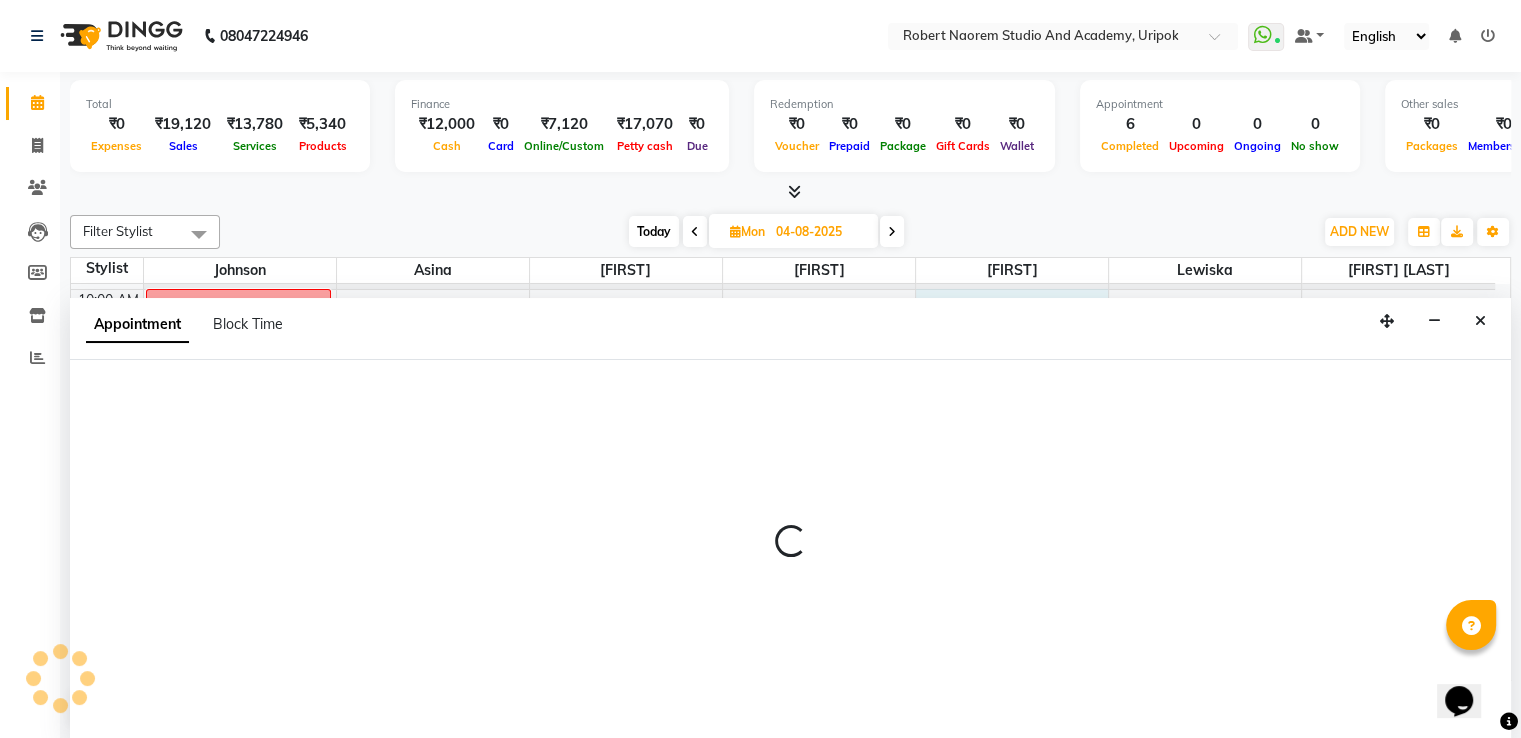 scroll, scrollTop: 1, scrollLeft: 0, axis: vertical 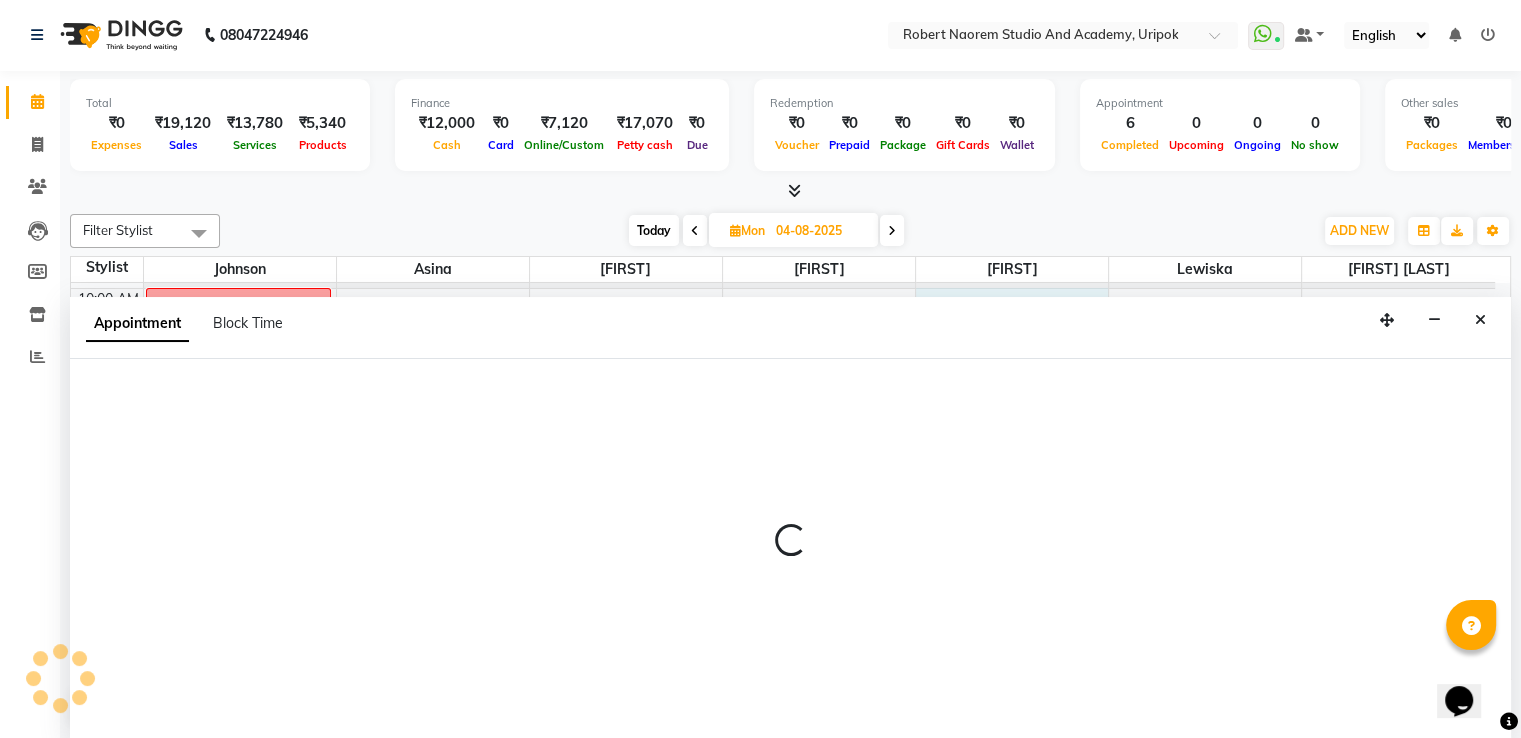 select on "71758" 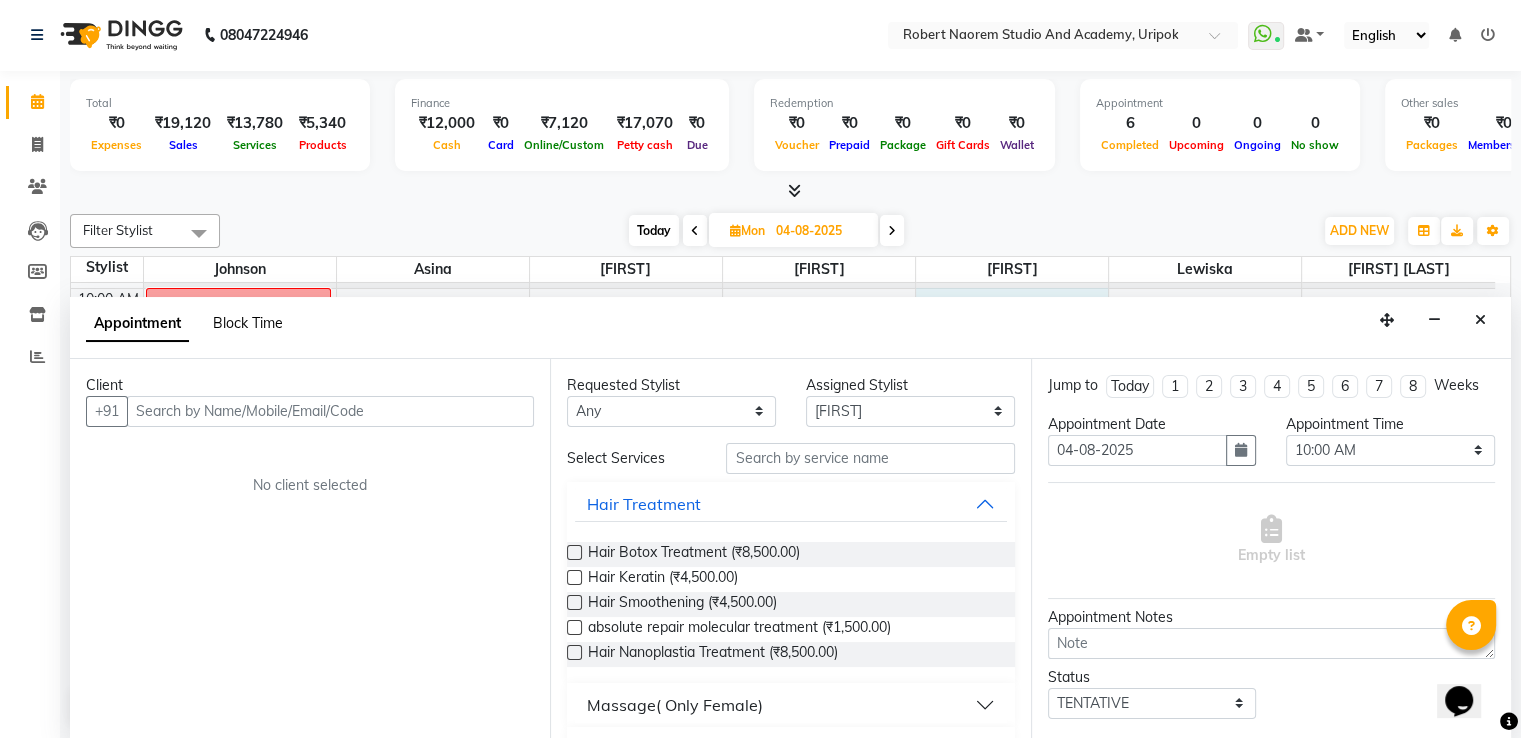 click on "Block Time" at bounding box center (248, 323) 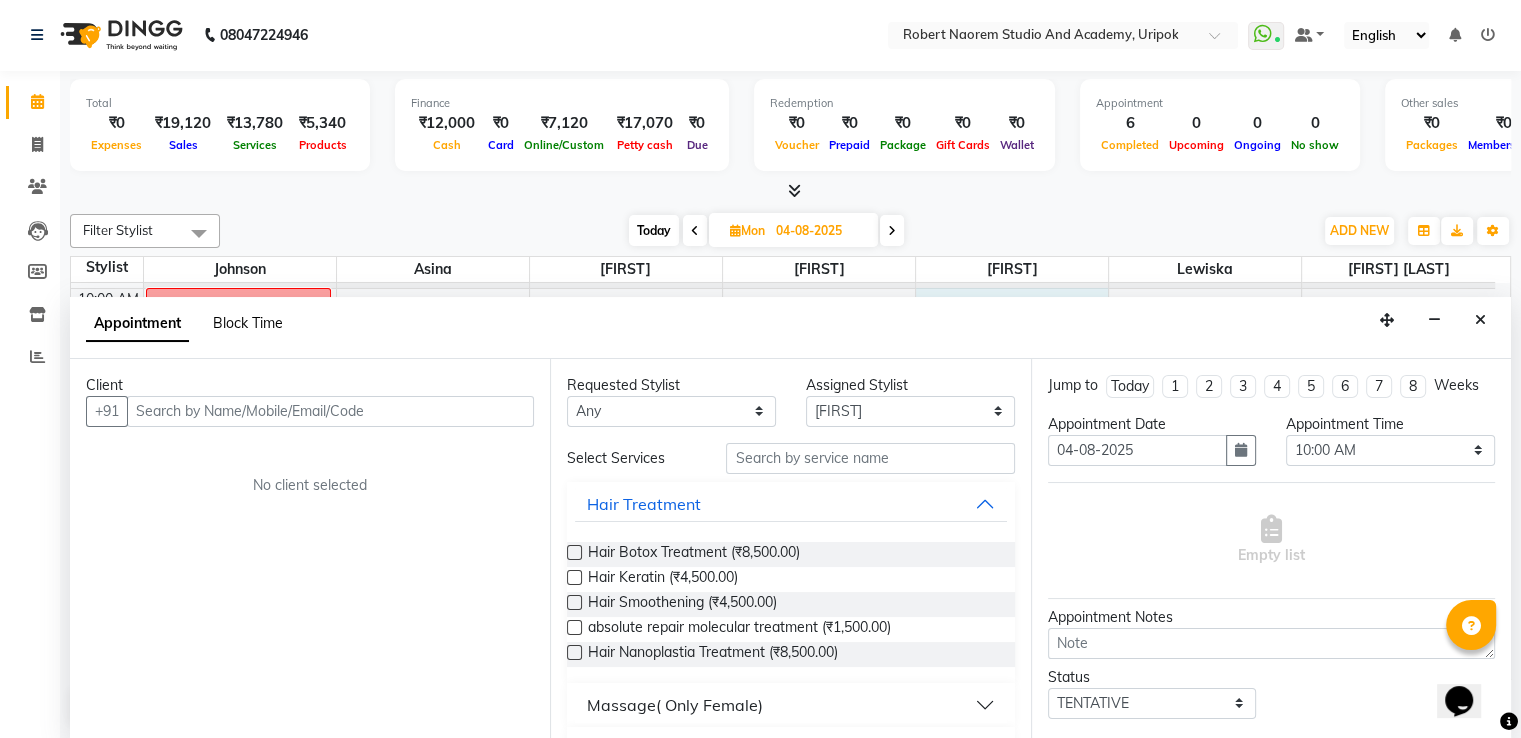 select on "71758" 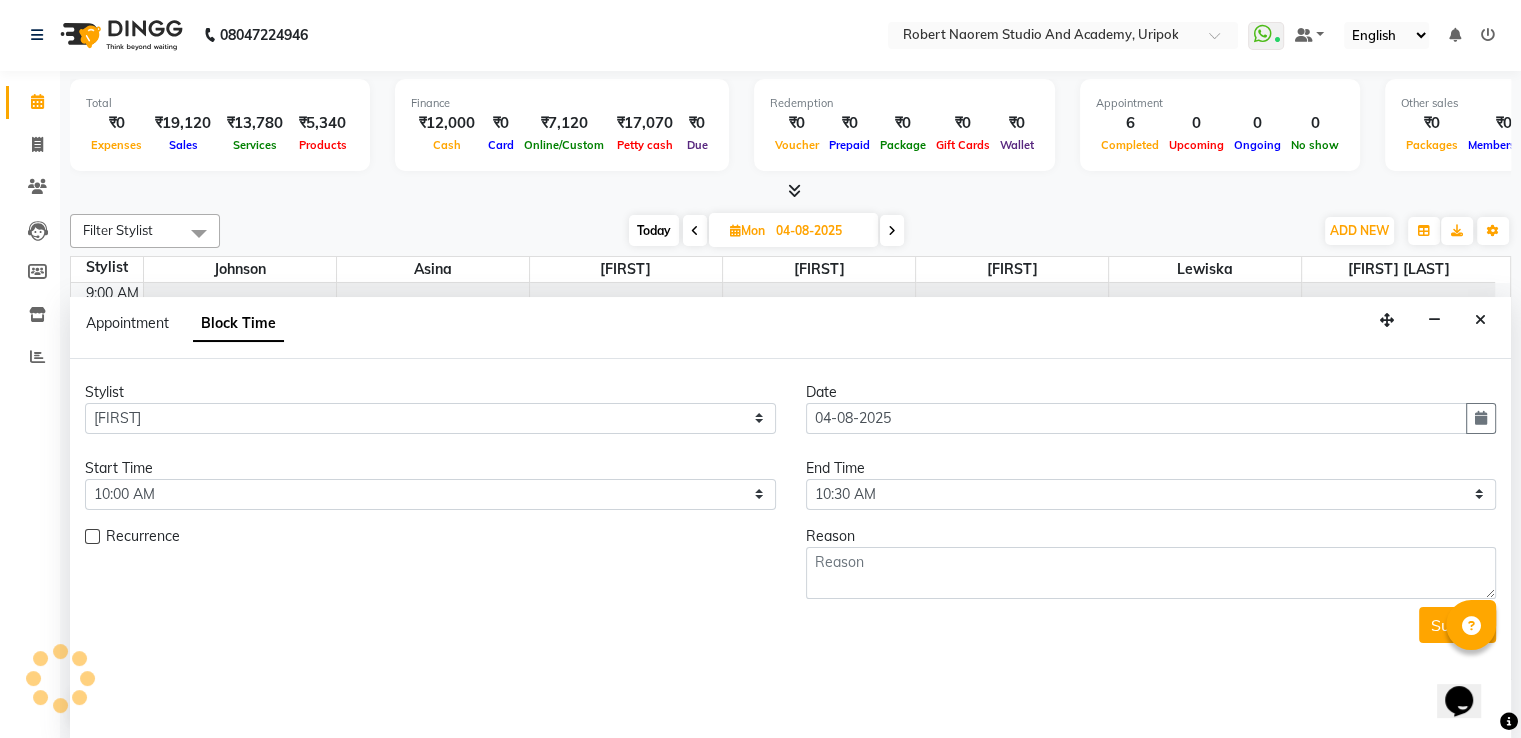 scroll, scrollTop: 38, scrollLeft: 0, axis: vertical 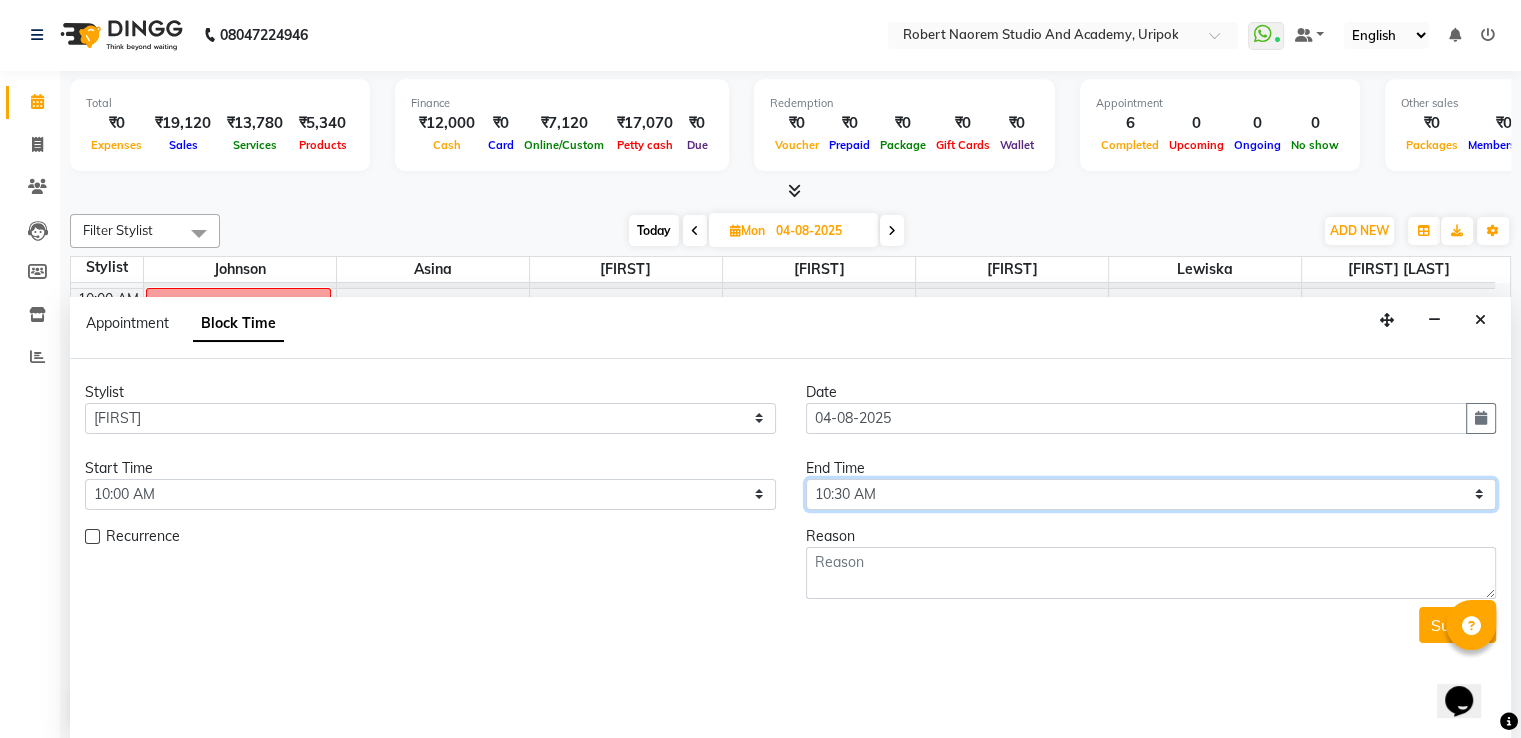 click on "Select 10:00 AM 10:30 AM 11:00 AM 11:30 AM 12:00 PM 12:30 PM 01:00 PM 01:30 PM 02:00 PM 02:30 PM 03:00 PM 03:30 PM 04:00 PM 04:30 PM 05:00 PM 05:30 PM 06:00 PM" at bounding box center (1151, 494) 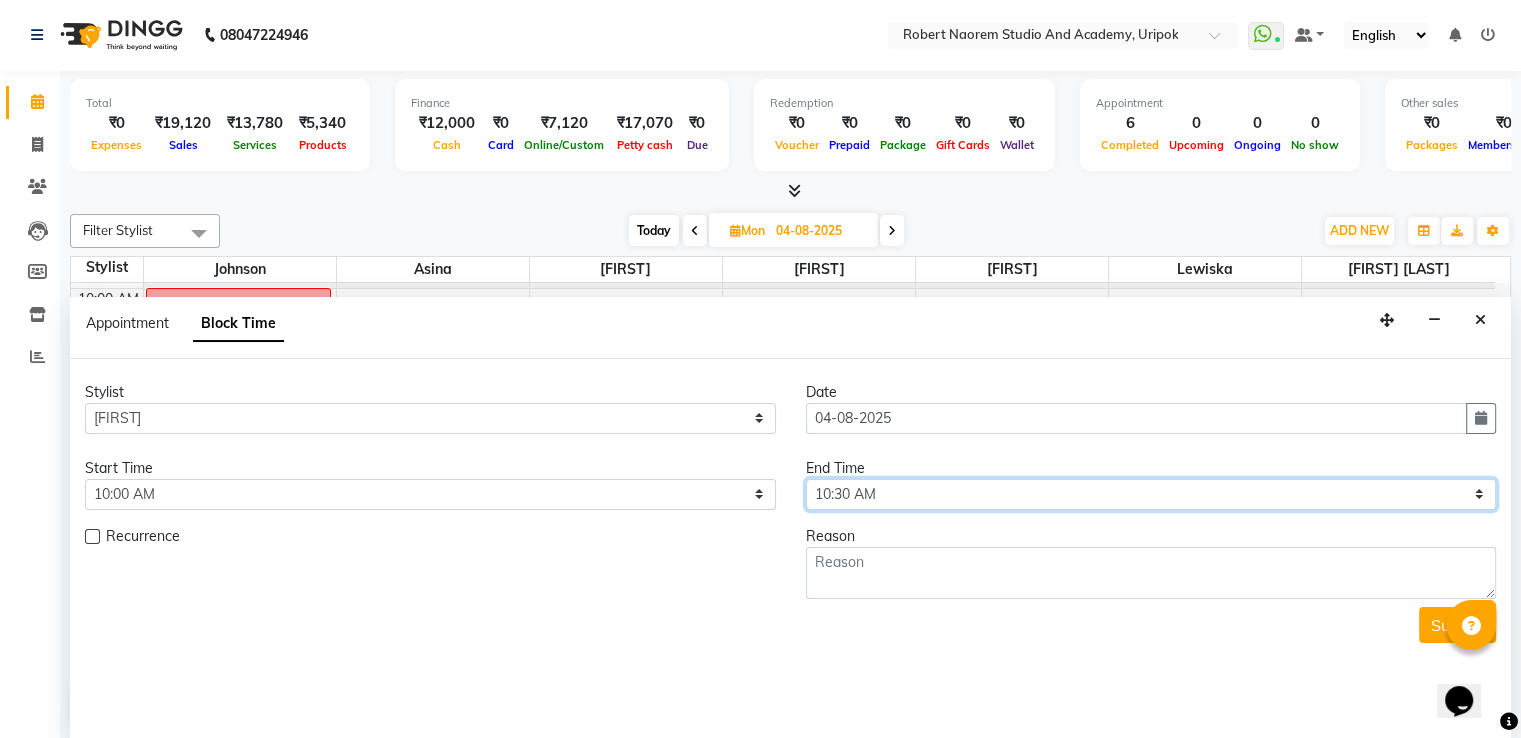 select on "1080" 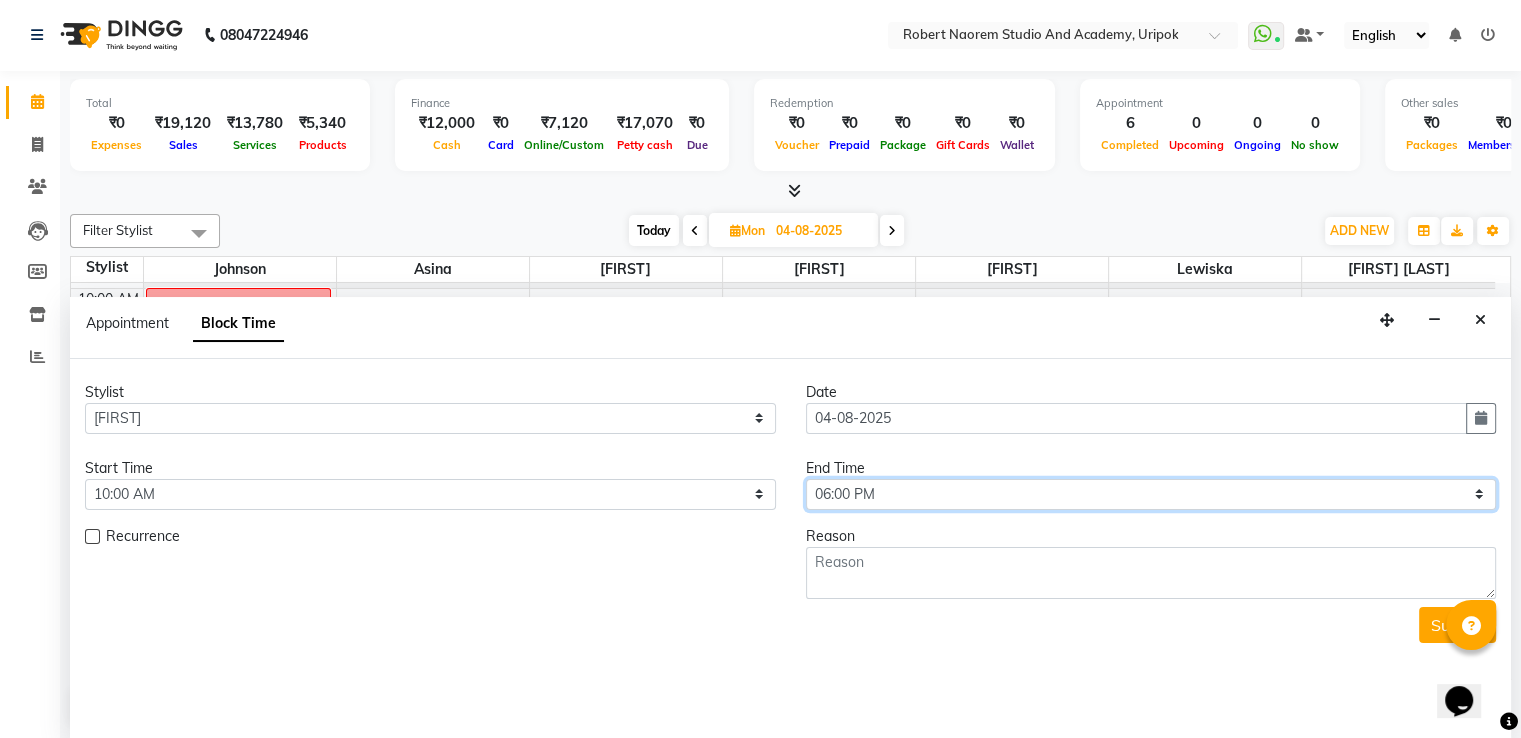 click on "Select 10:00 AM 10:30 AM 11:00 AM 11:30 AM 12:00 PM 12:30 PM 01:00 PM 01:30 PM 02:00 PM 02:30 PM 03:00 PM 03:30 PM 04:00 PM 04:30 PM 05:00 PM 05:30 PM 06:00 PM" at bounding box center [1151, 494] 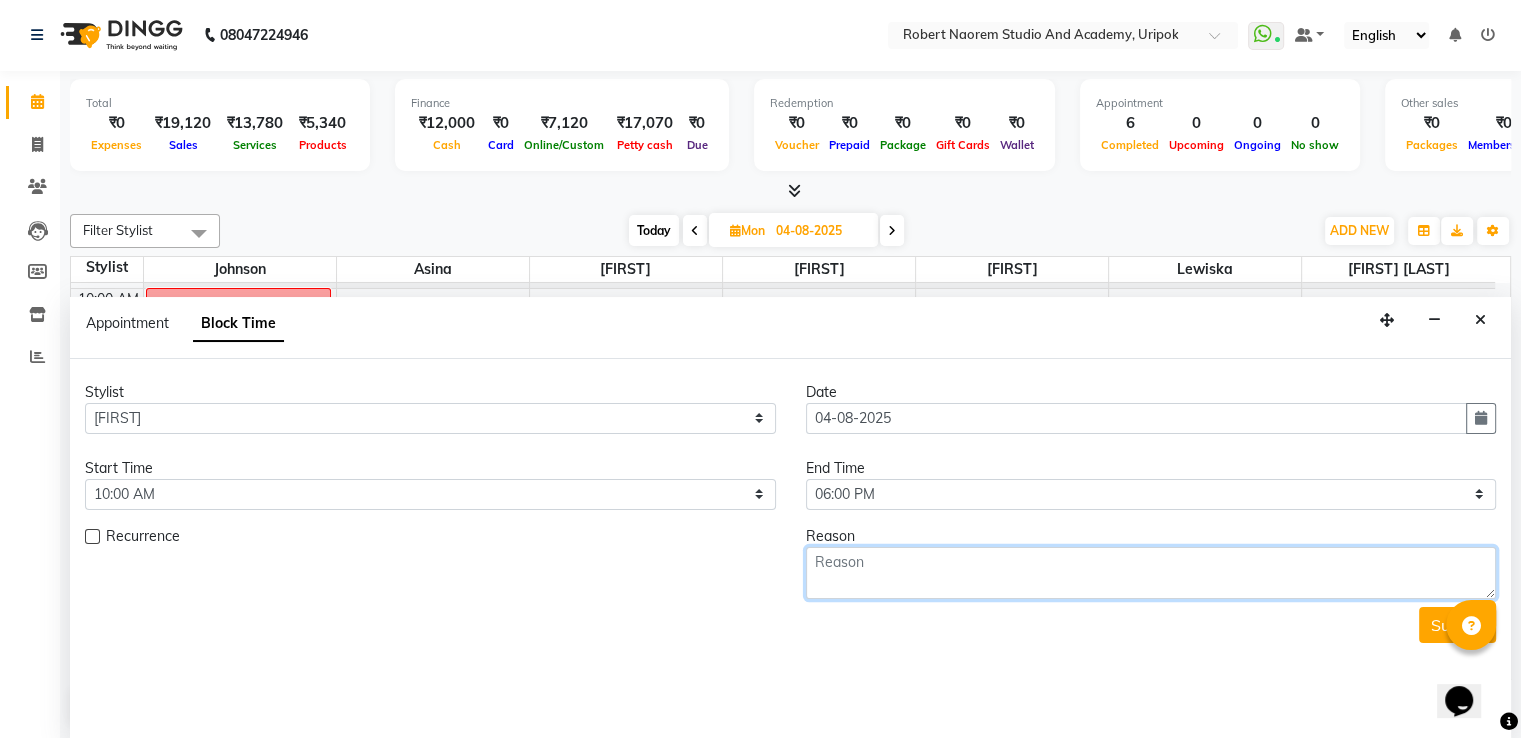 click at bounding box center [1151, 573] 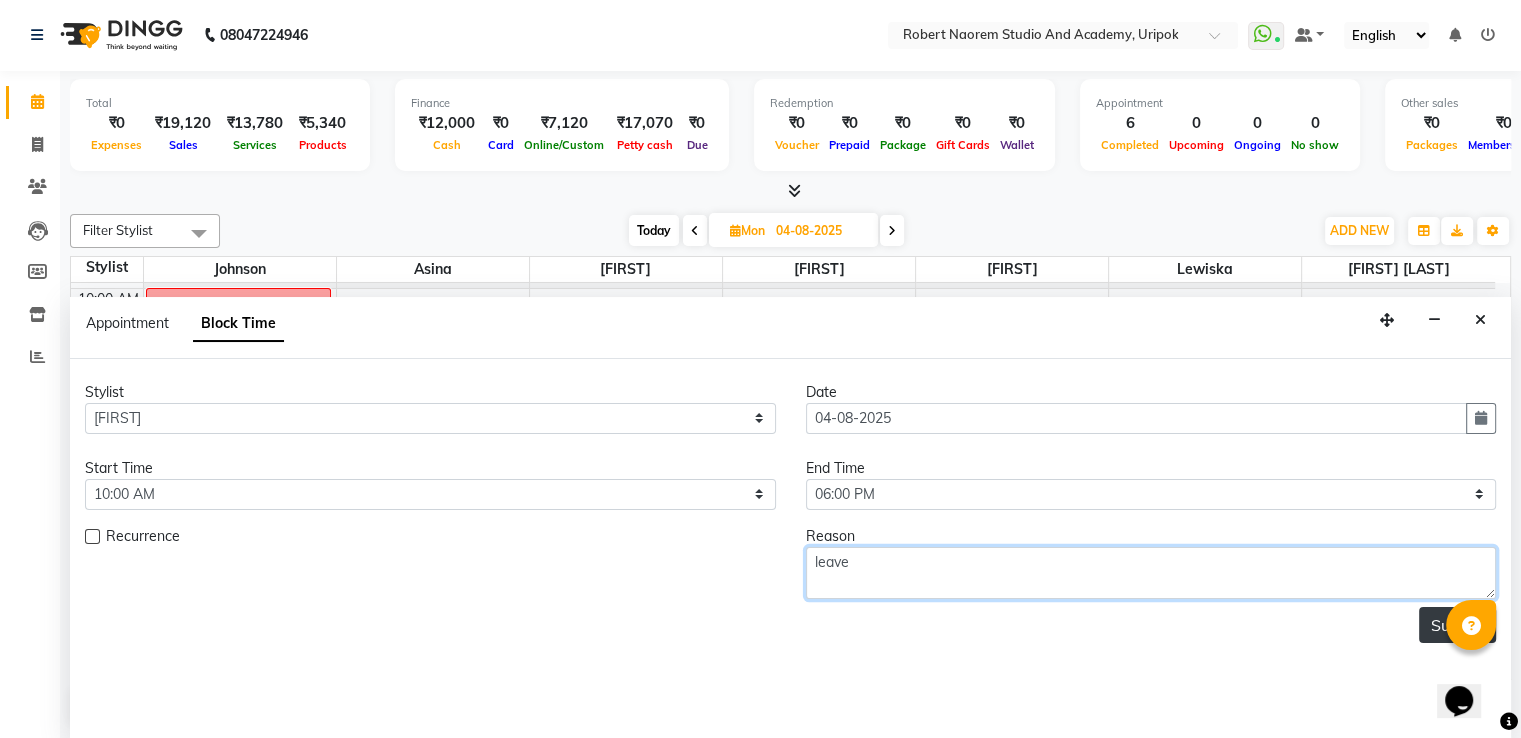 type on "leave" 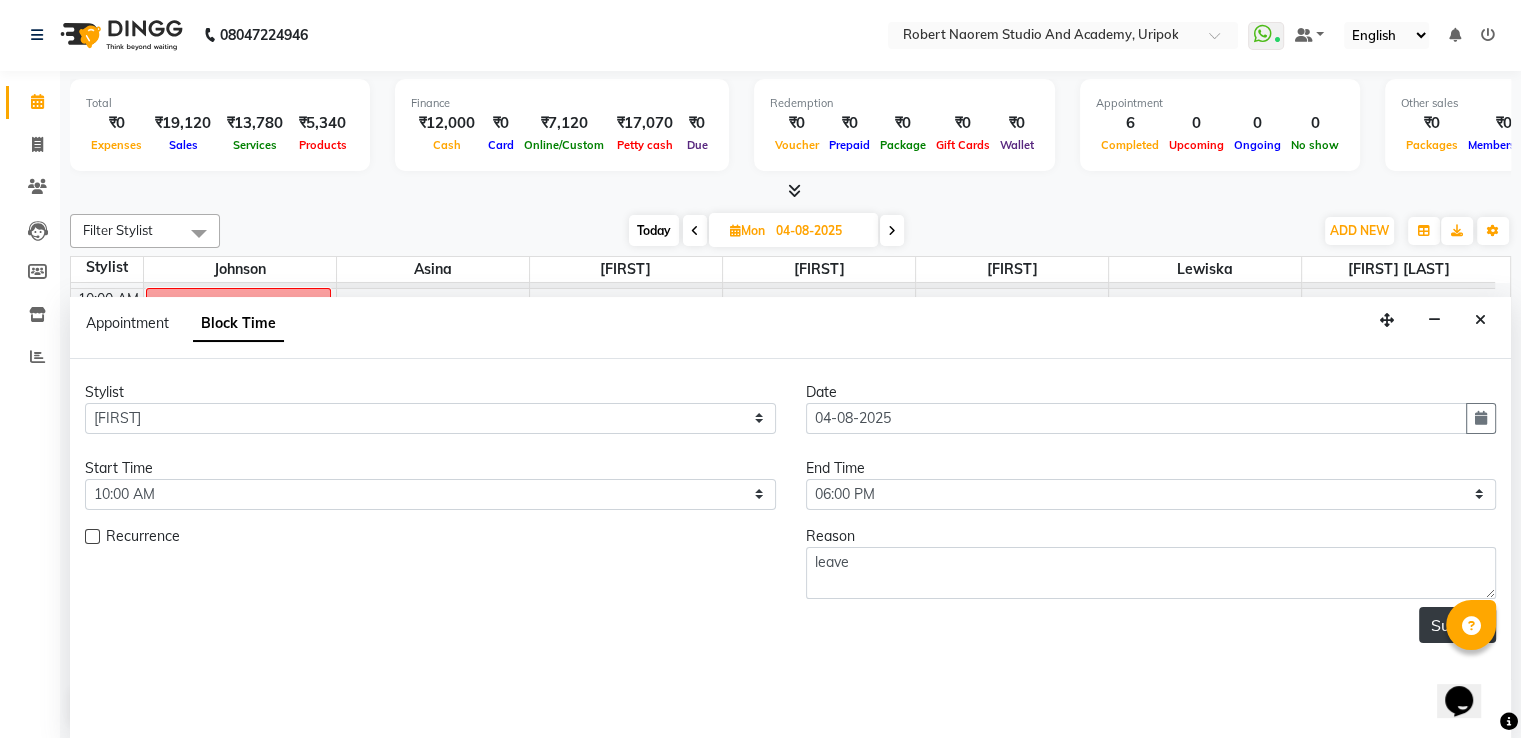 click on "Submit" at bounding box center [1457, 625] 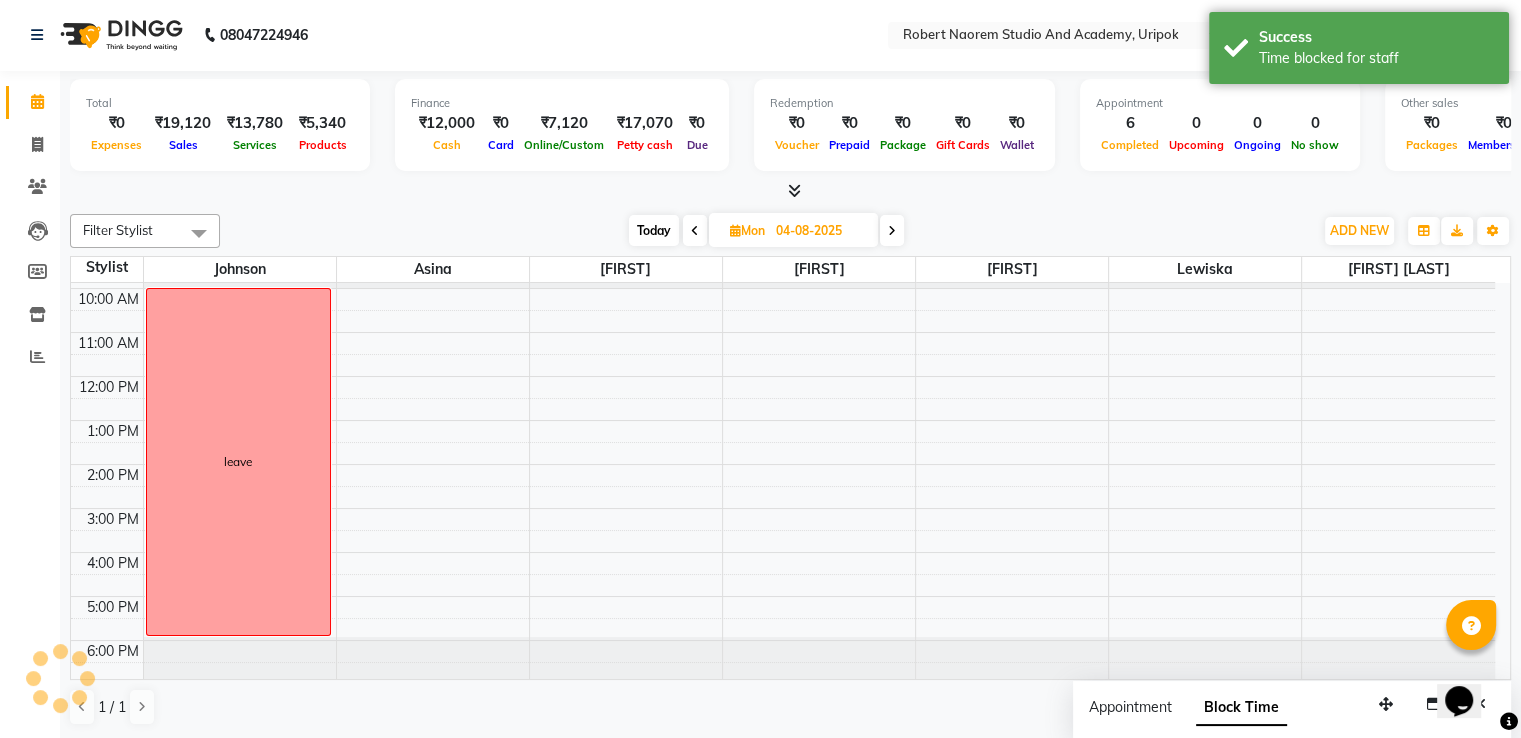 scroll, scrollTop: 0, scrollLeft: 0, axis: both 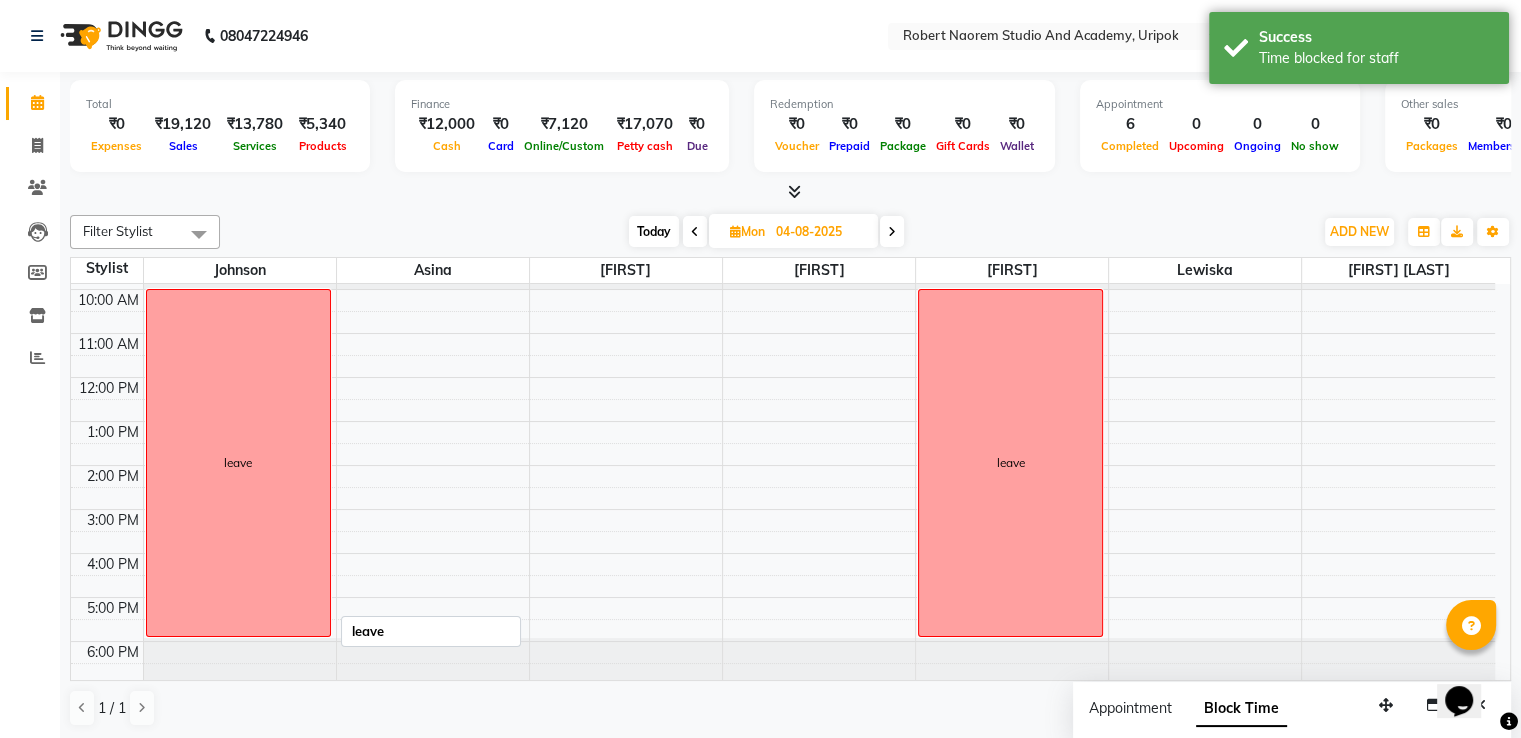 click on "leave" at bounding box center [238, 463] 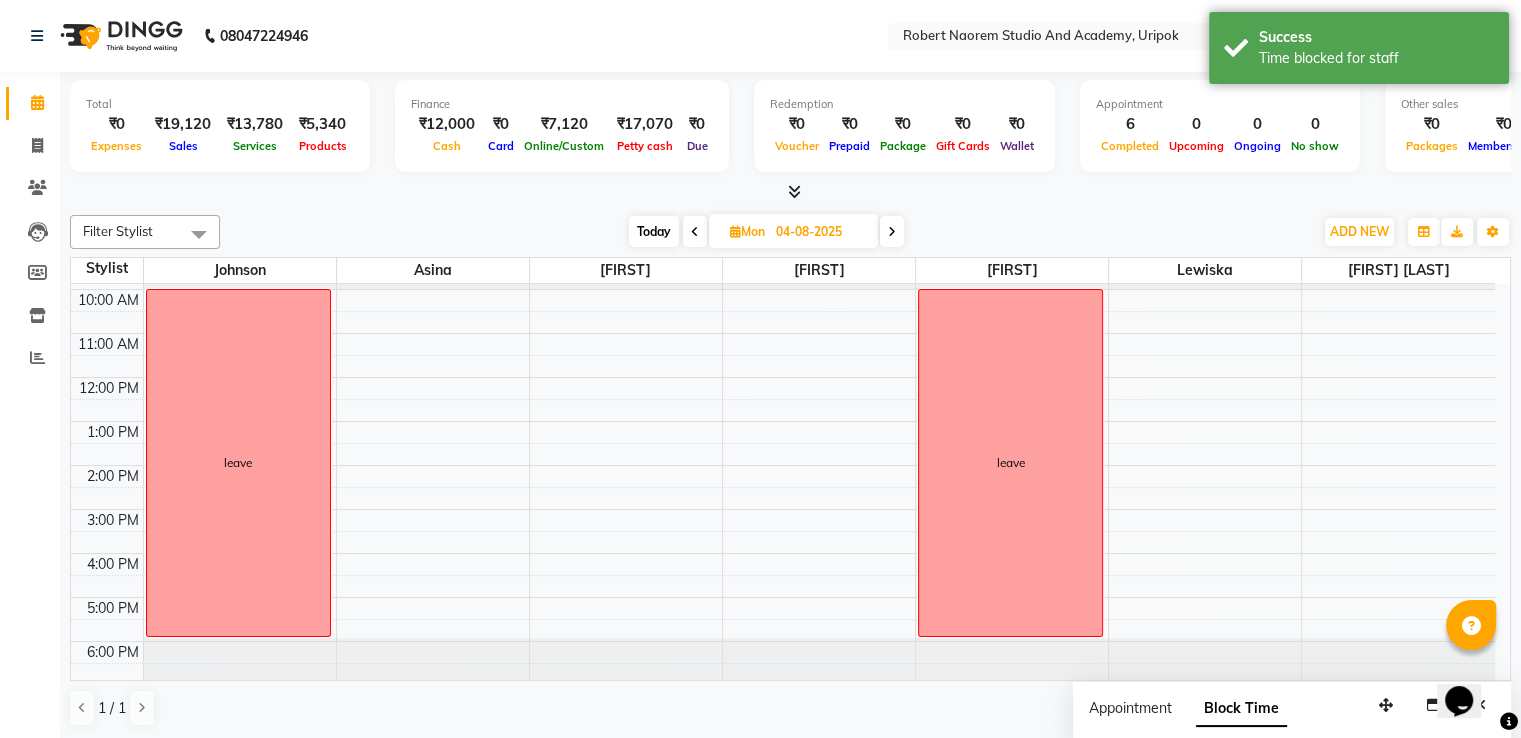 click on "Filter Stylist Select All [FIRST] [LAST] [FIRST] [LAST] [FIRST] [LAST] [FIRST] [LAST] [FIRST] [LAST] Today  Mon 04-08-2025 Toggle Dropdown Add Appointment Add Invoice Add Expense Add Attendance Add Client Toggle Dropdown Add Appointment Add Invoice Add Expense Add Attendance Add Client ADD NEW Toggle Dropdown Add Appointment Add Invoice Add Expense Add Attendance Add Client Filter Stylist Select All [FIRST] [LAST] [FIRST] [LAST] [FIRST] [LAST] [FIRST] [LAST] [FIRST] [LAST] Group By  Staff View   Room View  View as Vertical  Vertical - Week View  Horizontal  Horizontal - Week View  List  Toggle Dropdown Calendar Settings Manage Tags   Arrange Stylists   Reset Stylists  Full Screen  Show Available Stylist  Appointment Form Zoom 50% Staff/Room Display Count 7" at bounding box center [790, 232] 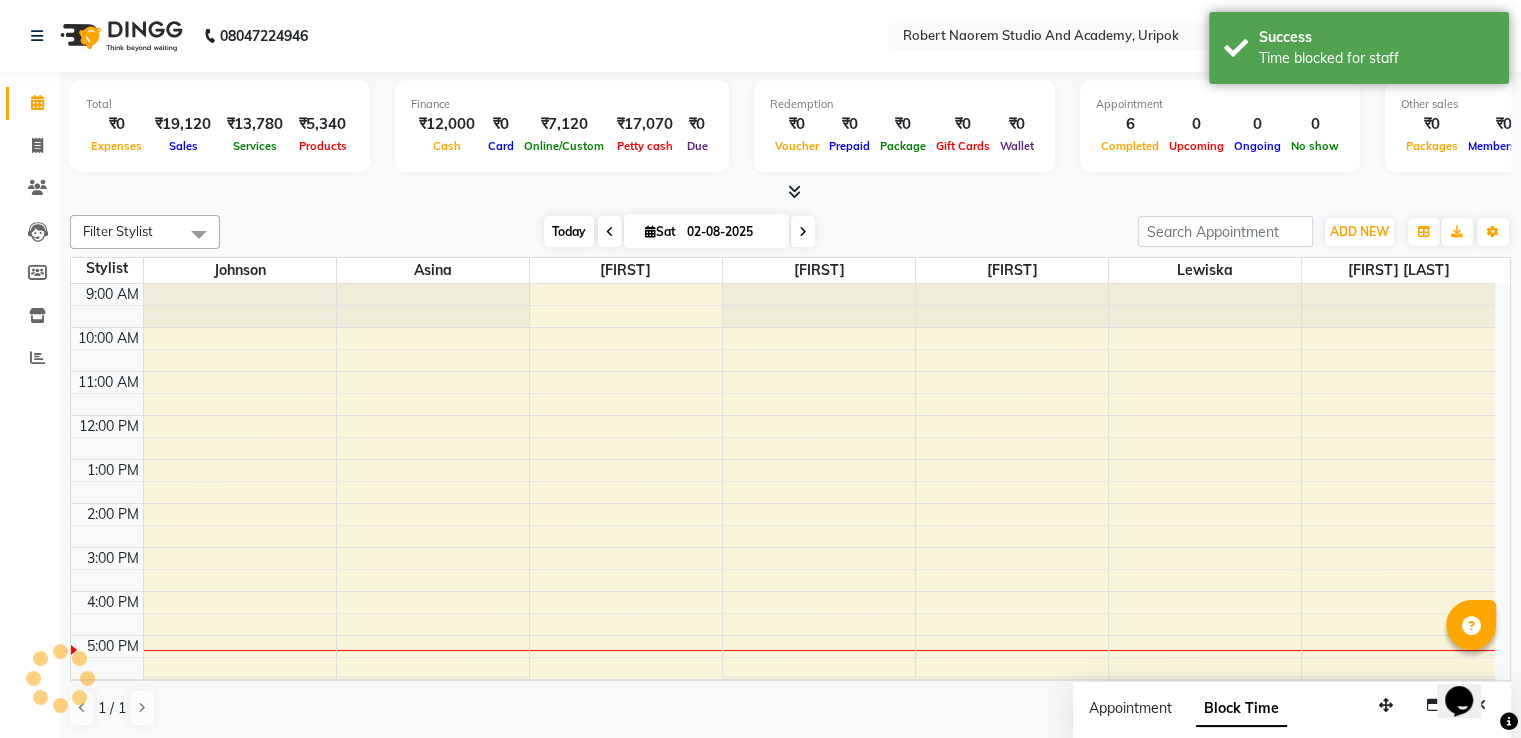scroll, scrollTop: 38, scrollLeft: 0, axis: vertical 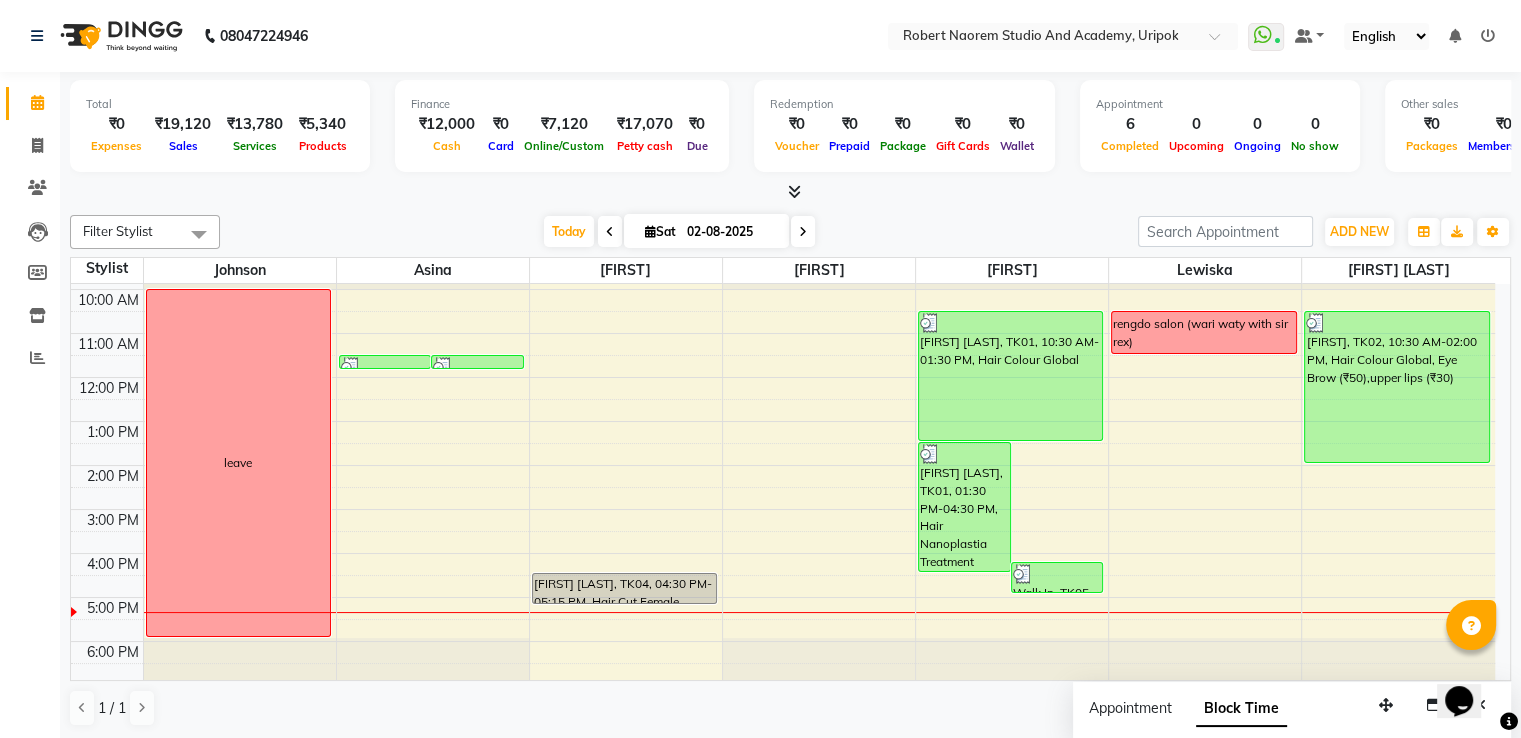 click at bounding box center [803, 231] 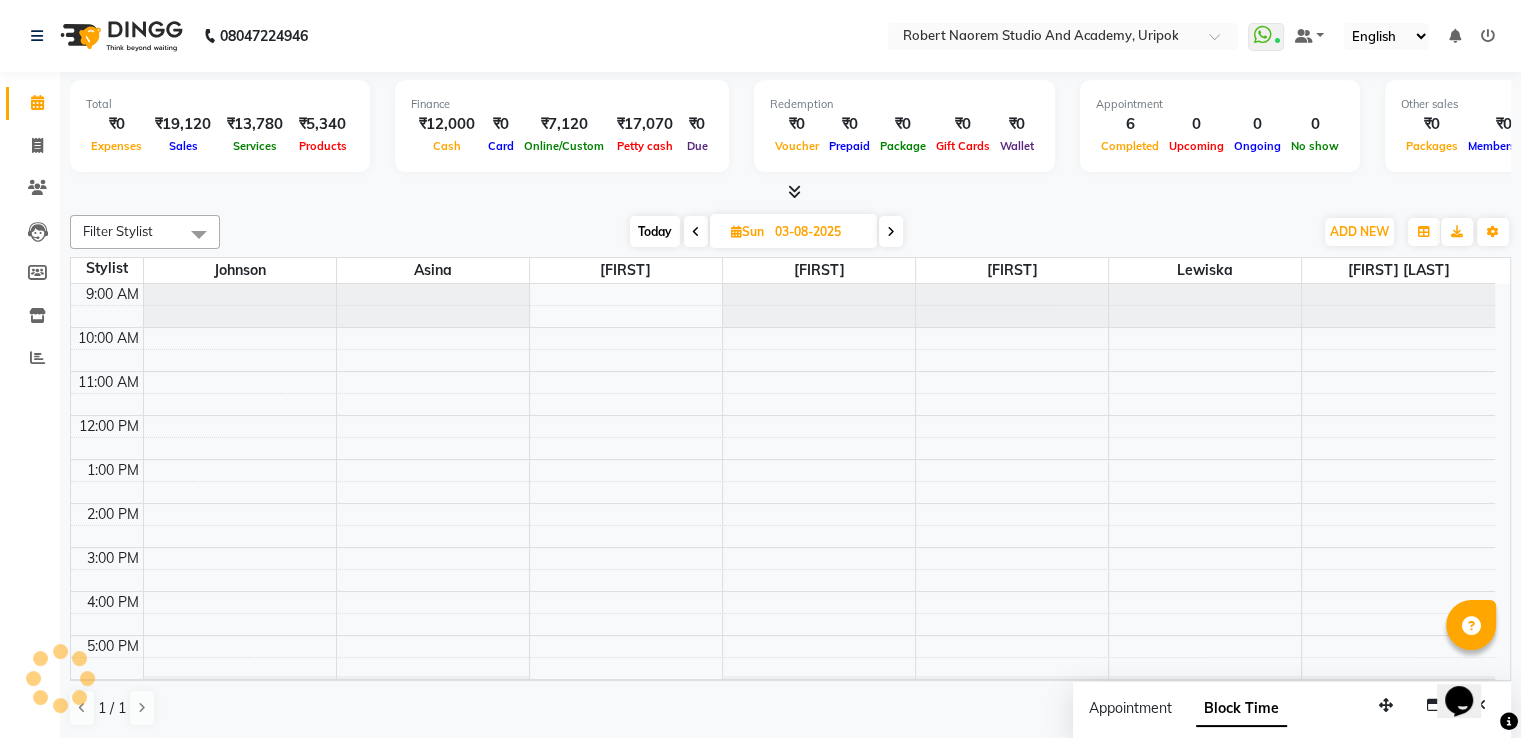 scroll, scrollTop: 38, scrollLeft: 0, axis: vertical 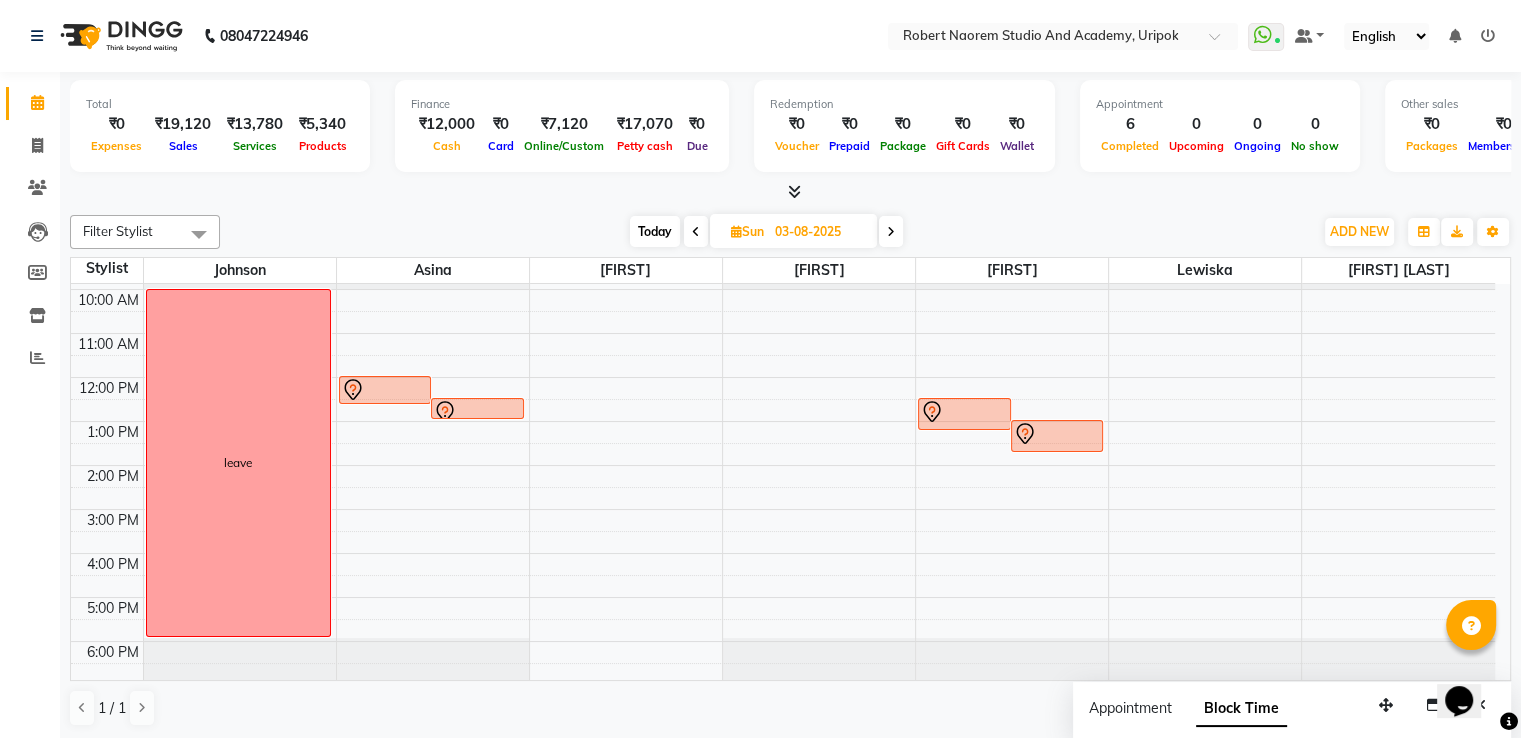 click on "Today" at bounding box center [655, 231] 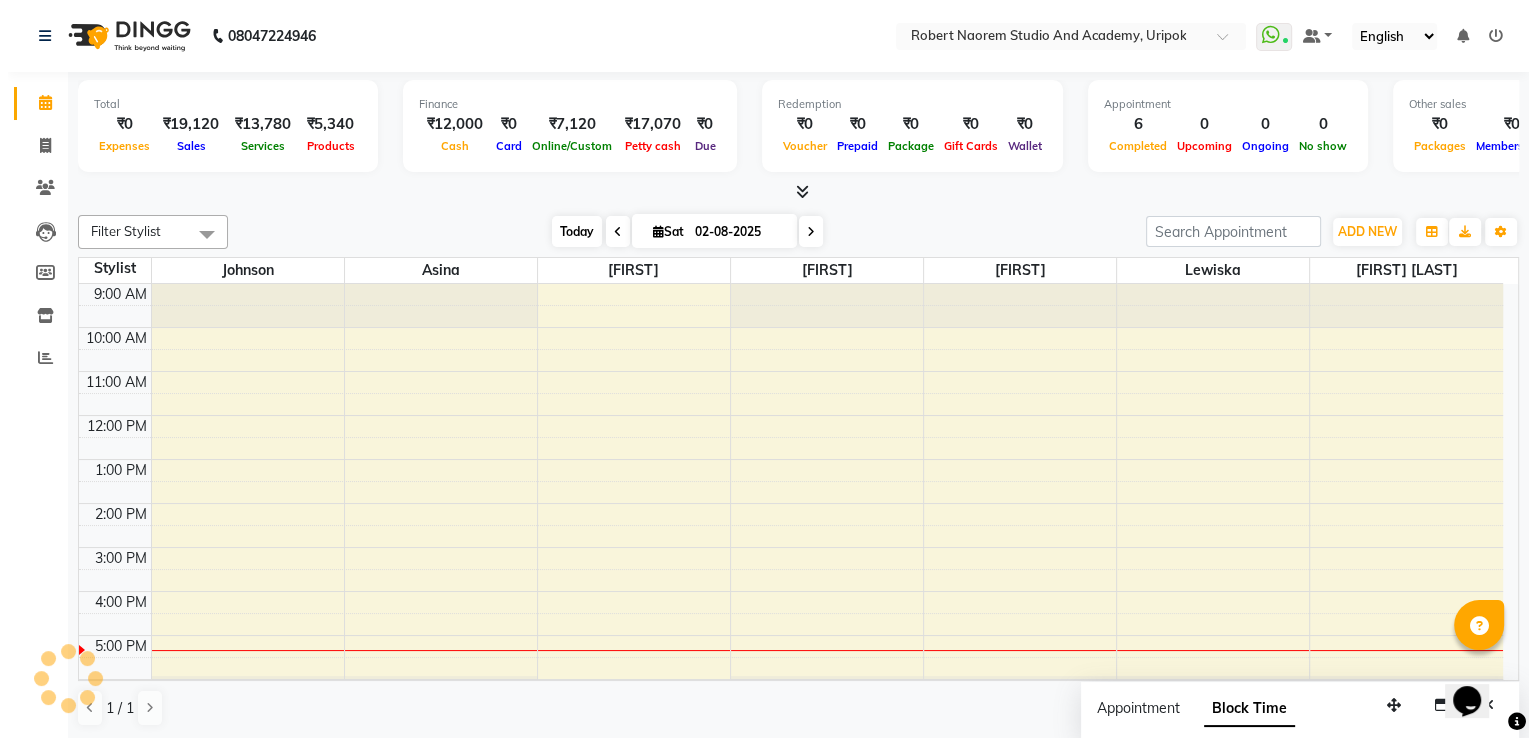 scroll, scrollTop: 38, scrollLeft: 0, axis: vertical 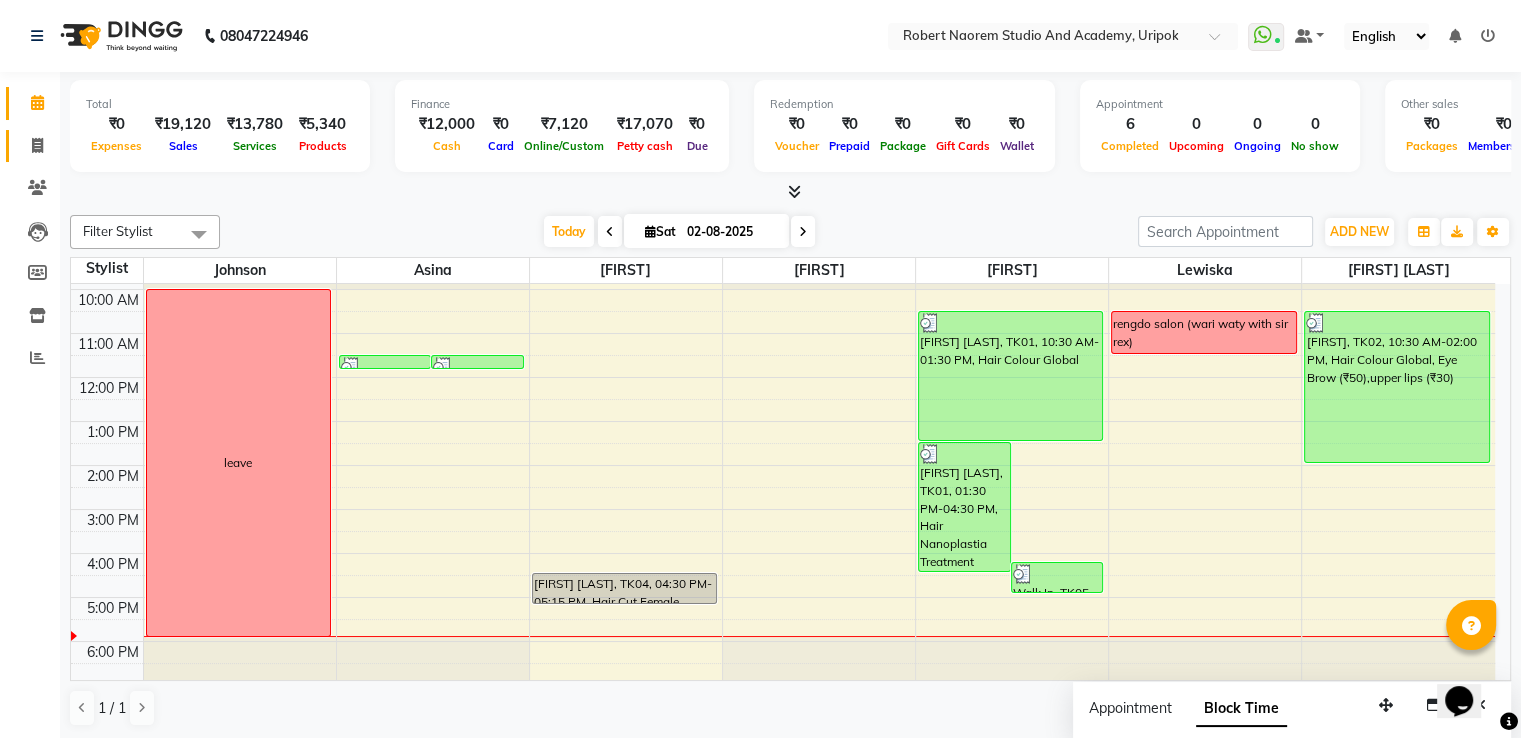 click on "Invoice" 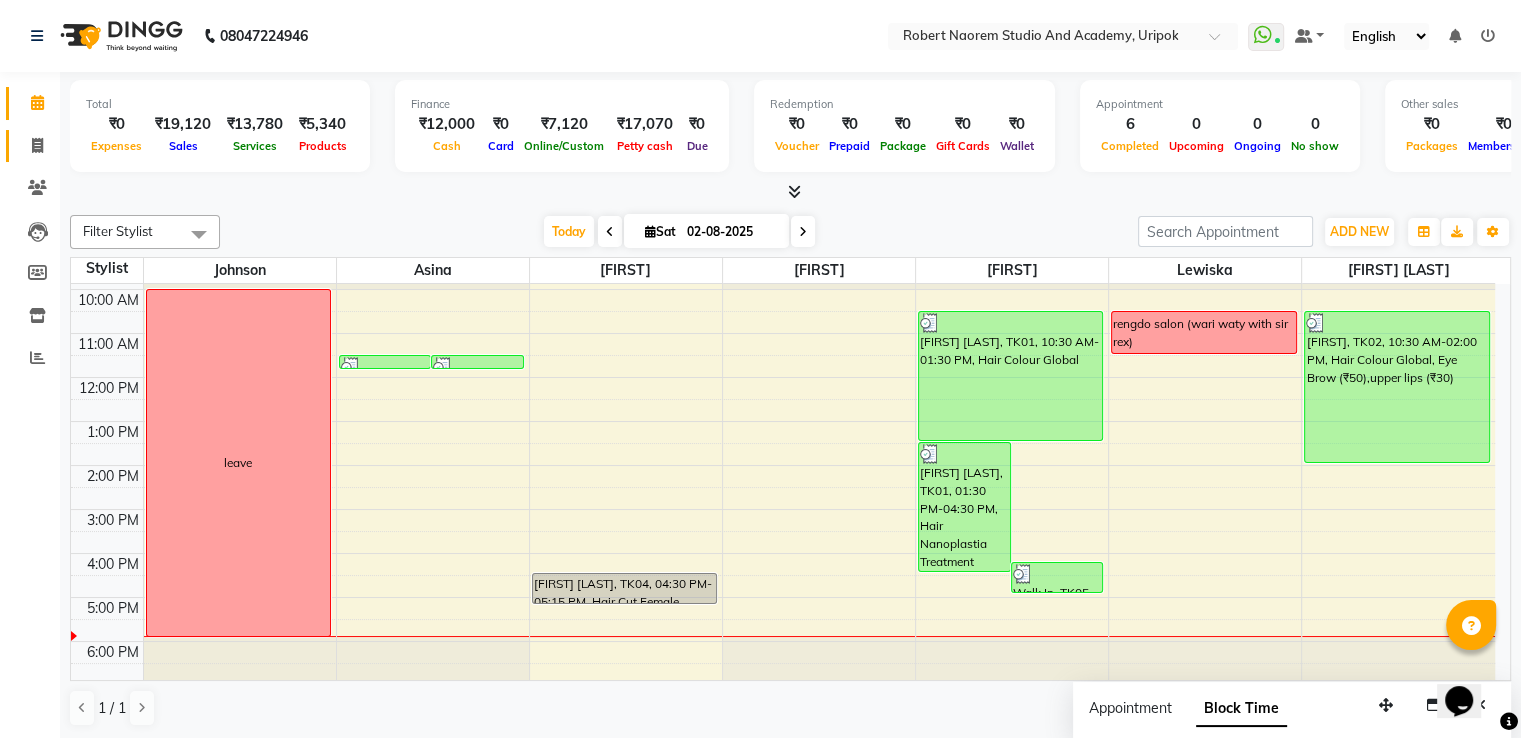 select on "service" 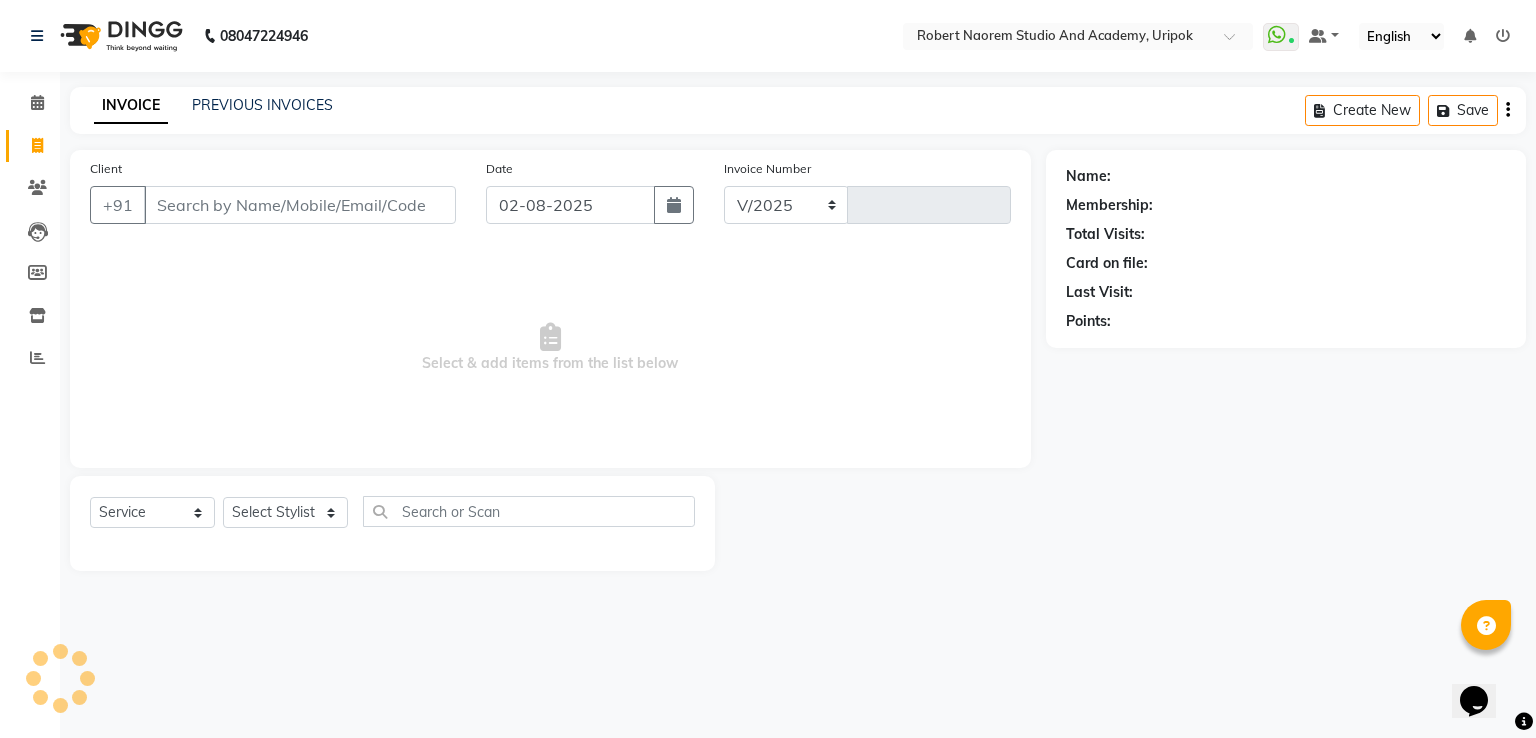 select on "4880" 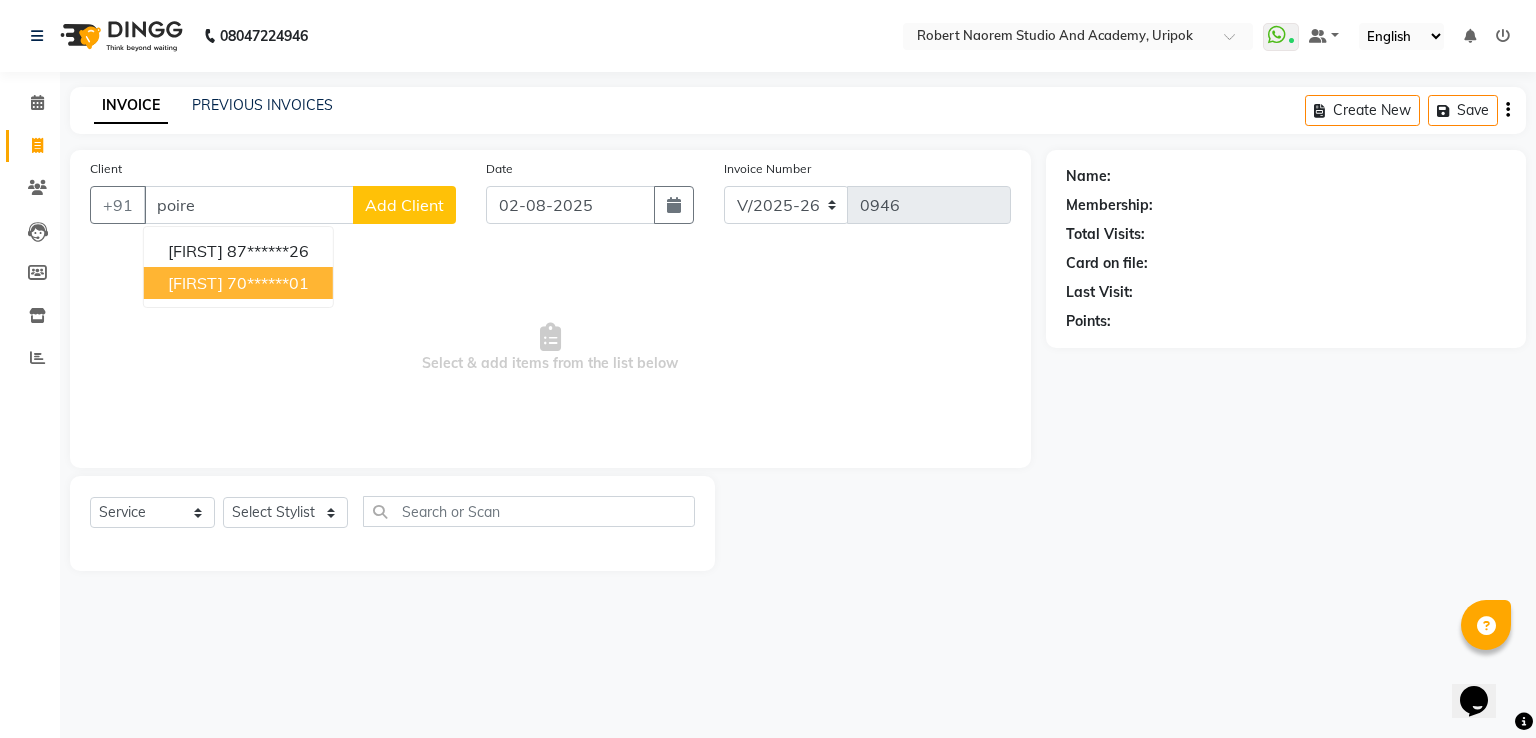 click on "70******01" at bounding box center (268, 283) 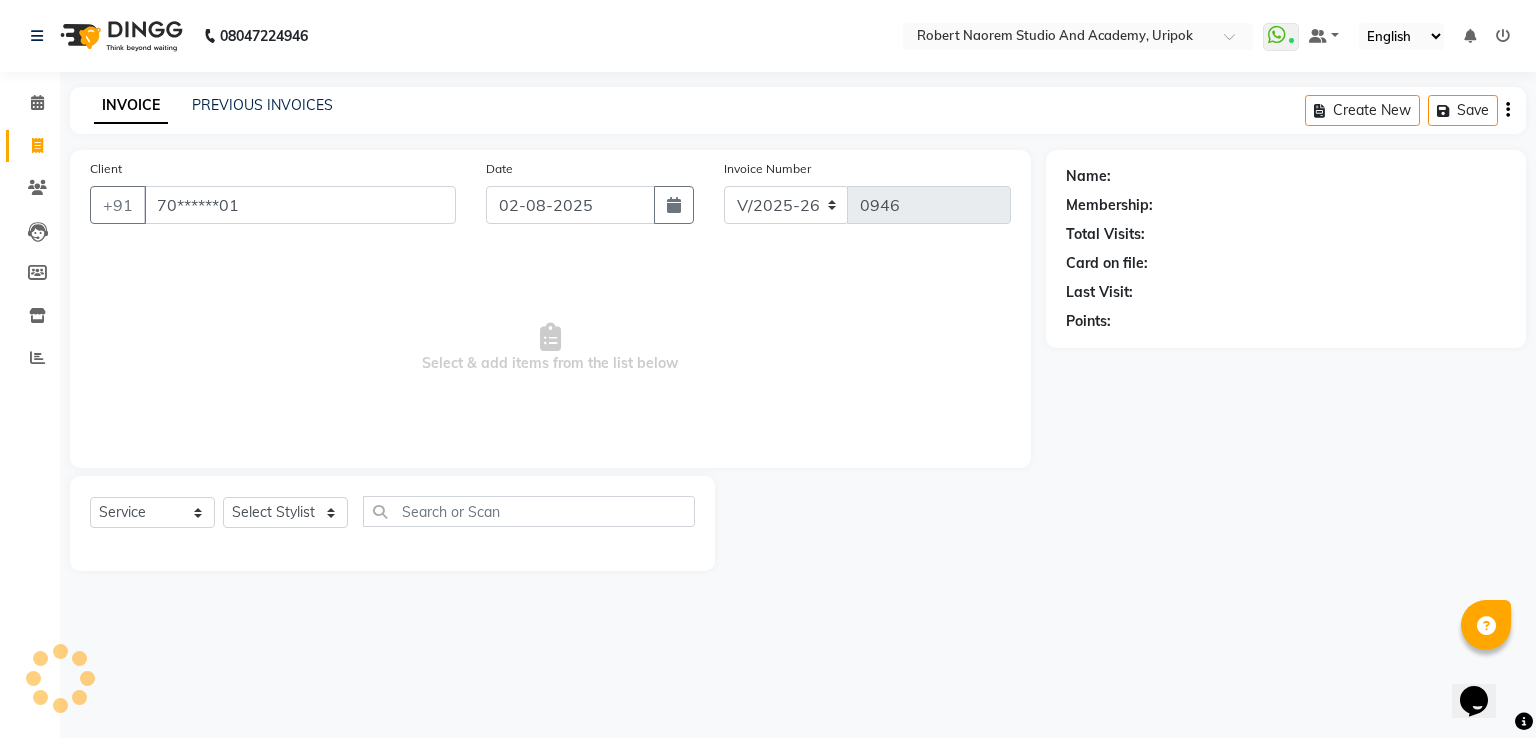 type on "70******01" 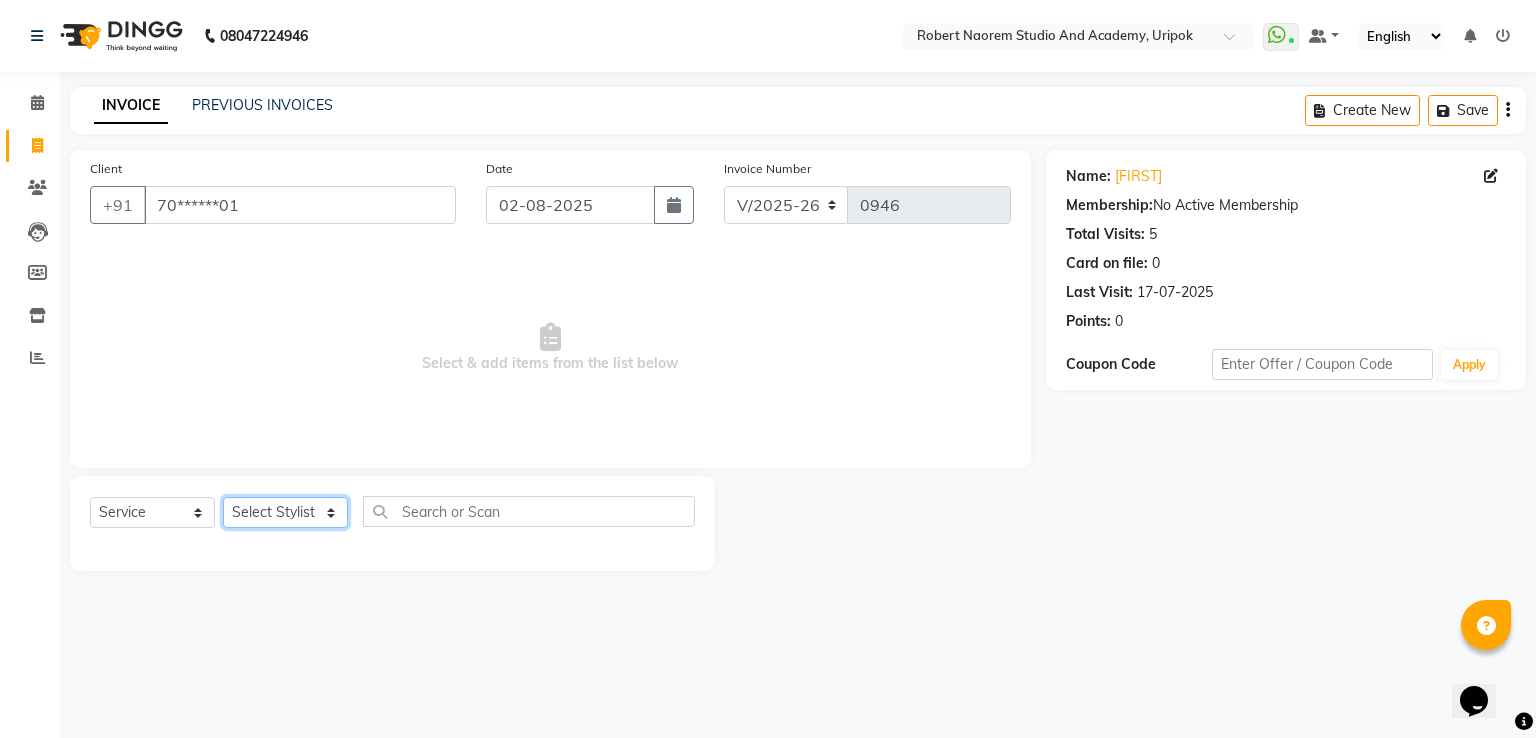 click on "Filter Stylist Select All [FIRST] [LAST] [FIRST] [LAST] [FIRST] [LAST] [FIRST] [LAST] [FIRST] [LAST] Today  Mon 04-08-2025 Toggle Dropdown Add Appointment Add Invoice Add Expense Add Attendance Add Client Toggle Dropdown Add Appointment Add Invoice Add Expense Add Attendance Add Client ADD NEW Toggle Dropdown Add Appointment Add Invoice Add Expense Add Attendance Add Client Filter Stylist Select All [FIRST] [LAST] [FIRST] [LAST] [FIRST] [LAST] [FIRST] [LAST] [FIRST] [LAST] Group By  Staff View   Room View  View as Vertical  Vertical - Week View  Horizontal  Horizontal - Week View  List  Toggle Dropdown Calendar Settings Manage Tags   Arrange Stylists   Reset Stylists  Full Screen  Show Available Stylist  Appointment Form Zoom 50% Staff/Room Display Count 7" 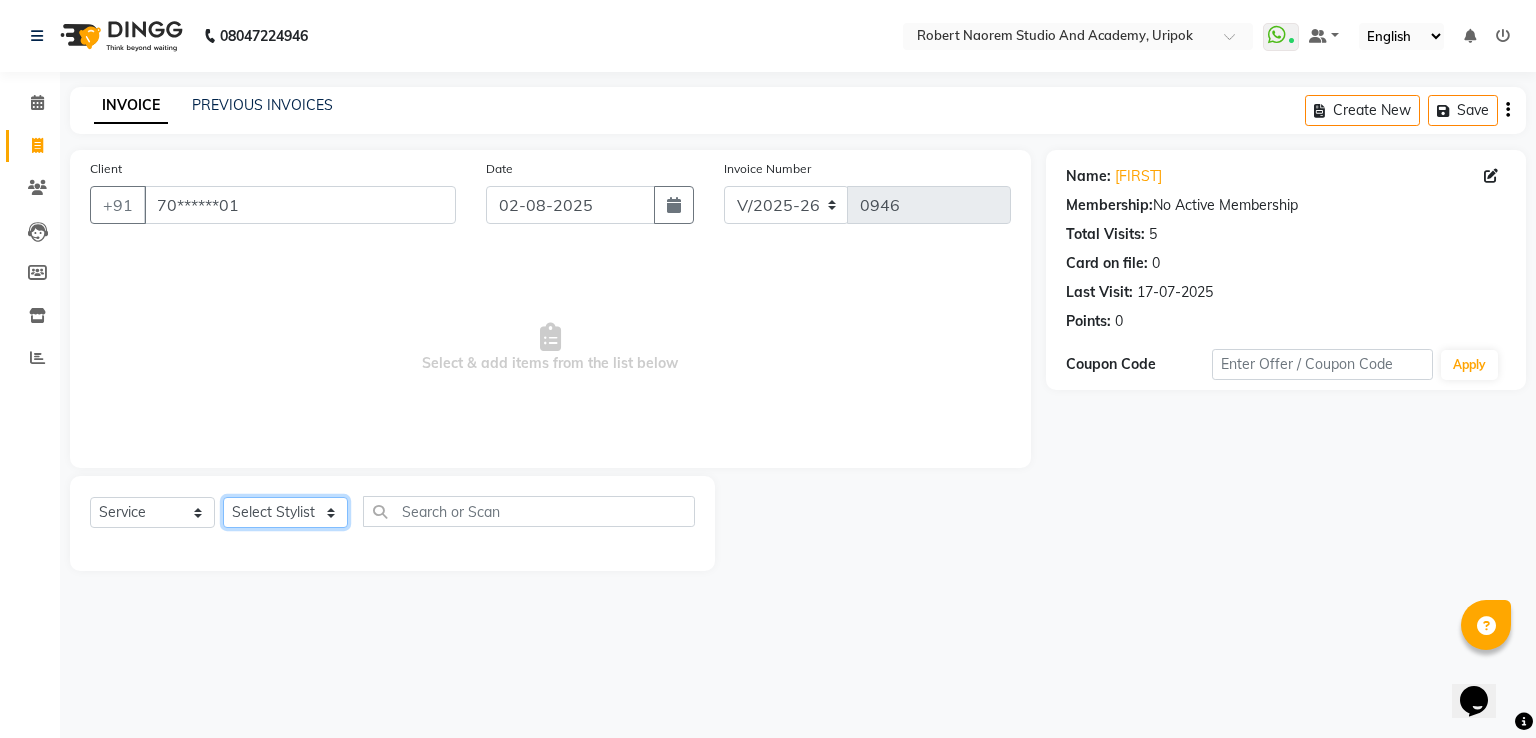 select on "71758" 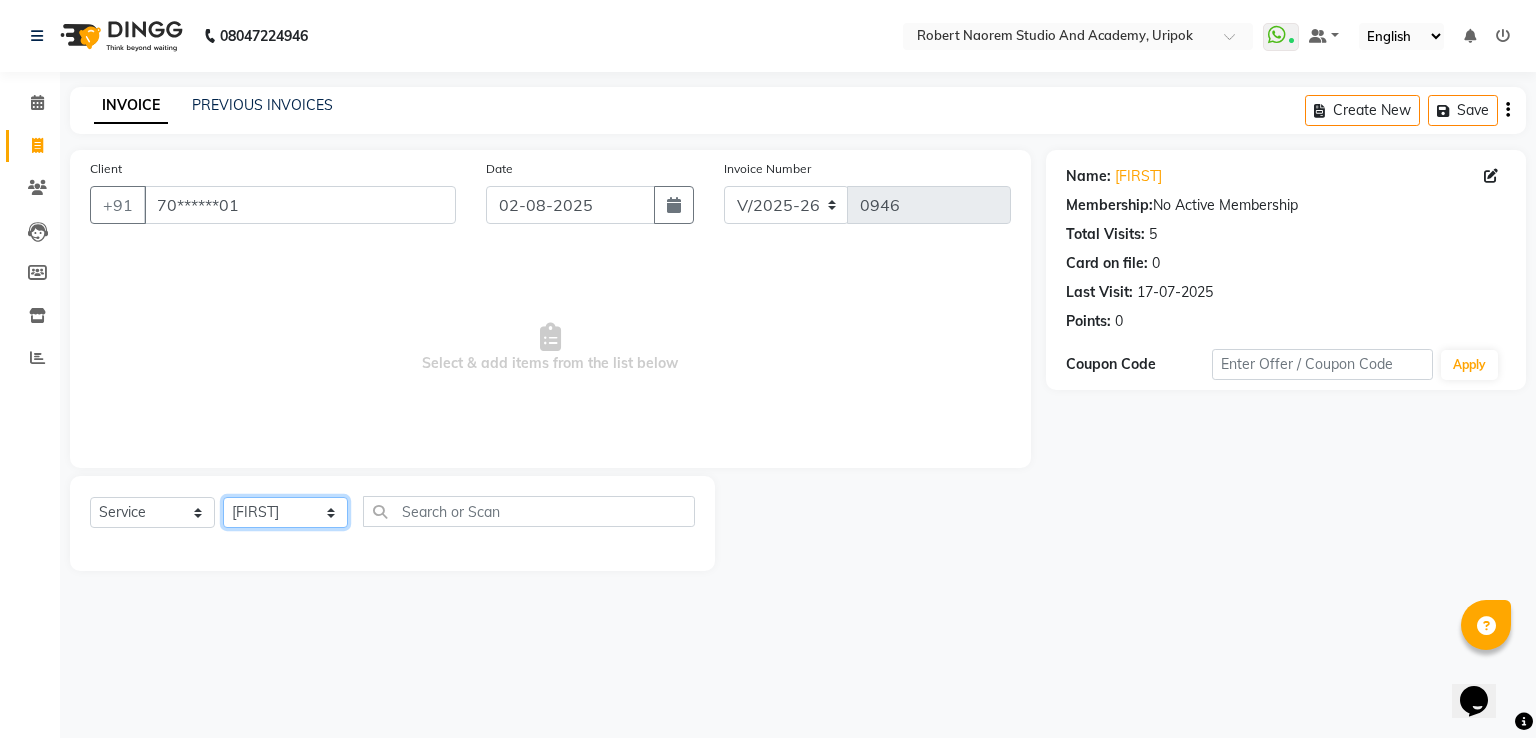 click on "Filter Stylist Select All [FIRST] [LAST] [FIRST] [LAST] [FIRST] [LAST] [FIRST] [LAST] [FIRST] [LAST] Today  Mon 04-08-2025 Toggle Dropdown Add Appointment Add Invoice Add Expense Add Attendance Add Client Toggle Dropdown Add Appointment Add Invoice Add Expense Add Attendance Add Client ADD NEW Toggle Dropdown Add Appointment Add Invoice Add Expense Add Attendance Add Client Filter Stylist Select All [FIRST] [LAST] [FIRST] [LAST] [FIRST] [LAST] [FIRST] [LAST] [FIRST] [LAST] Group By  Staff View   Room View  View as Vertical  Vertical - Week View  Horizontal  Horizontal - Week View  List  Toggle Dropdown Calendar Settings Manage Tags   Arrange Stylists   Reset Stylists  Full Screen  Show Available Stylist  Appointment Form Zoom 50% Staff/Room Display Count 7" 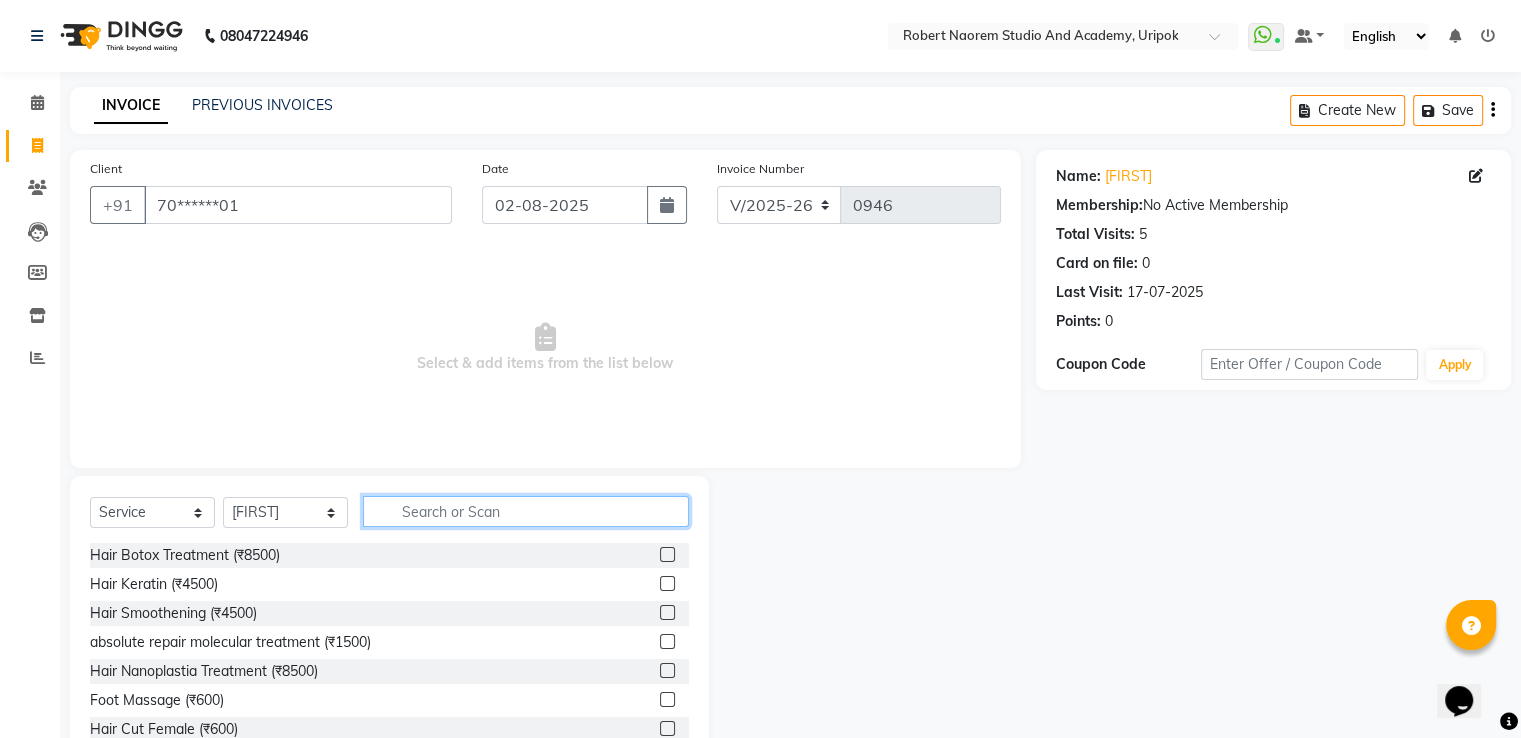click 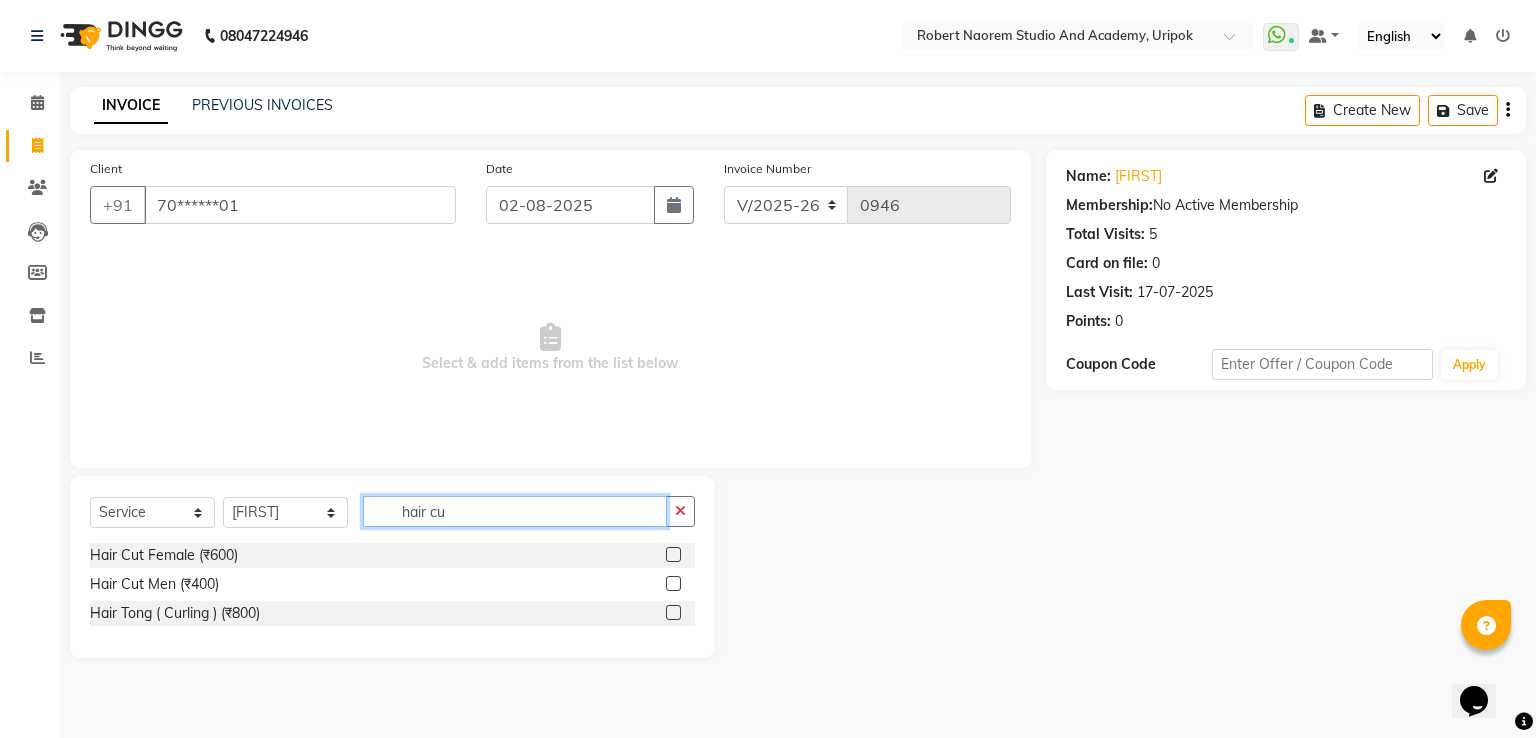 type on "hair cu" 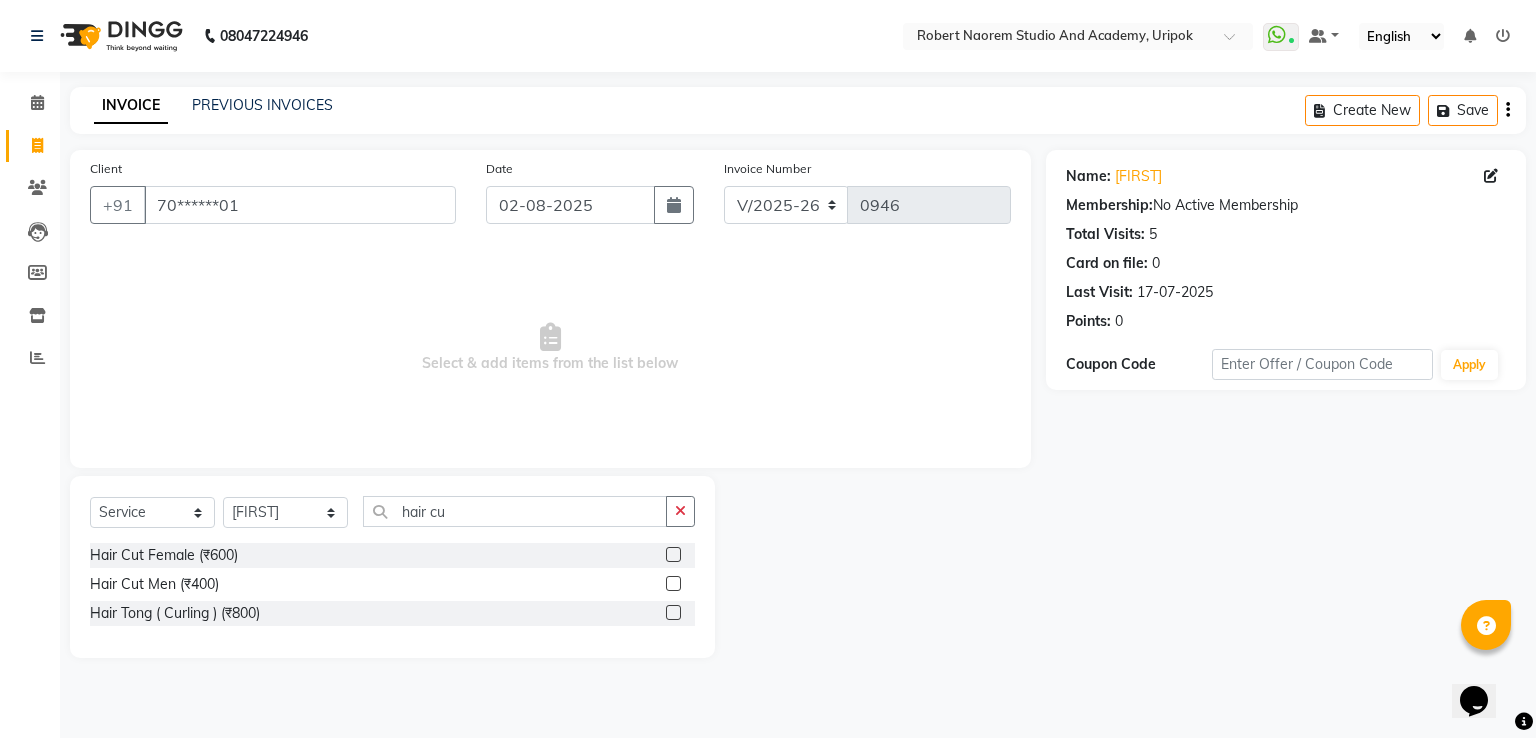 click 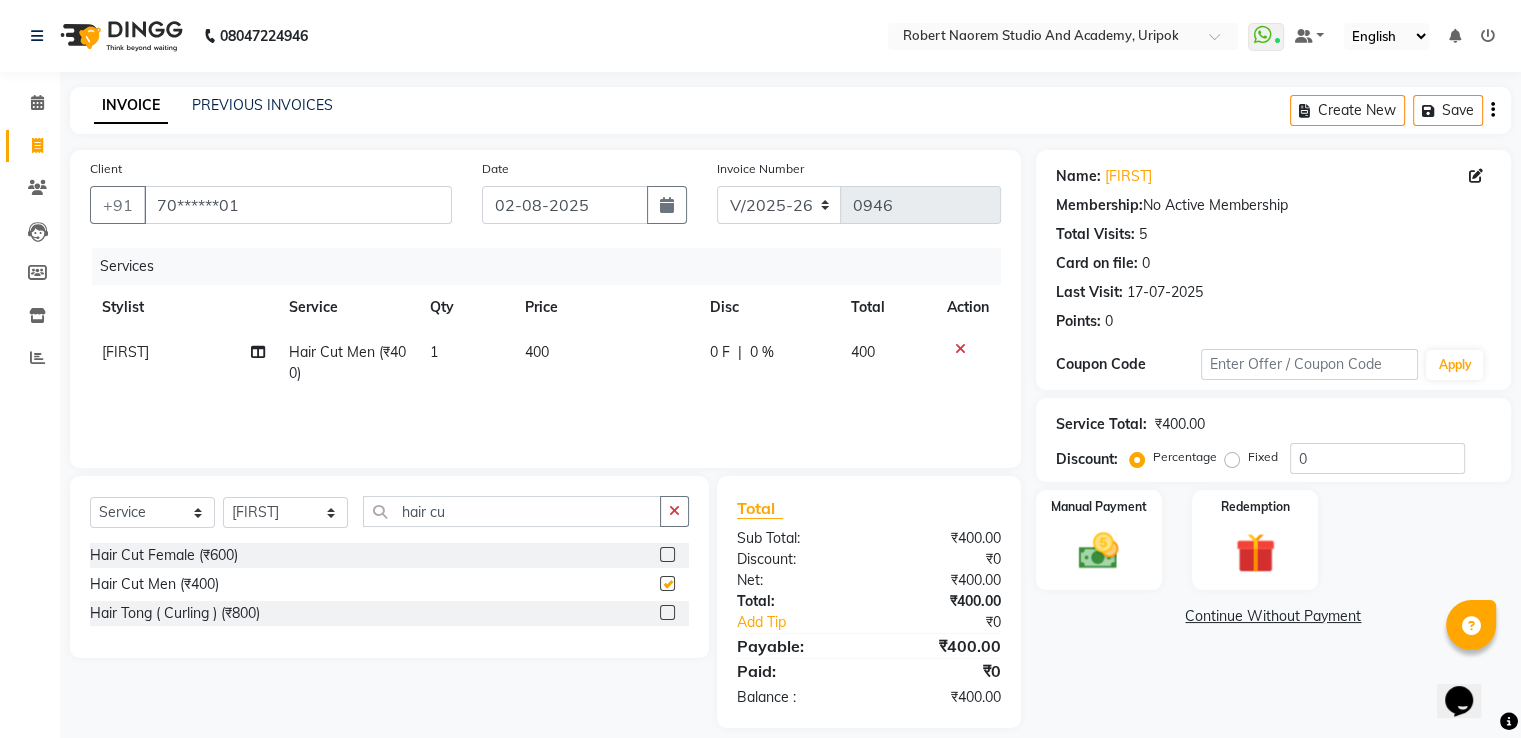 checkbox on "false" 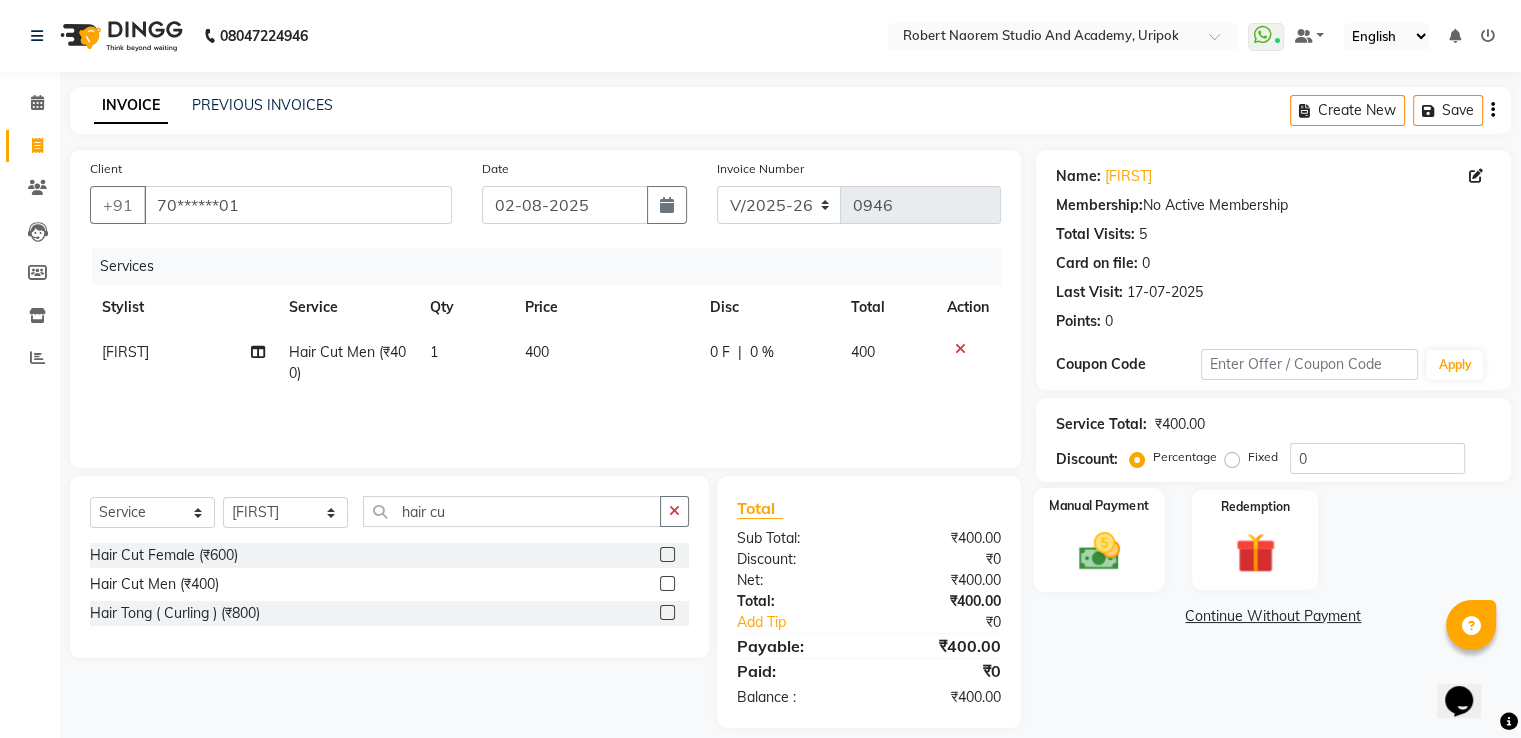 click 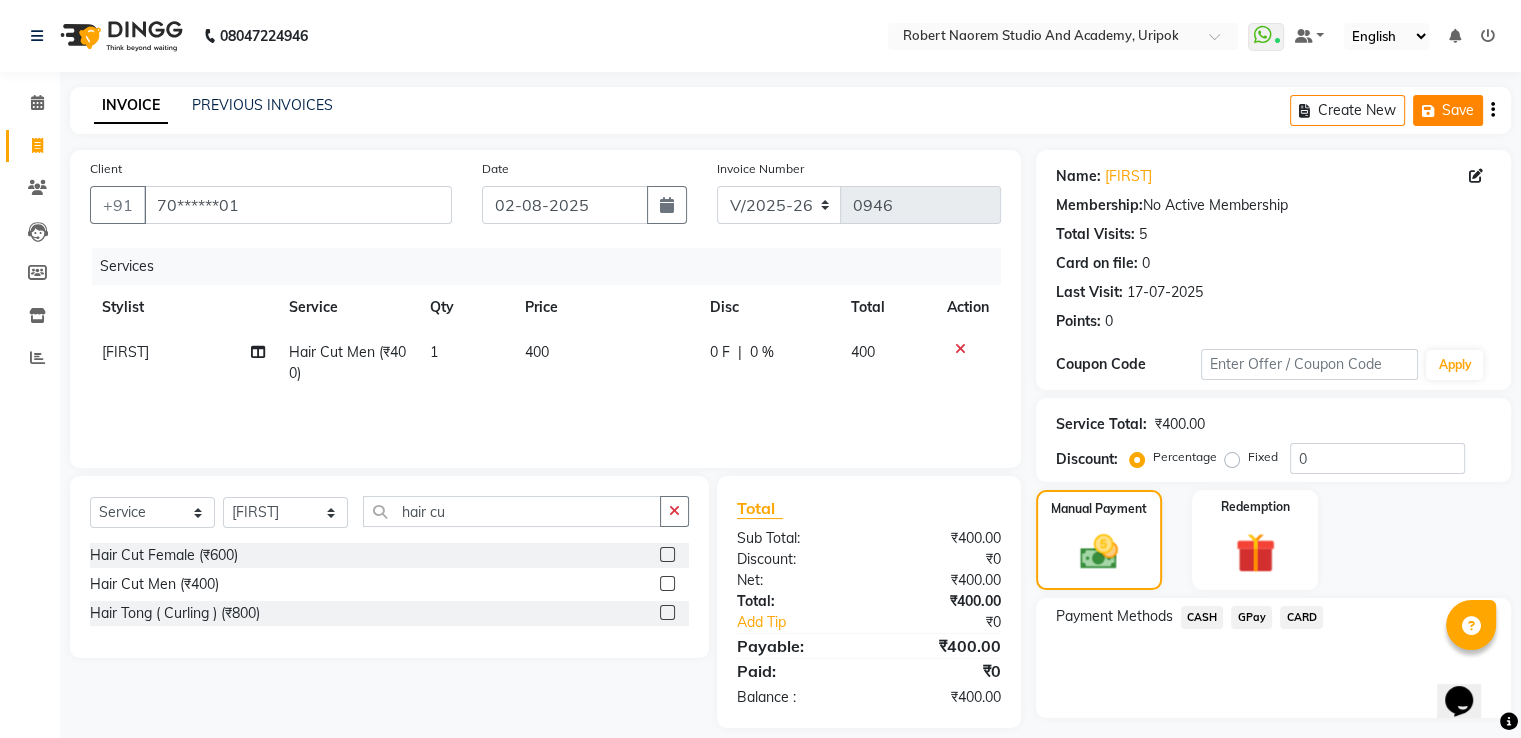 click on "Save" 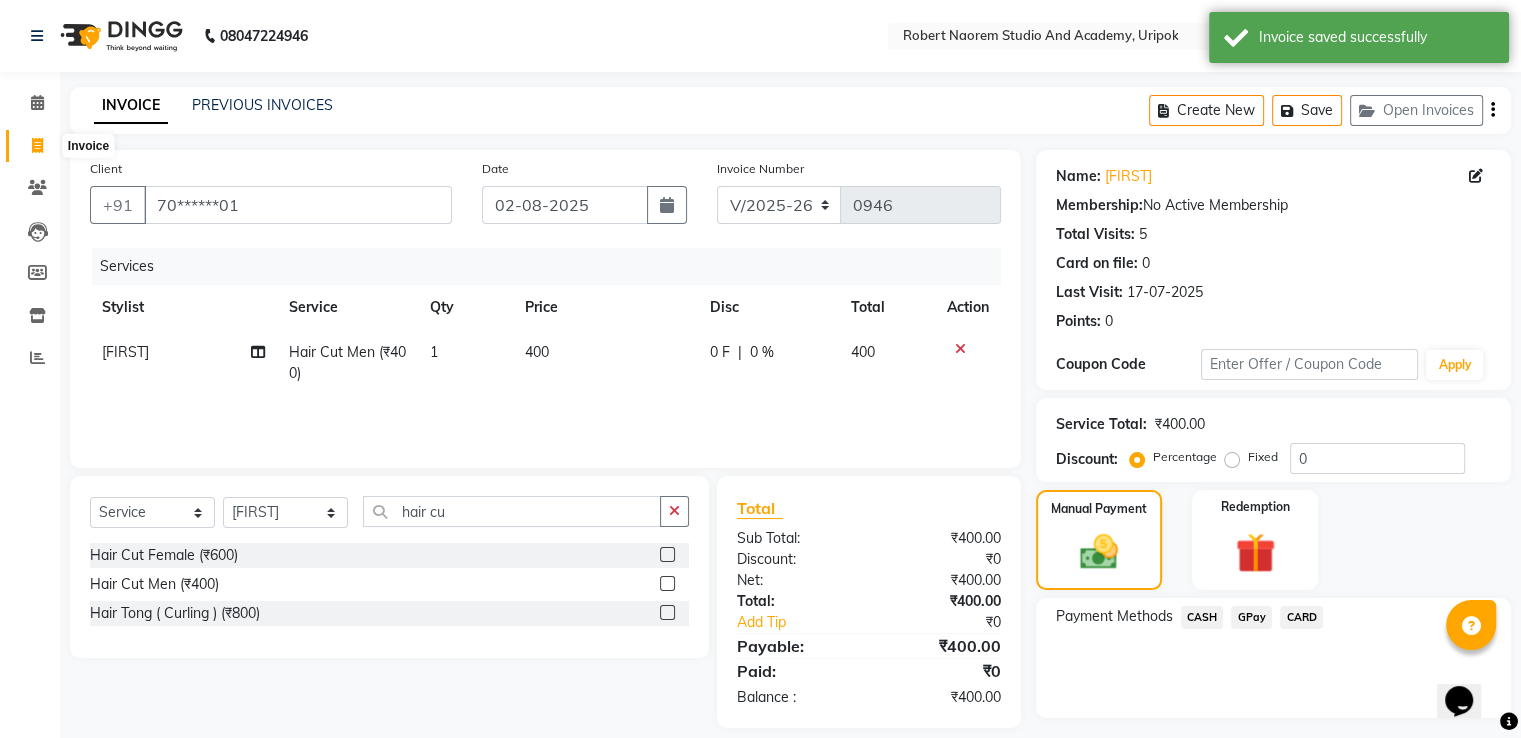click 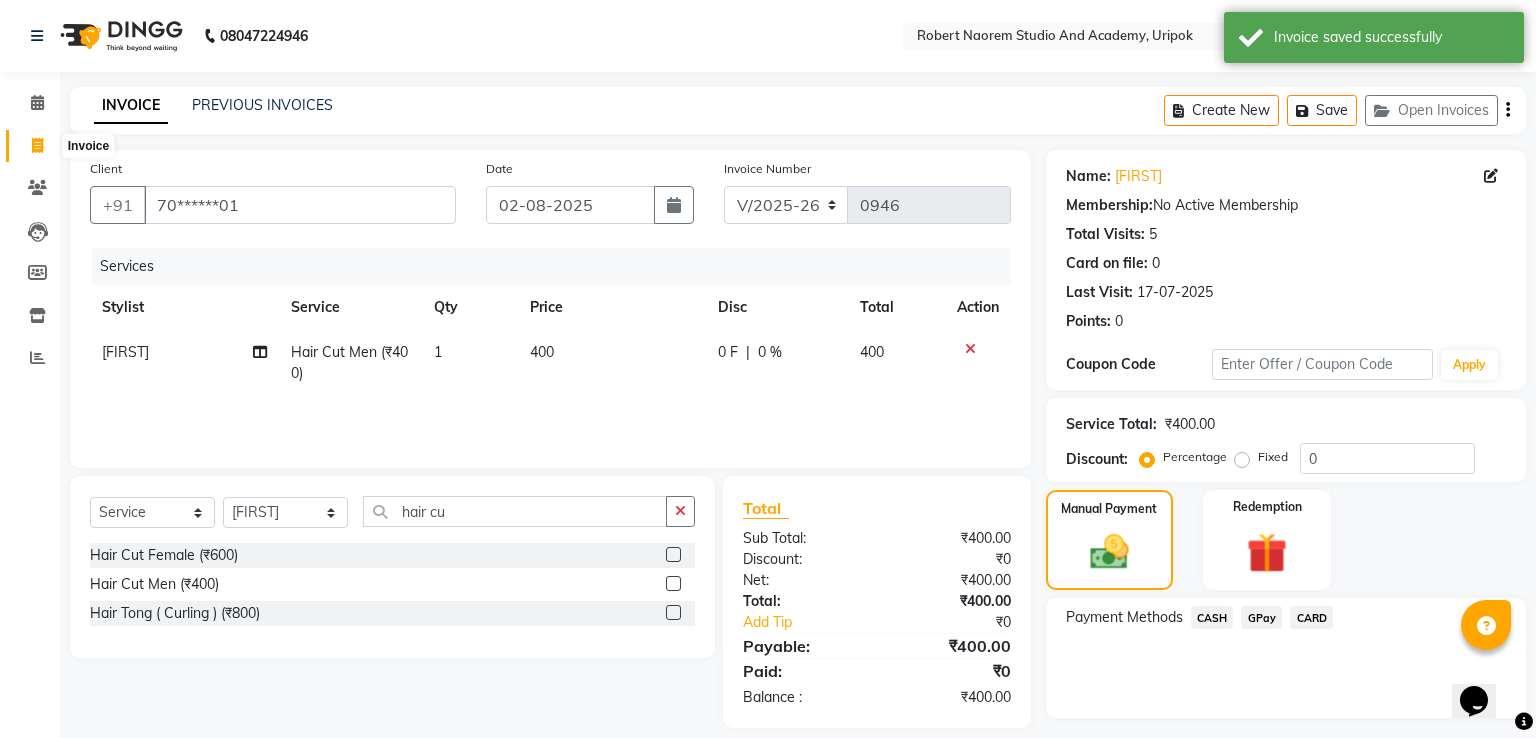 select on "service" 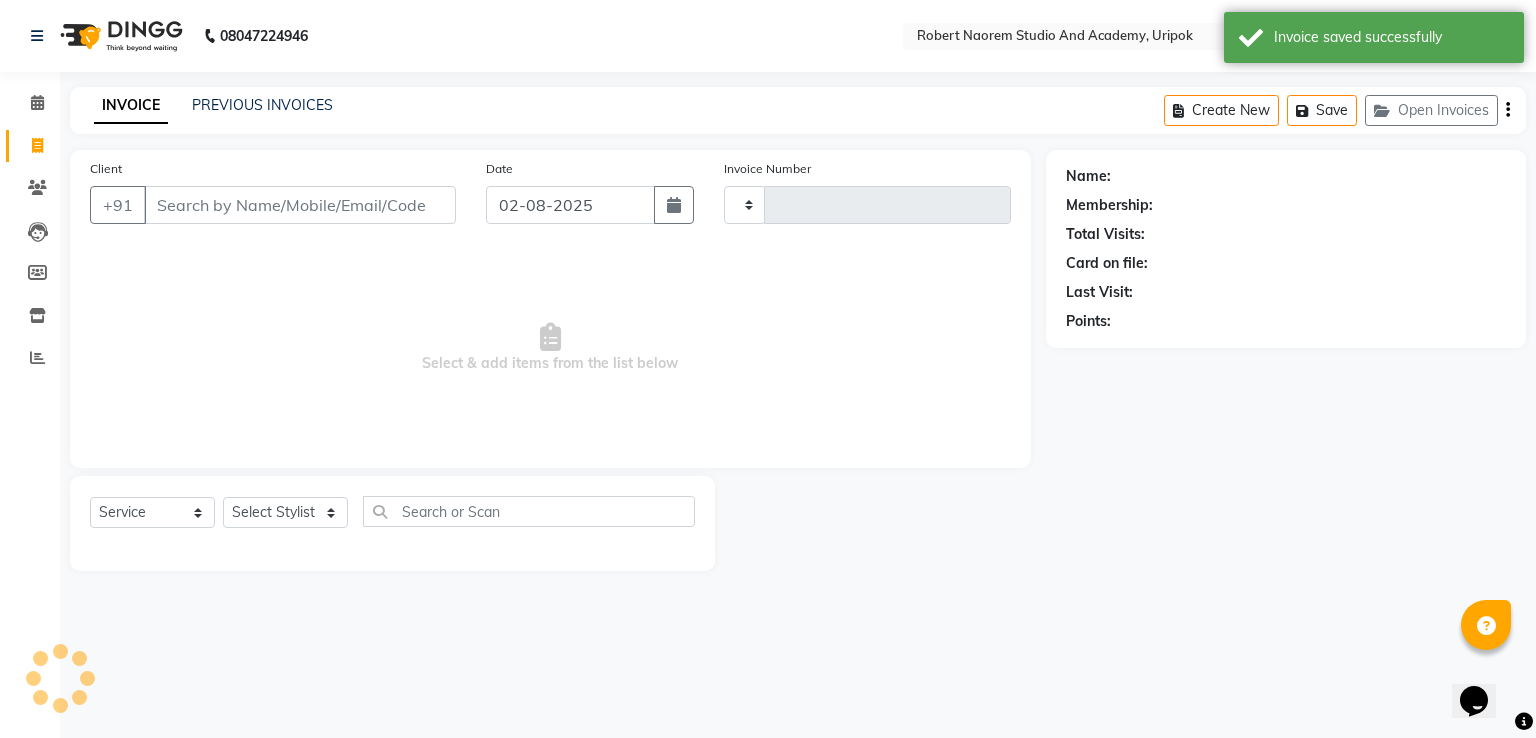 type on "0946" 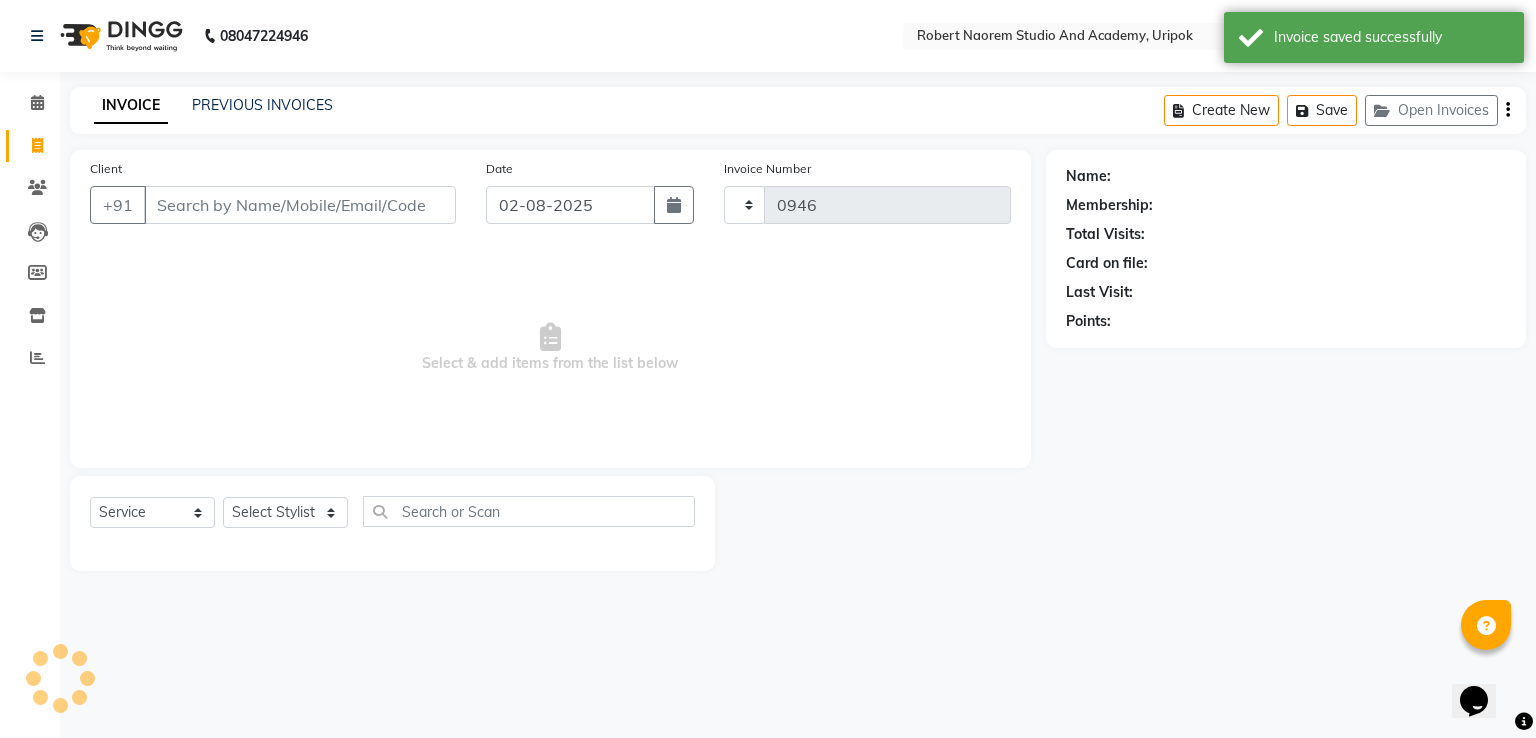 select on "4880" 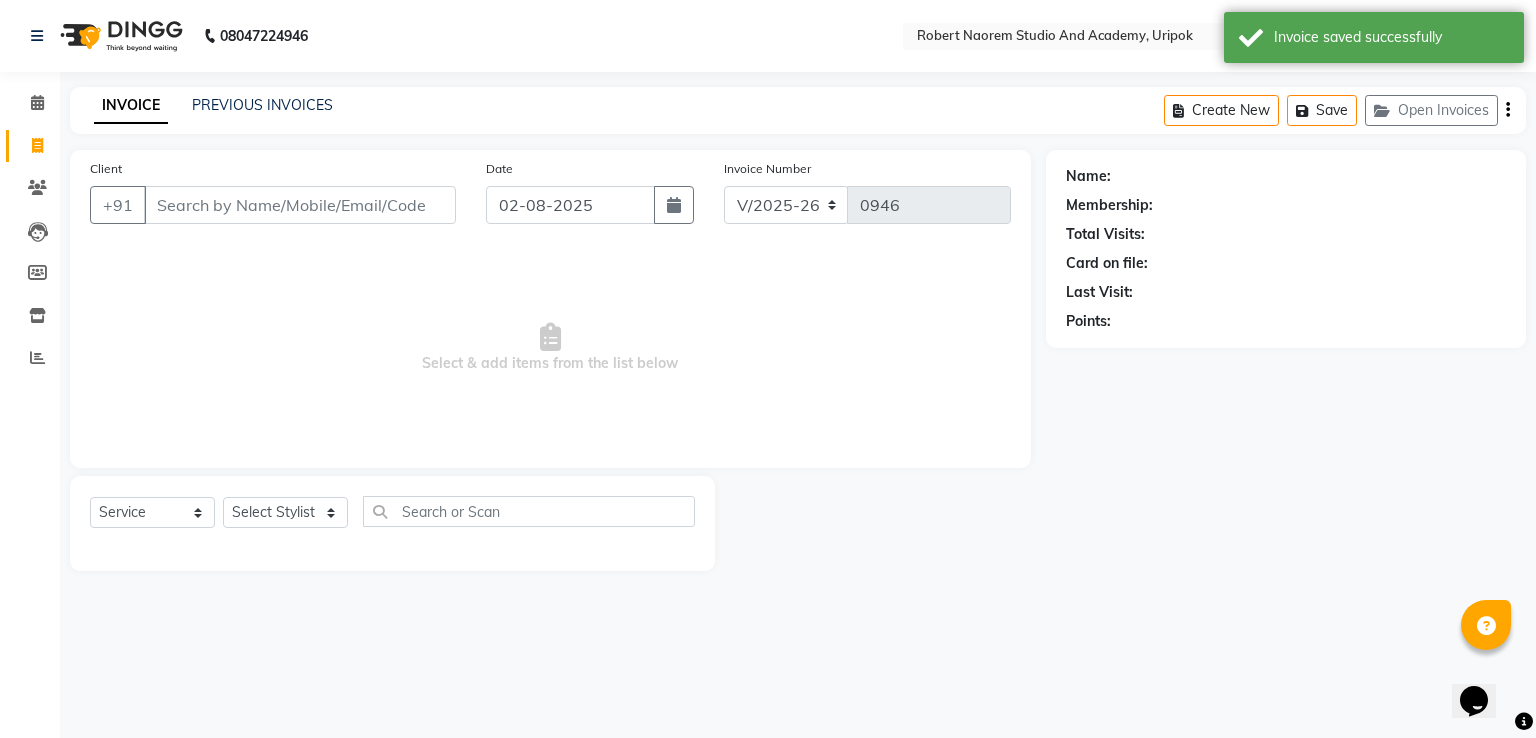 click on "Client" at bounding box center [300, 205] 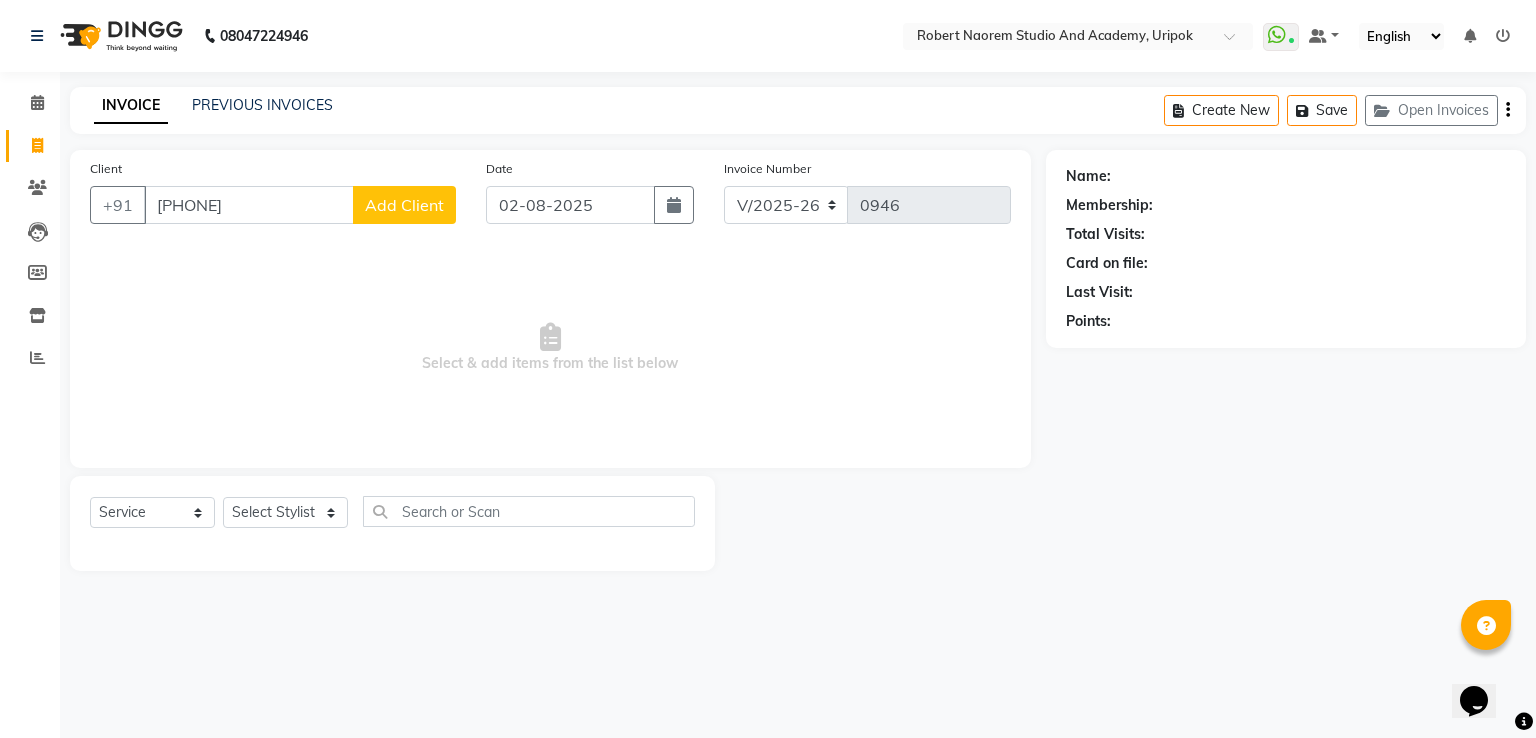 type on "[PHONE]" 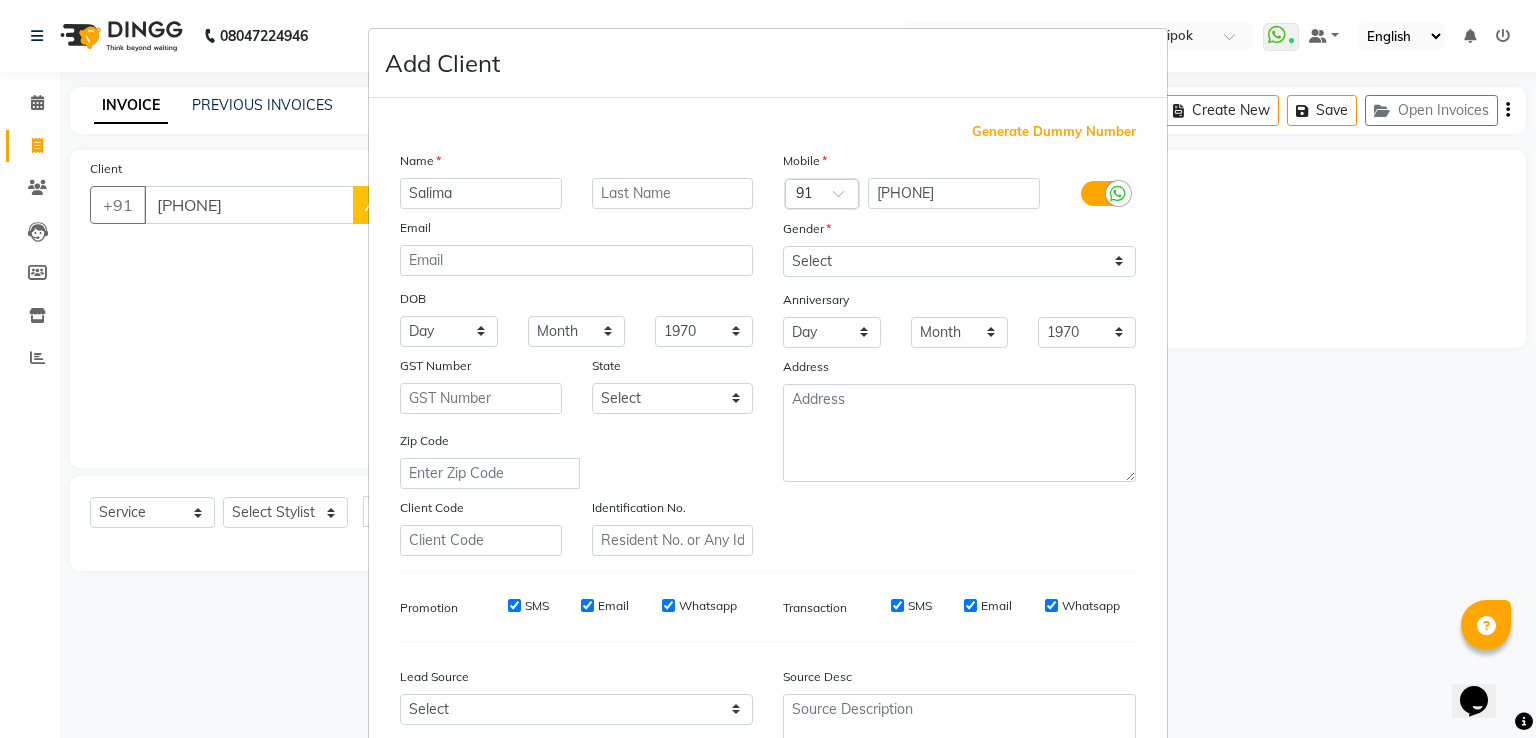 type on "Salima" 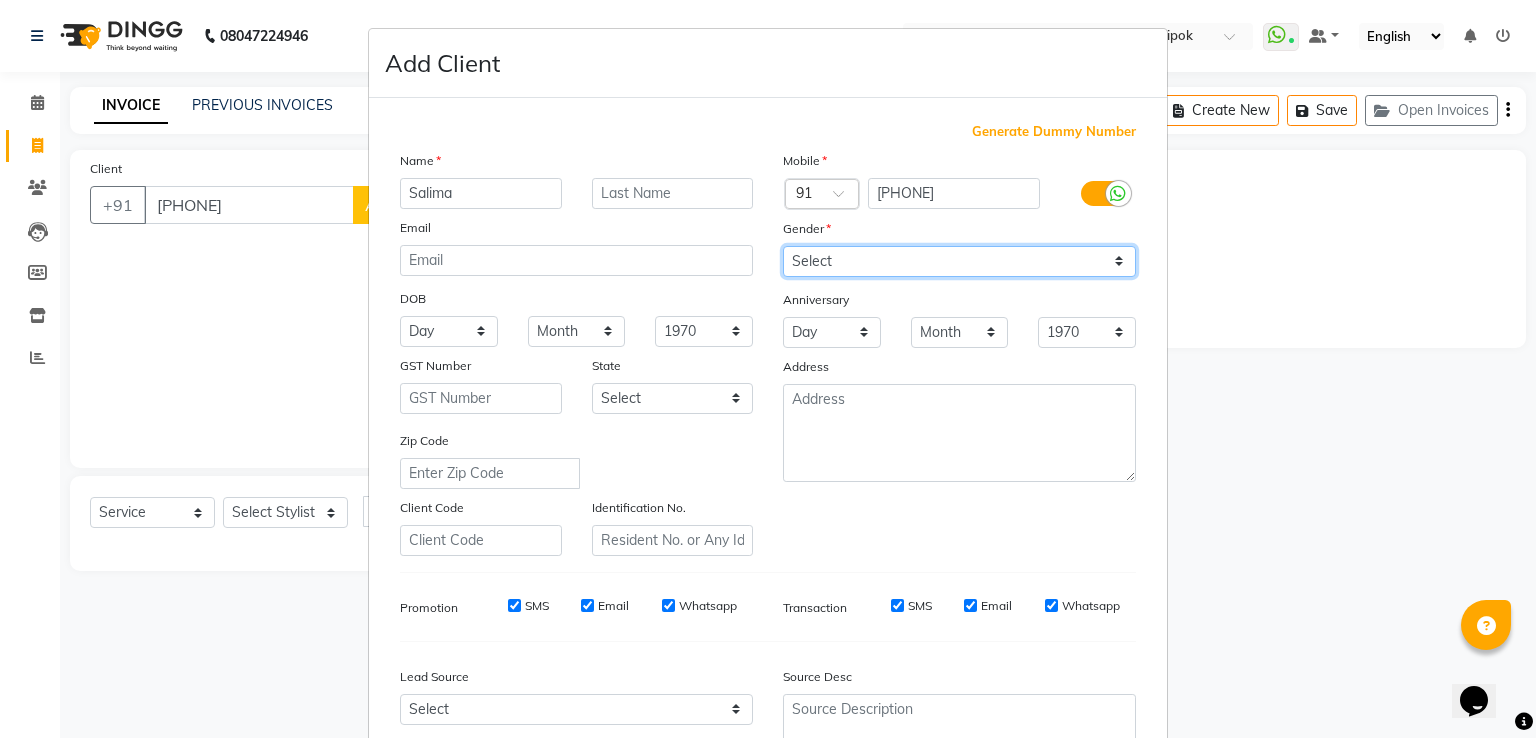 click on "Select Male Female Other Prefer Not To Say" at bounding box center [959, 261] 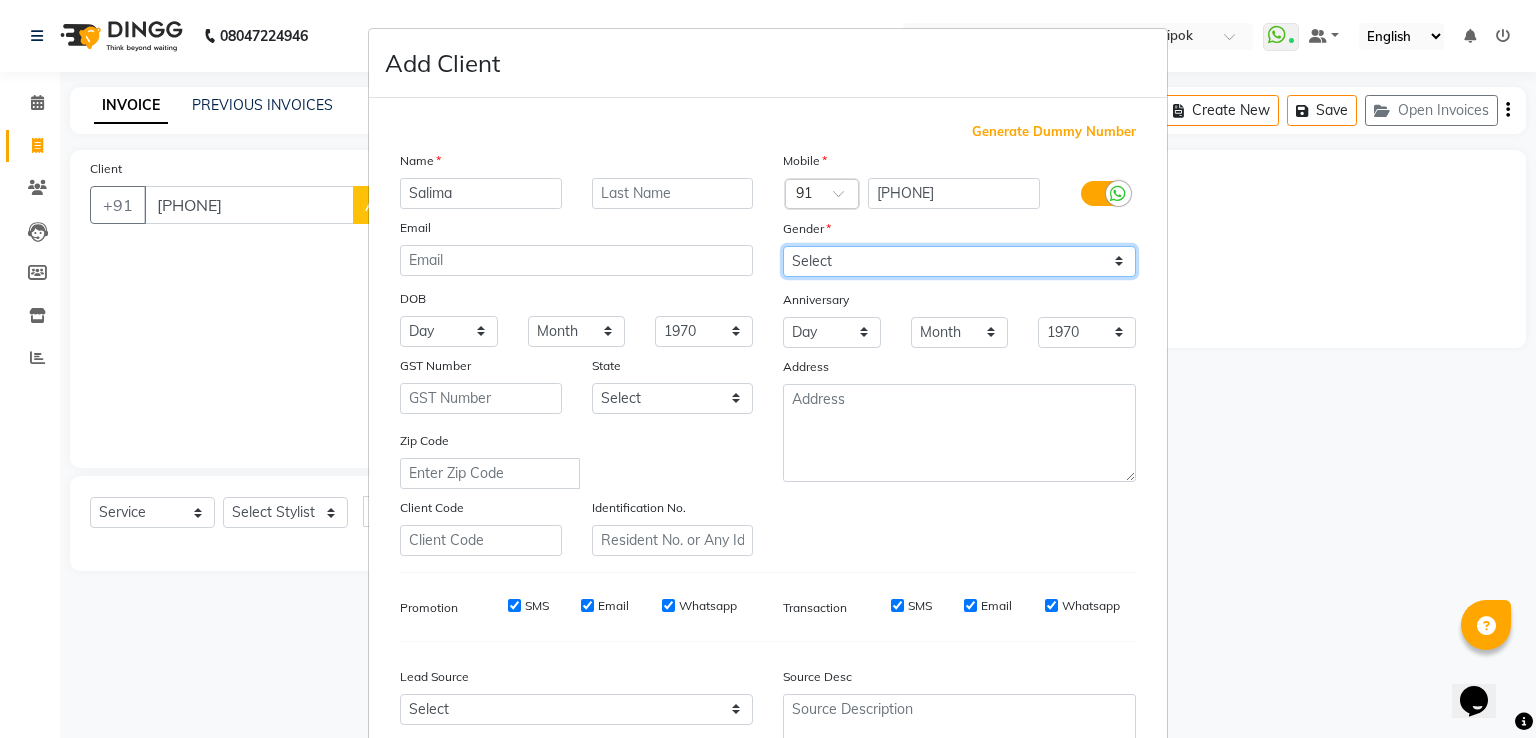select on "female" 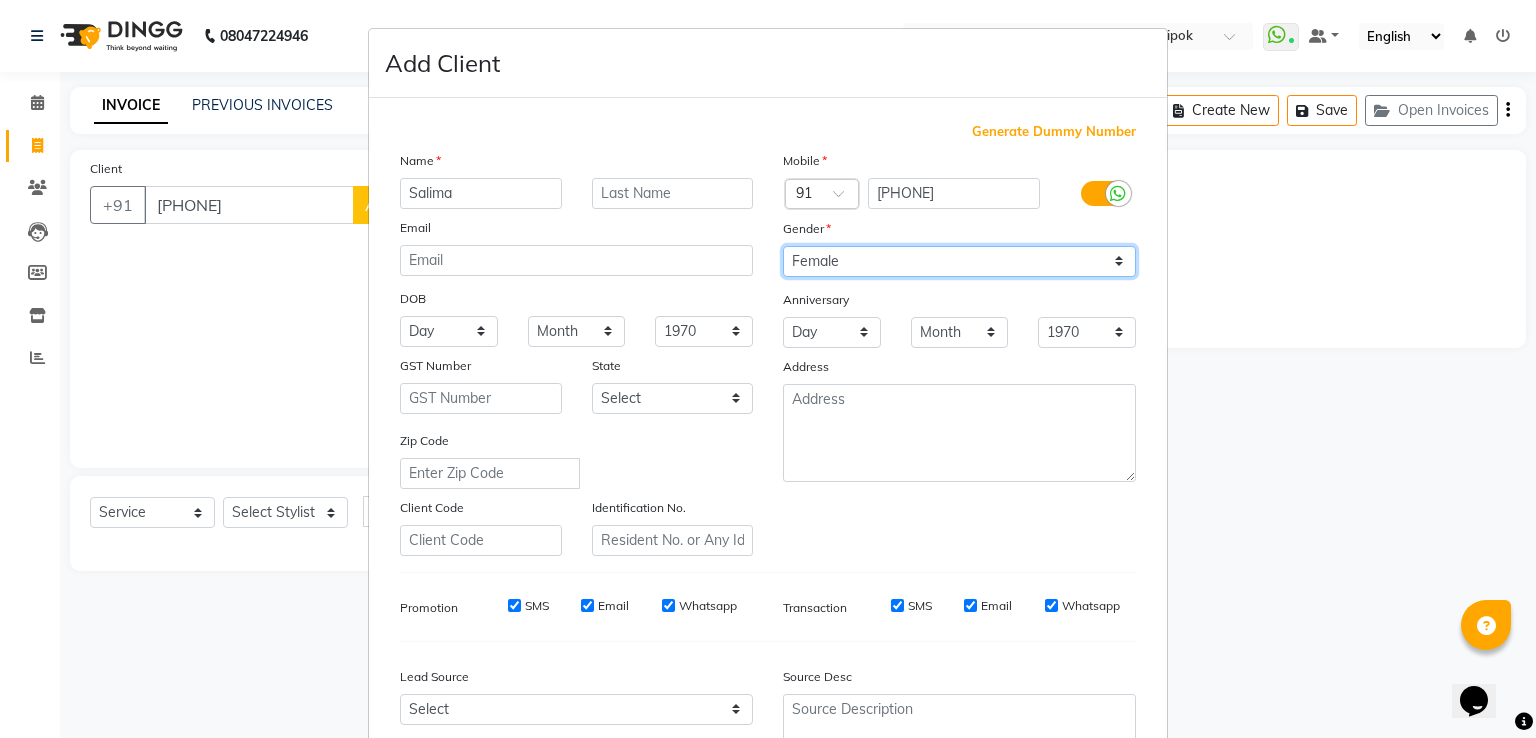 click on "Select Male Female Other Prefer Not To Say" at bounding box center (959, 261) 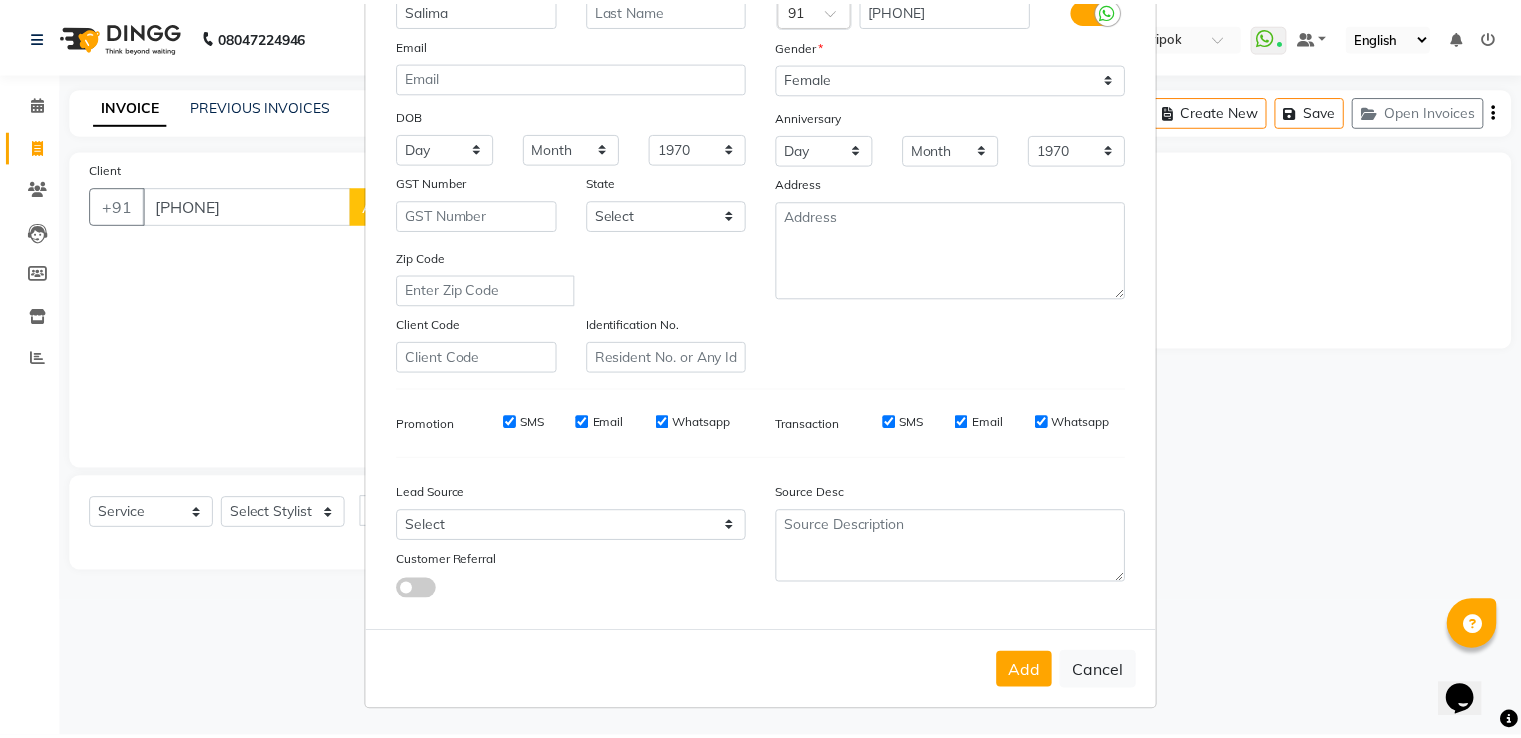 scroll, scrollTop: 195, scrollLeft: 0, axis: vertical 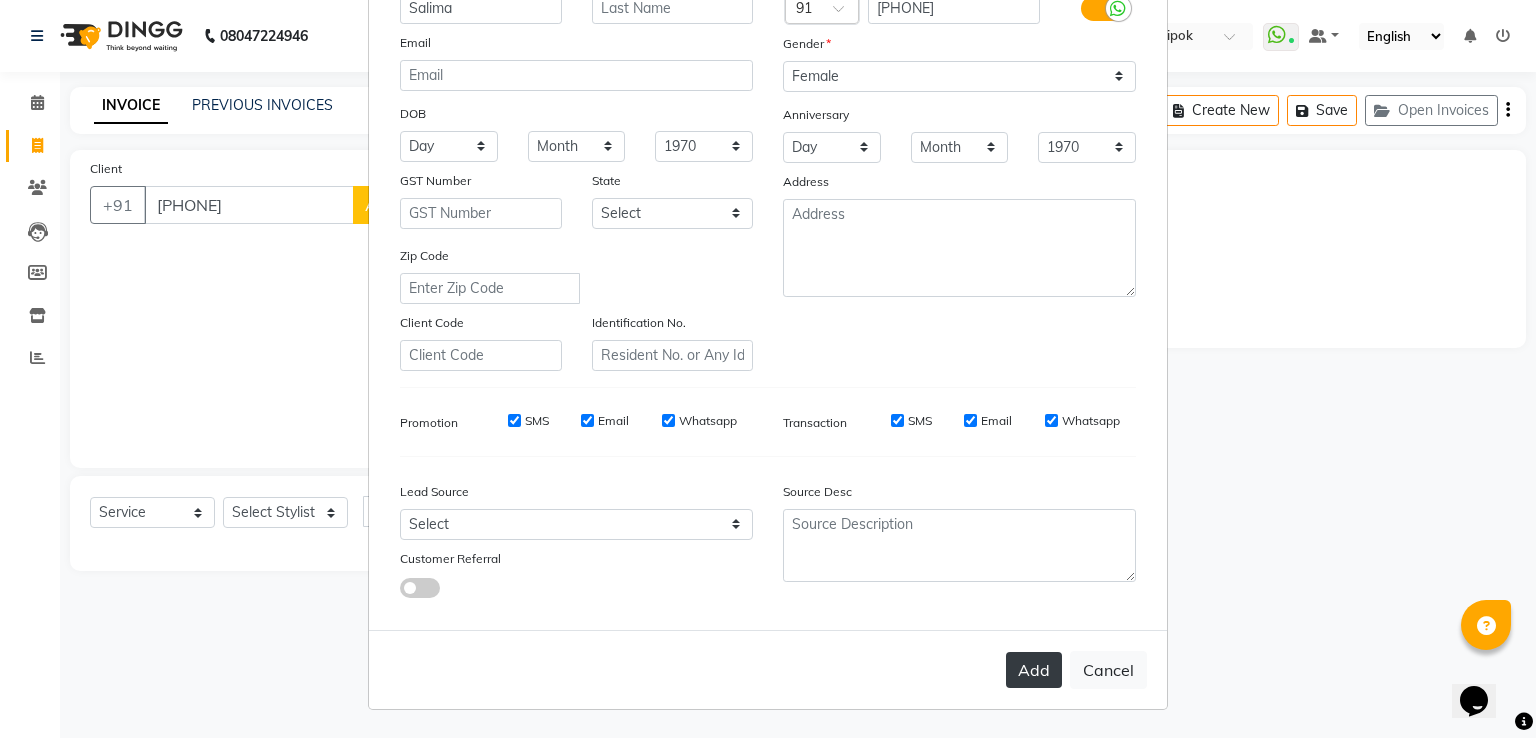 click on "Add" at bounding box center [1034, 670] 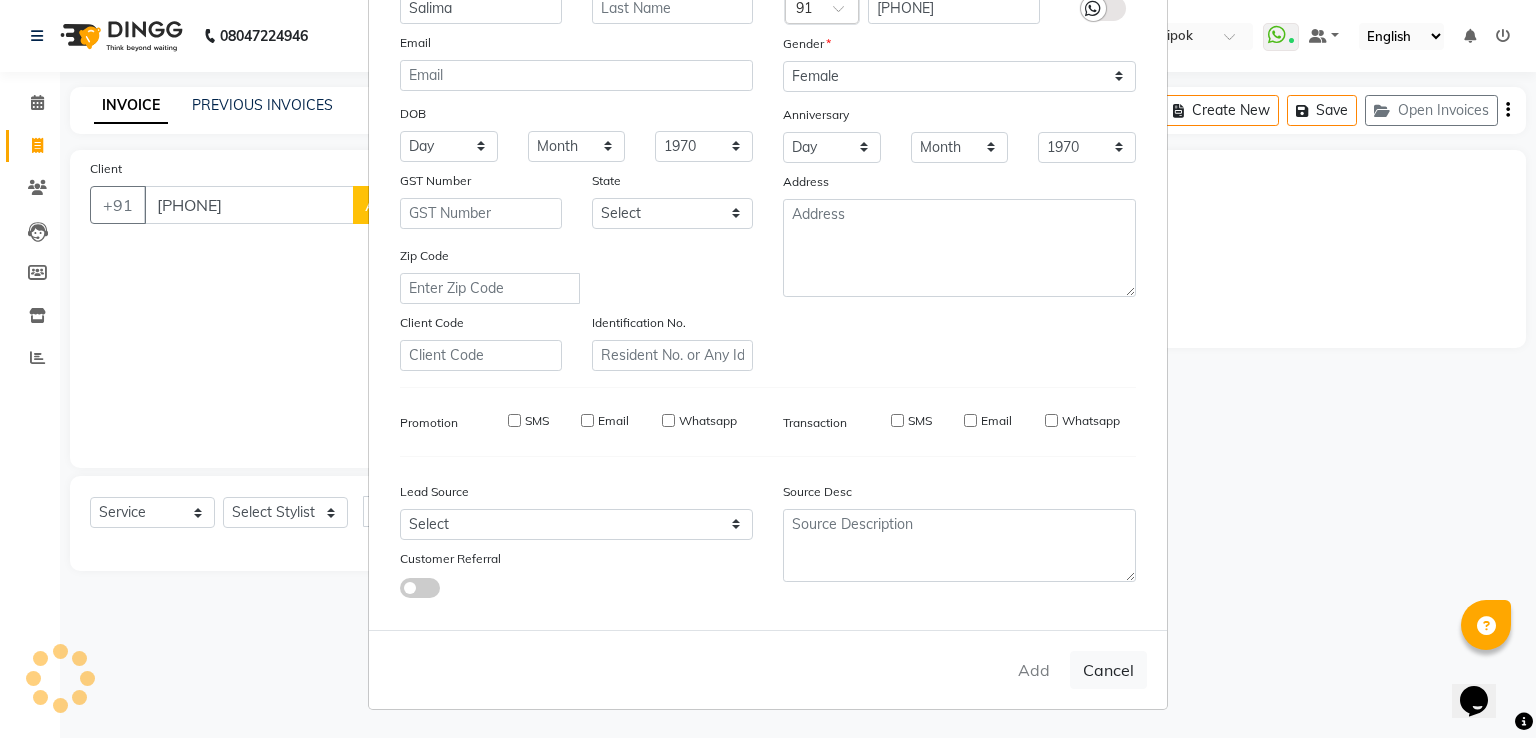 type on "87******14" 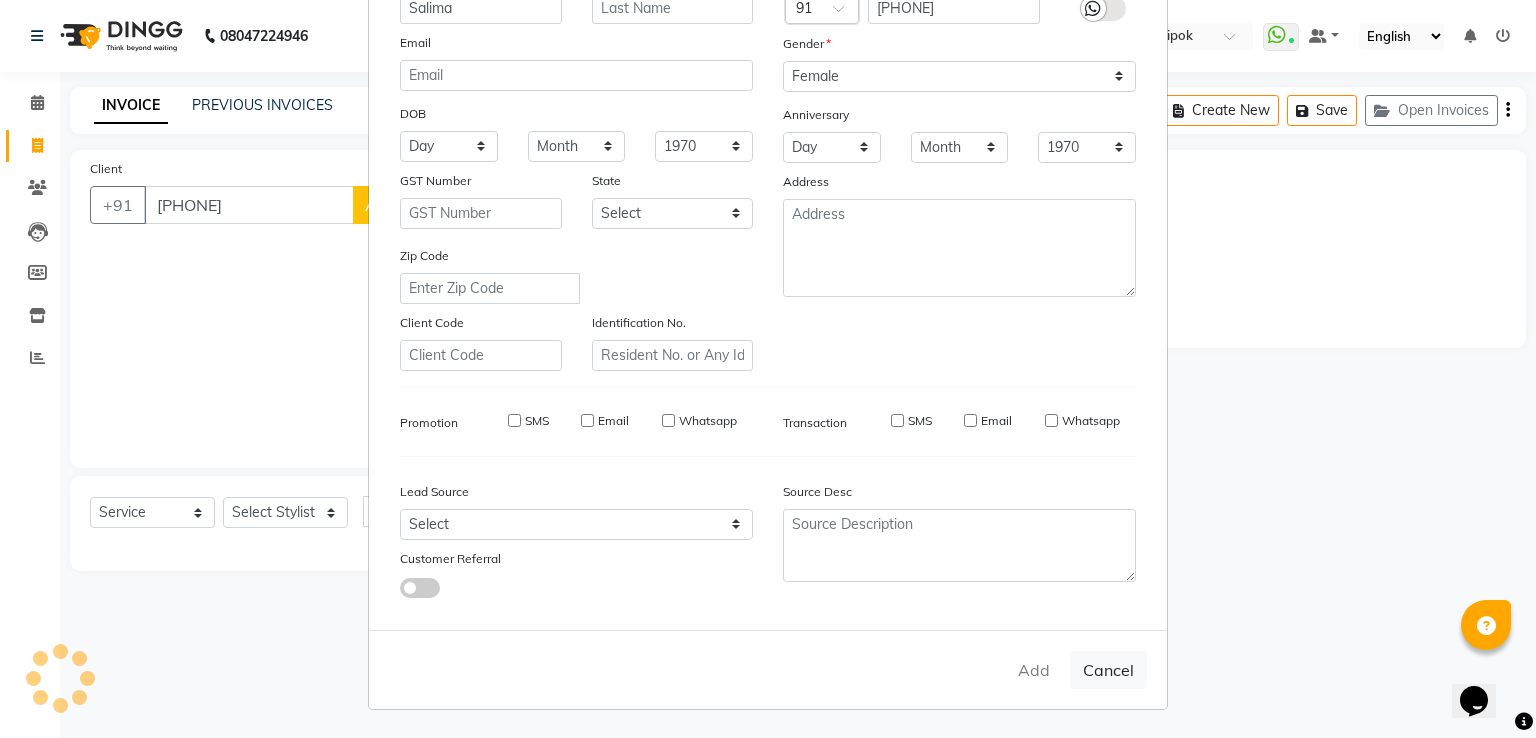 type 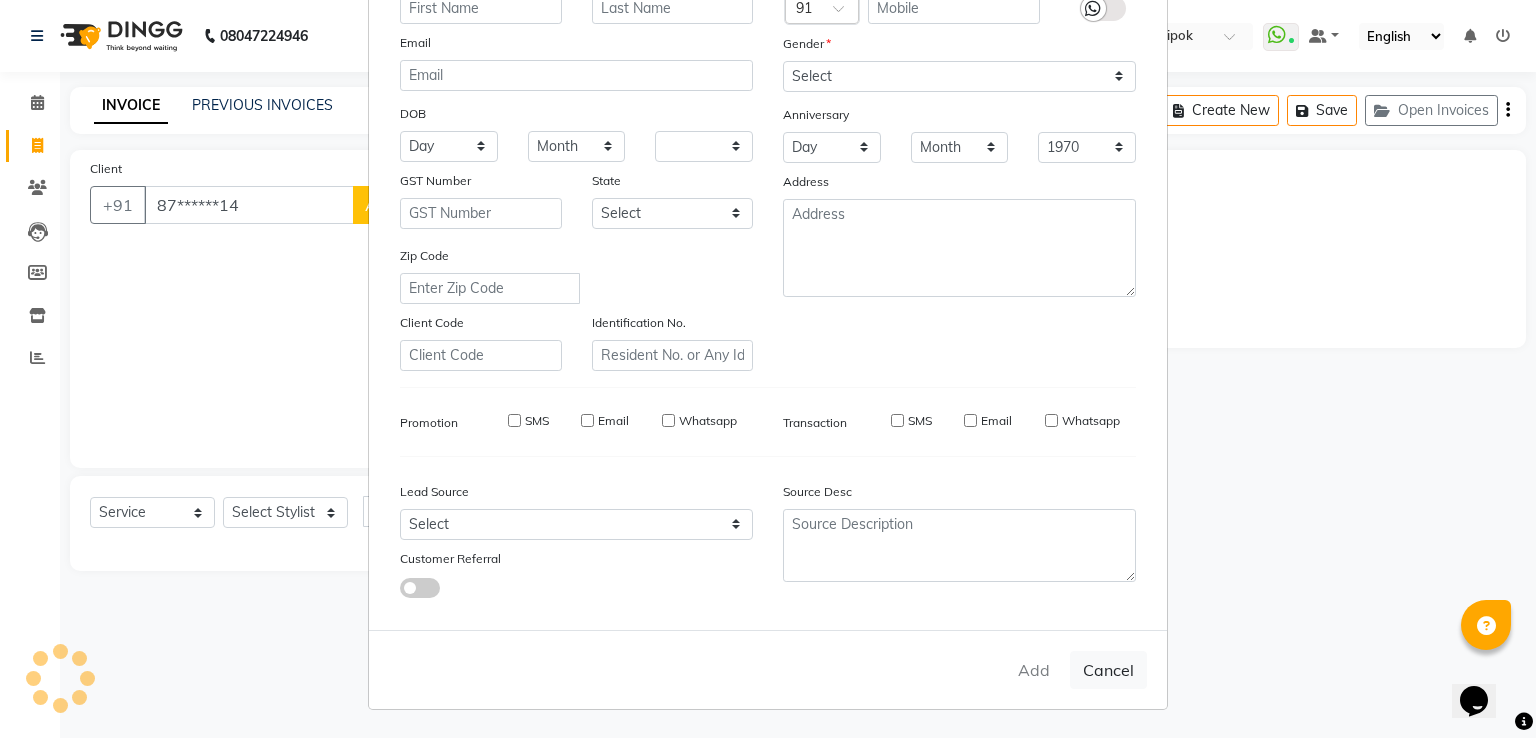 select 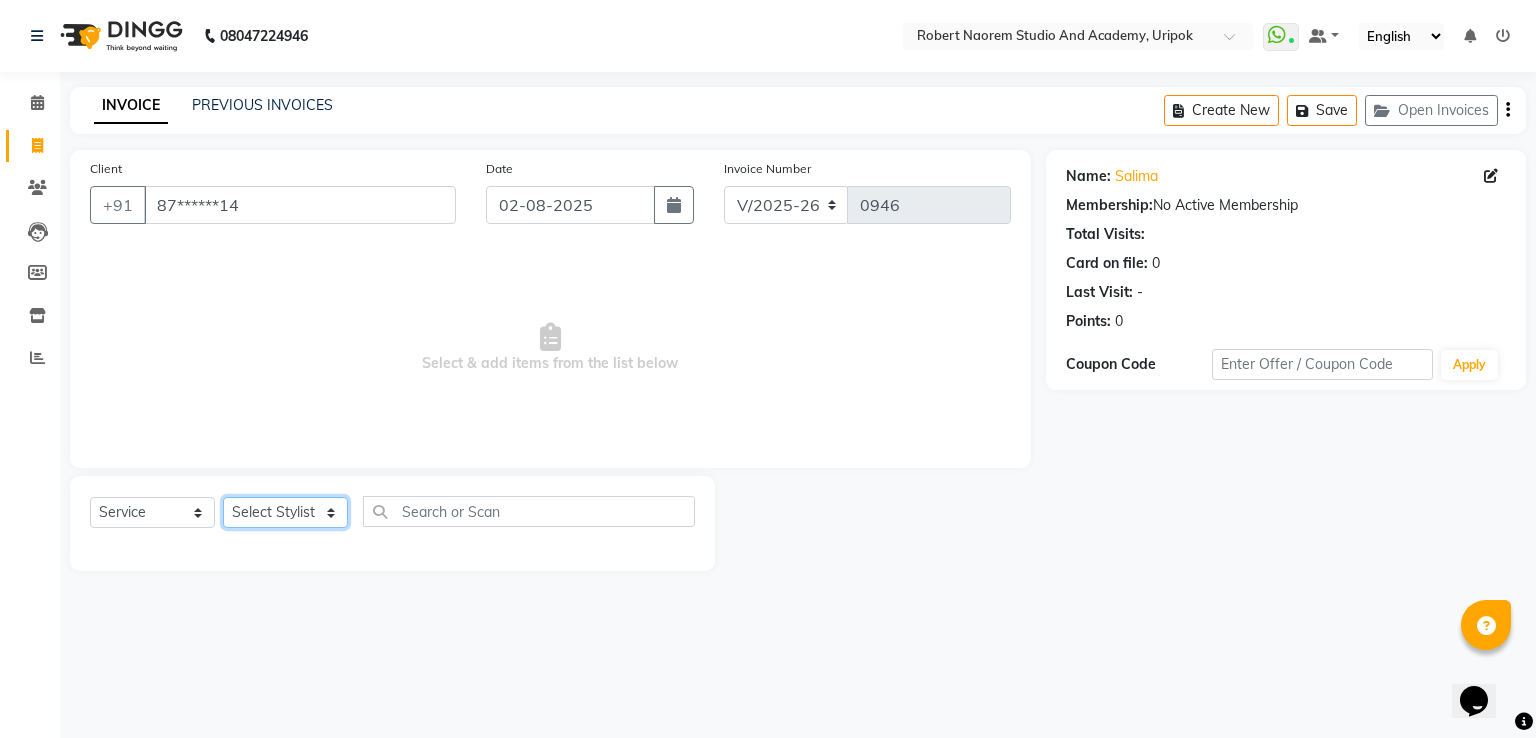 click on "Filter Stylist Select All [FIRST] [LAST] [FIRST] [LAST] [FIRST] [LAST] [FIRST] [LAST] [FIRST] [LAST] Today  Mon 04-08-2025 Toggle Dropdown Add Appointment Add Invoice Add Expense Add Attendance Add Client Toggle Dropdown Add Appointment Add Invoice Add Expense Add Attendance Add Client ADD NEW Toggle Dropdown Add Appointment Add Invoice Add Expense Add Attendance Add Client Filter Stylist Select All [FIRST] [LAST] [FIRST] [LAST] [FIRST] [LAST] [FIRST] [LAST] [FIRST] [LAST] Group By  Staff View   Room View  View as Vertical  Vertical - Week View  Horizontal  Horizontal - Week View  List  Toggle Dropdown Calendar Settings Manage Tags   Arrange Stylists   Reset Stylists  Full Screen  Show Available Stylist  Appointment Form Zoom 50% Staff/Room Display Count 7" 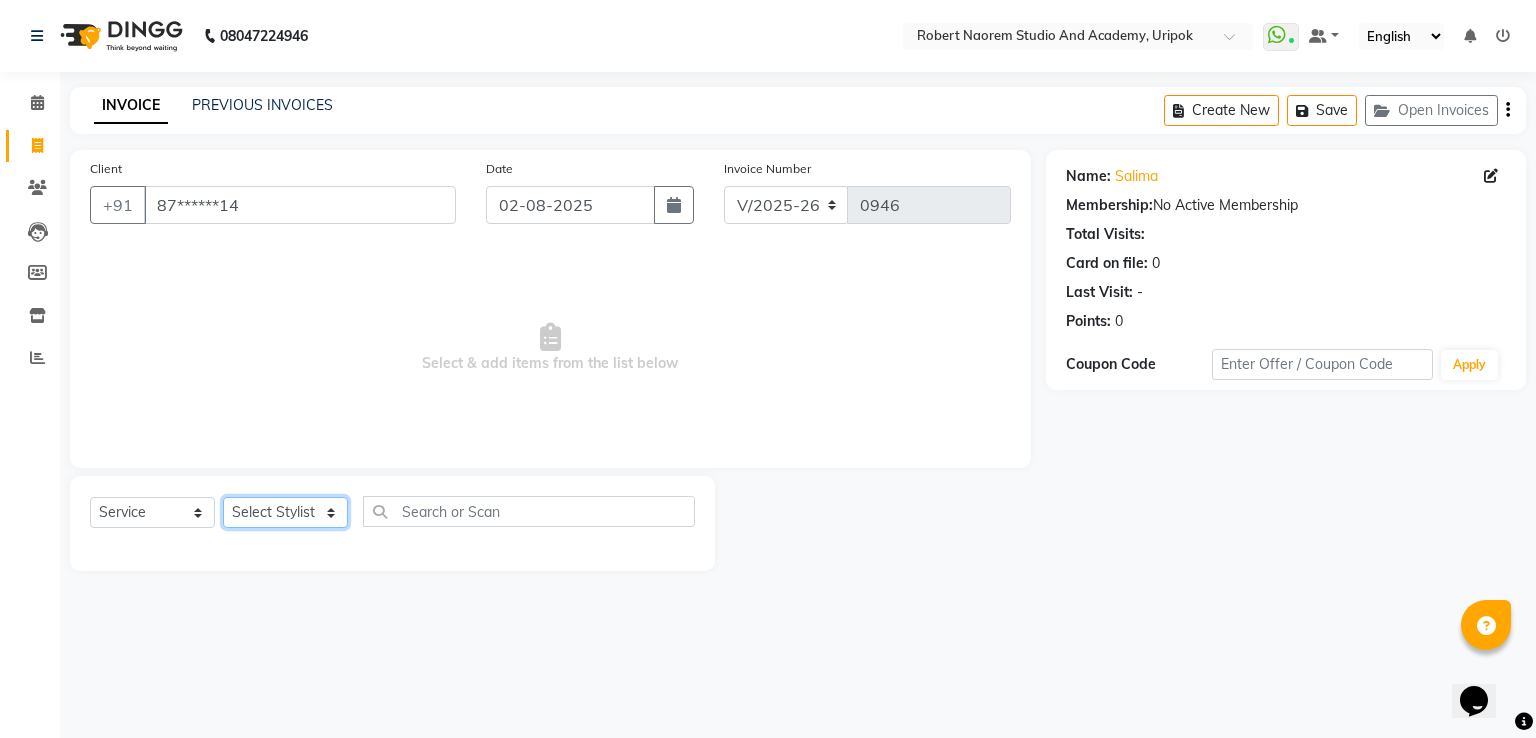 select on "29614" 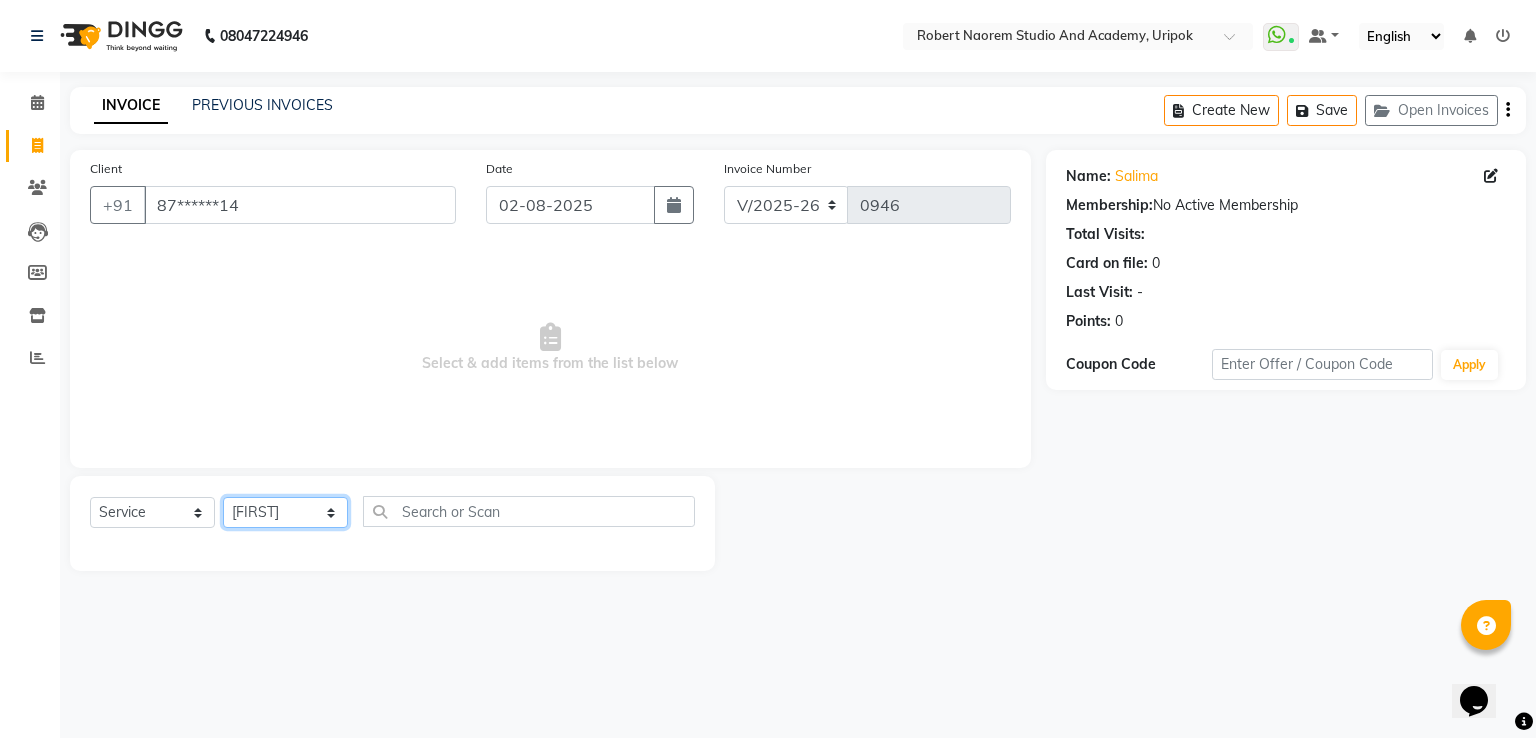 click on "Filter Stylist Select All [FIRST] [LAST] [FIRST] [LAST] [FIRST] [LAST] [FIRST] [LAST] [FIRST] [LAST] Today  Mon 04-08-2025 Toggle Dropdown Add Appointment Add Invoice Add Expense Add Attendance Add Client Toggle Dropdown Add Appointment Add Invoice Add Expense Add Attendance Add Client ADD NEW Toggle Dropdown Add Appointment Add Invoice Add Expense Add Attendance Add Client Filter Stylist Select All [FIRST] [LAST] [FIRST] [LAST] [FIRST] [LAST] [FIRST] [LAST] [FIRST] [LAST] Group By  Staff View   Room View  View as Vertical  Vertical - Week View  Horizontal  Horizontal - Week View  List  Toggle Dropdown Calendar Settings Manage Tags   Arrange Stylists   Reset Stylists  Full Screen  Show Available Stylist  Appointment Form Zoom 50% Staff/Room Display Count 7" 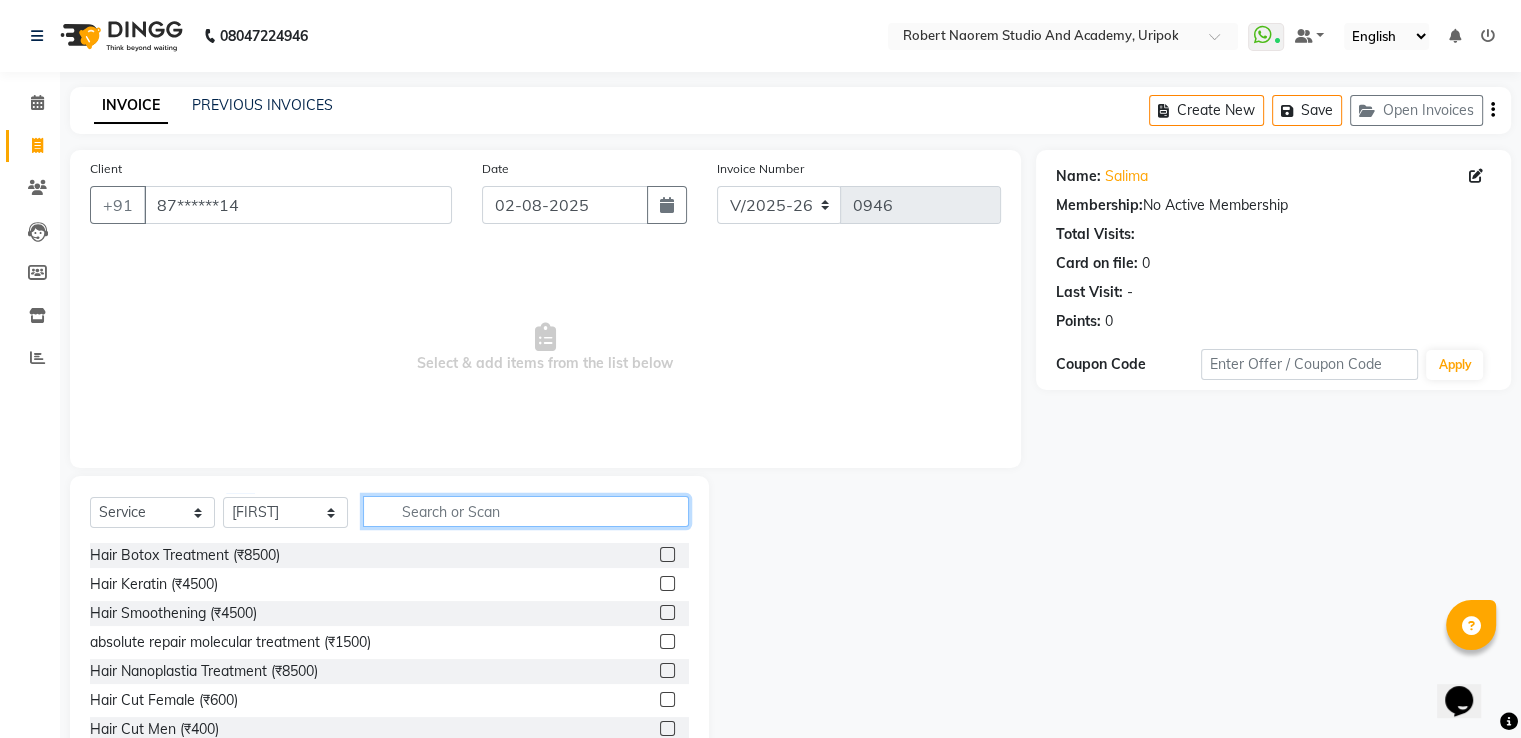 click 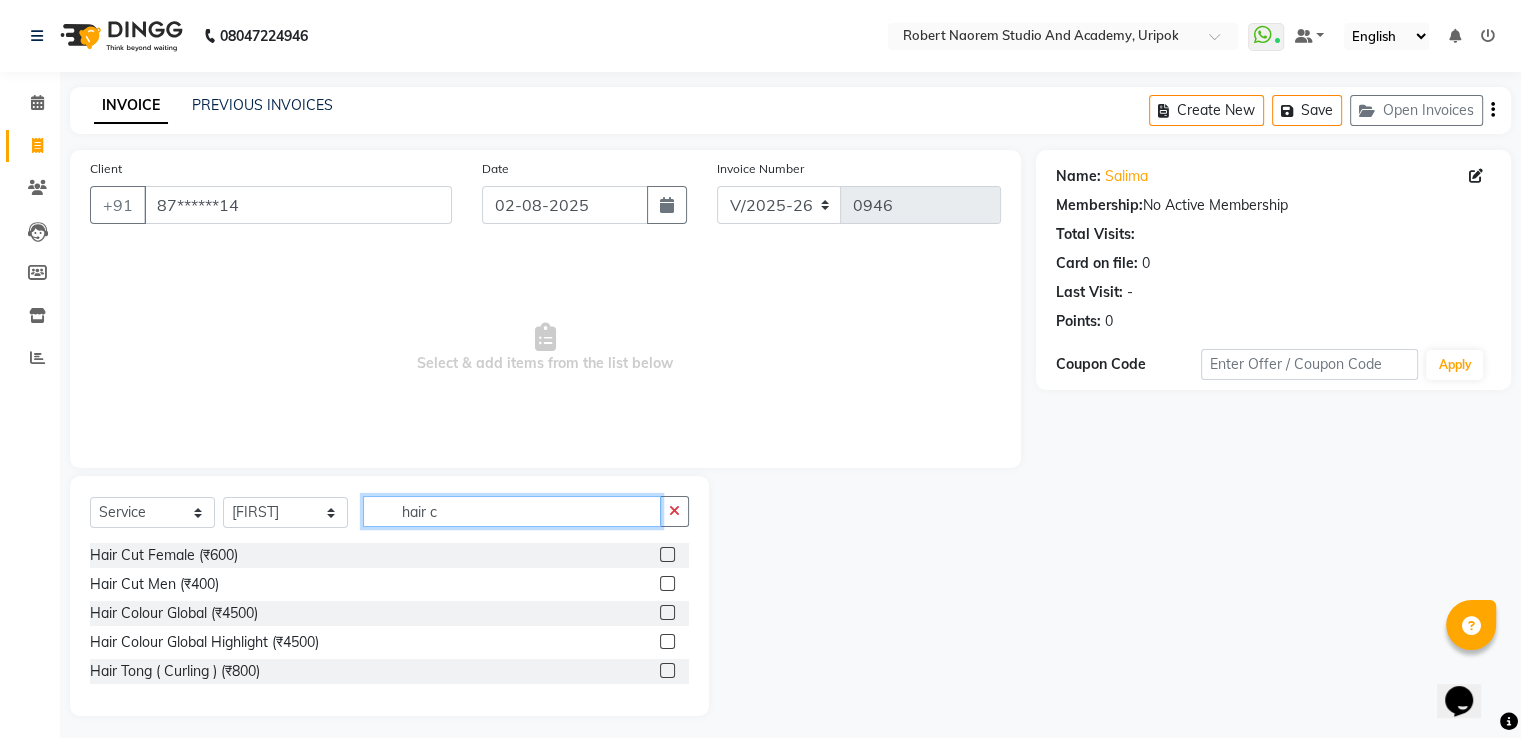 type on "hair c" 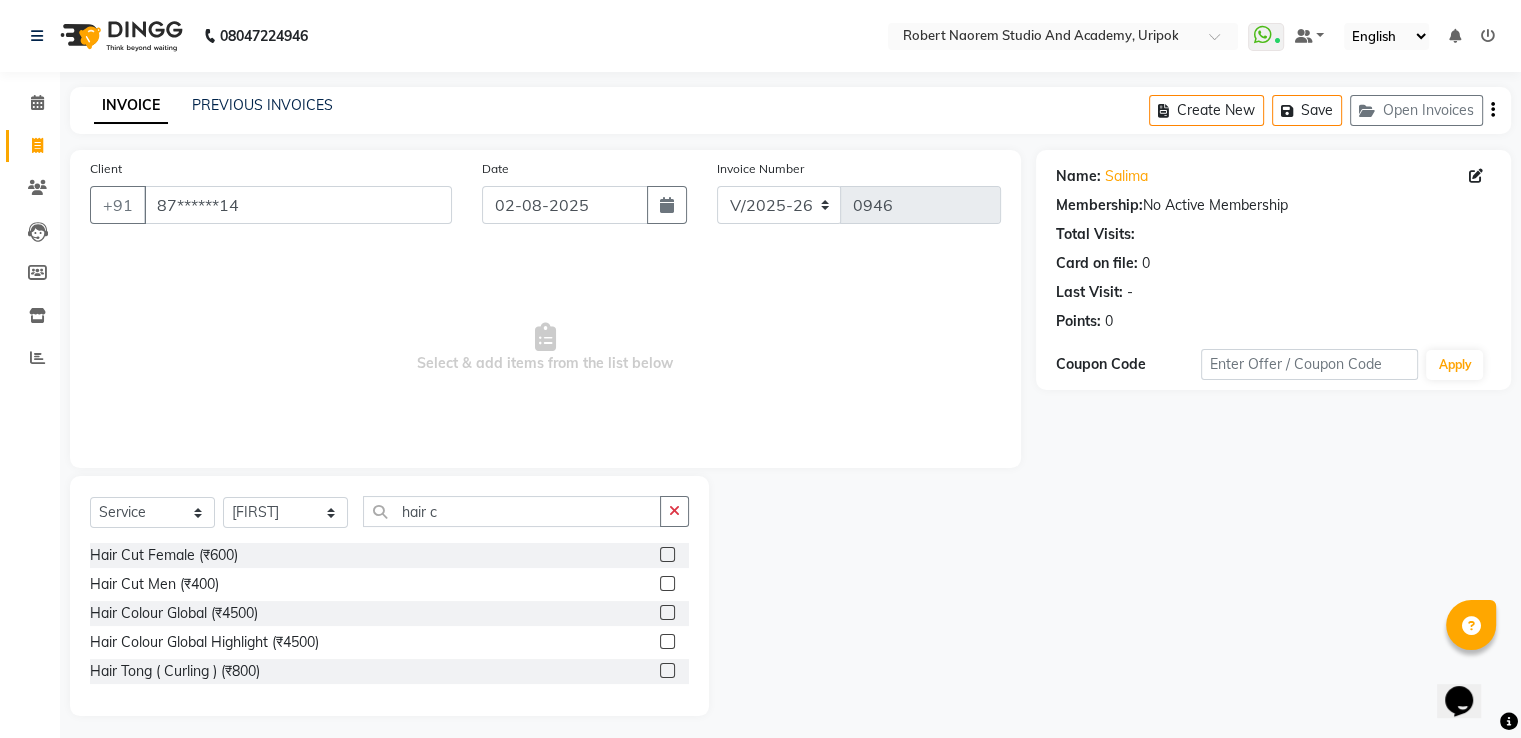 click 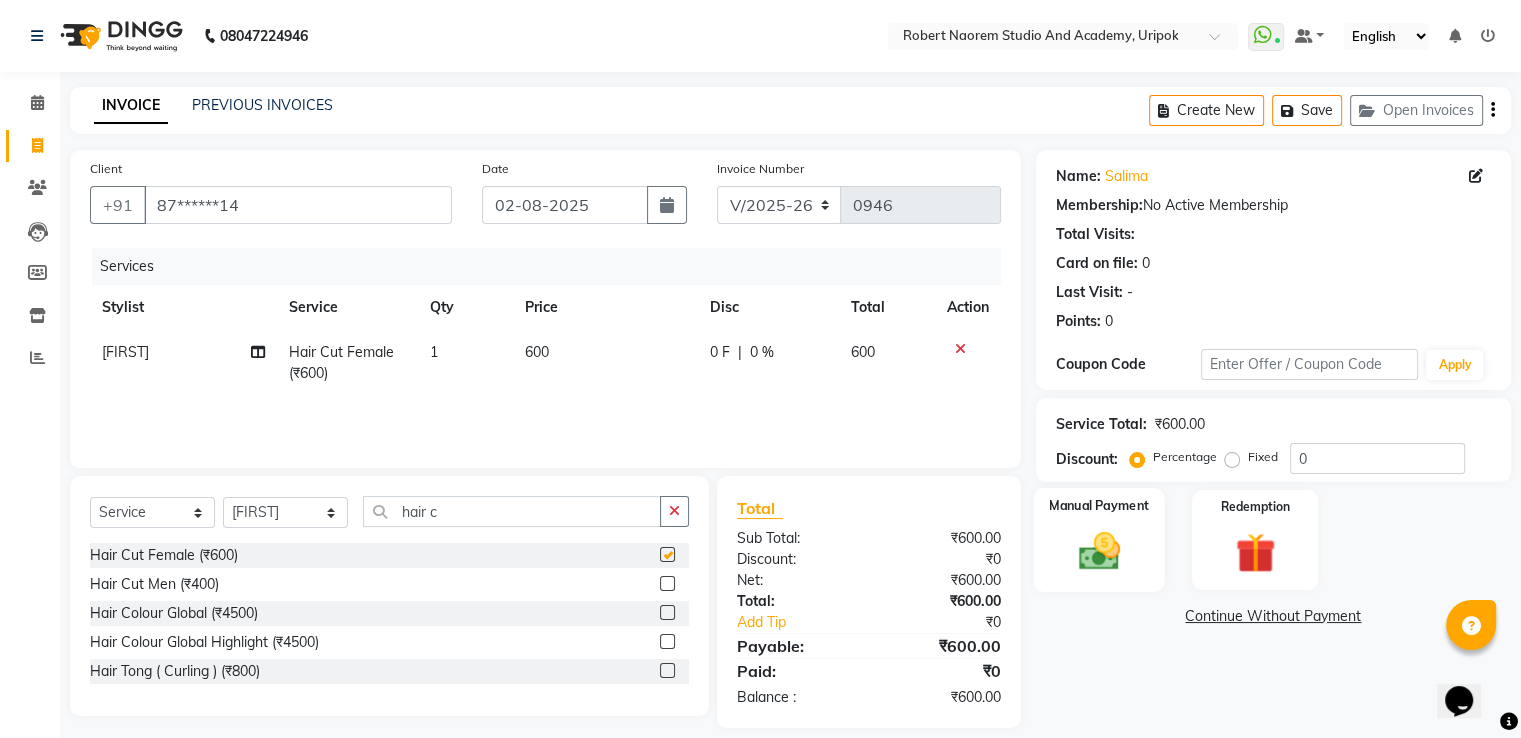 checkbox on "false" 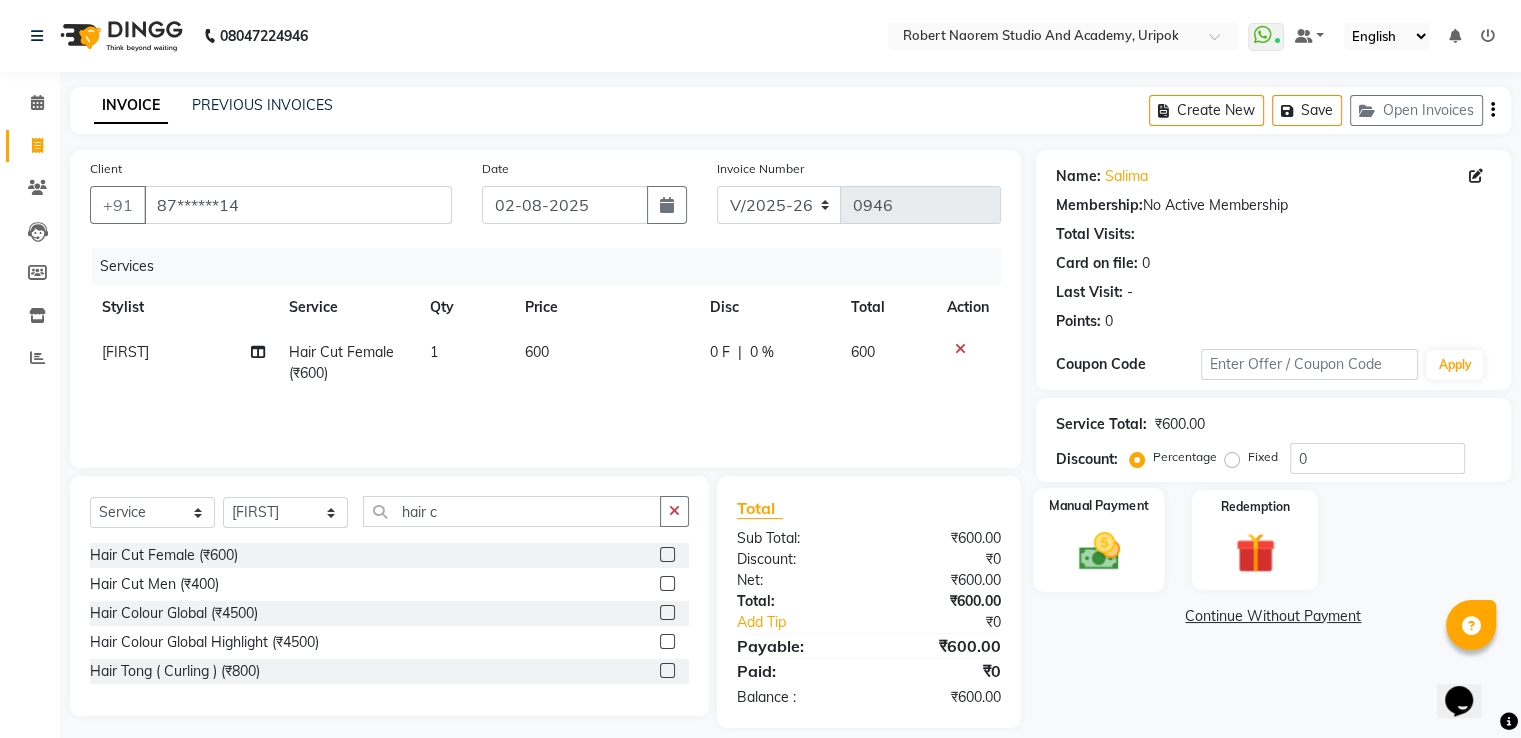 click 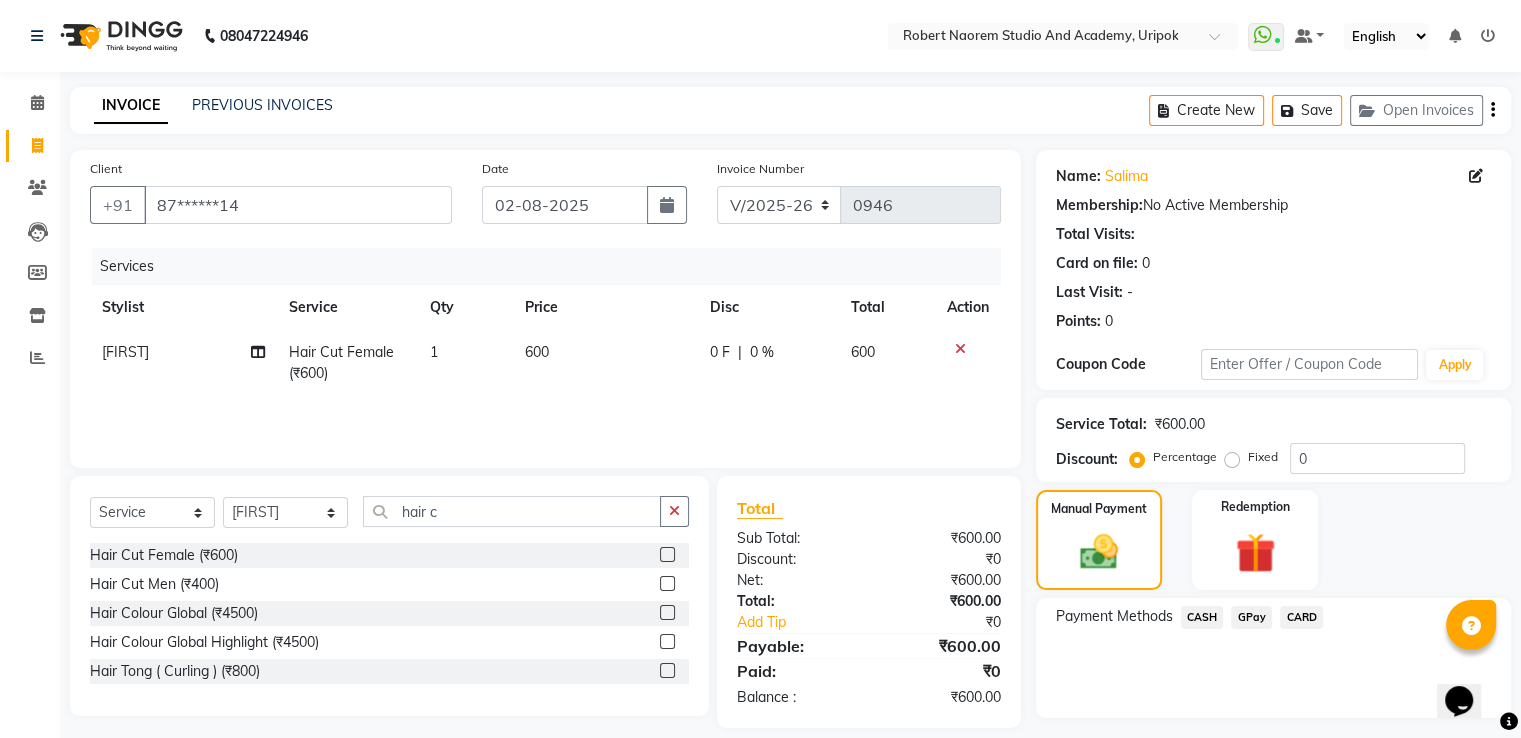 click on "CASH" 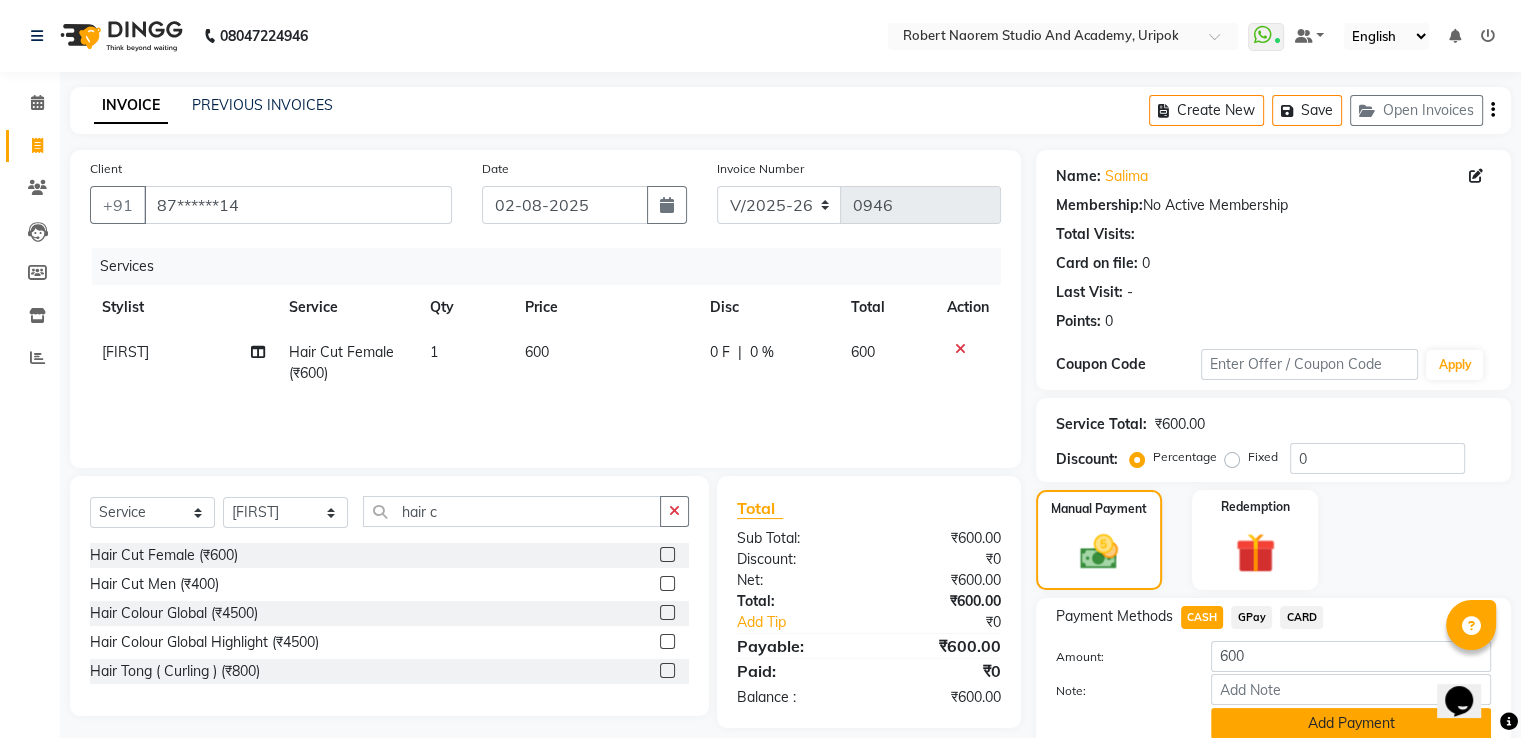click on "Add Payment" 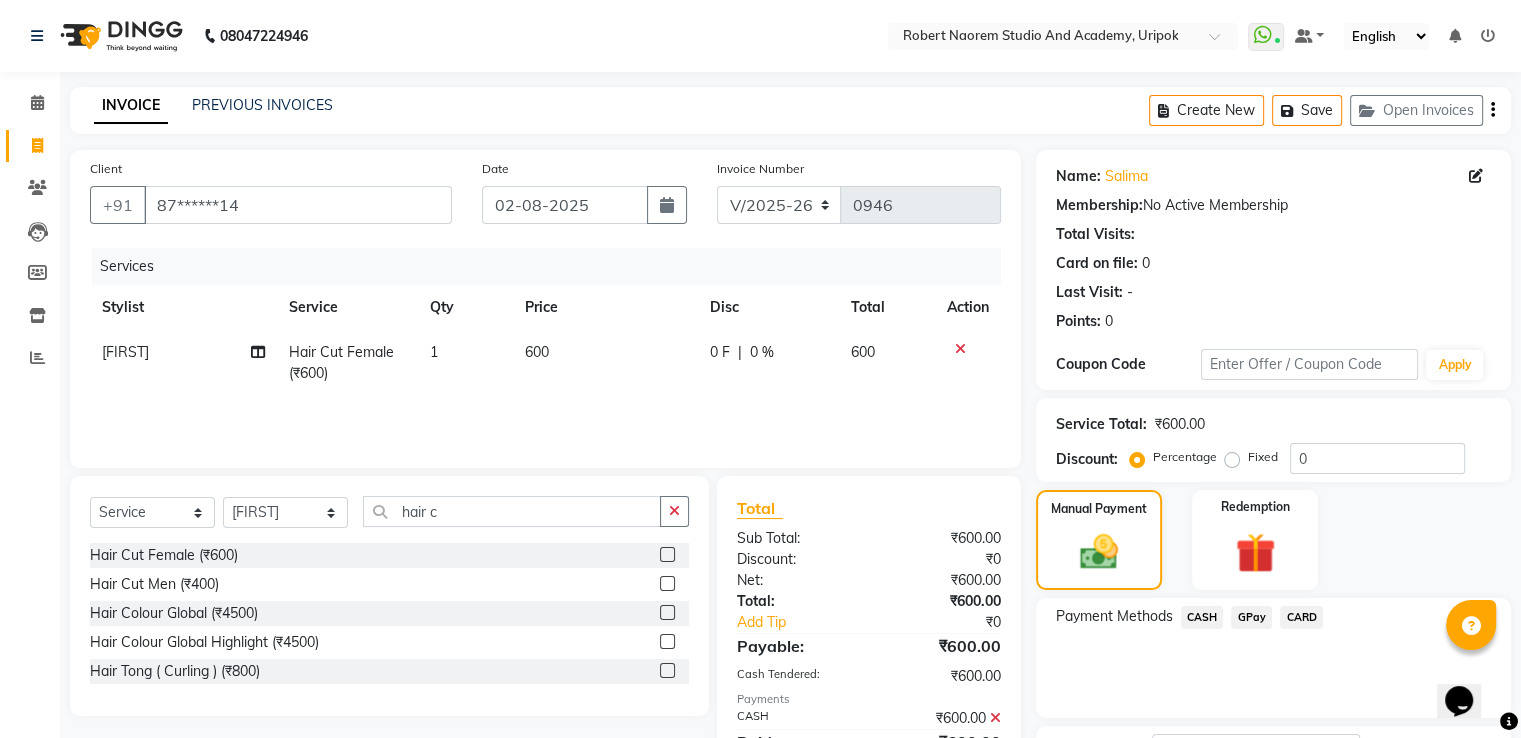 scroll, scrollTop: 163, scrollLeft: 0, axis: vertical 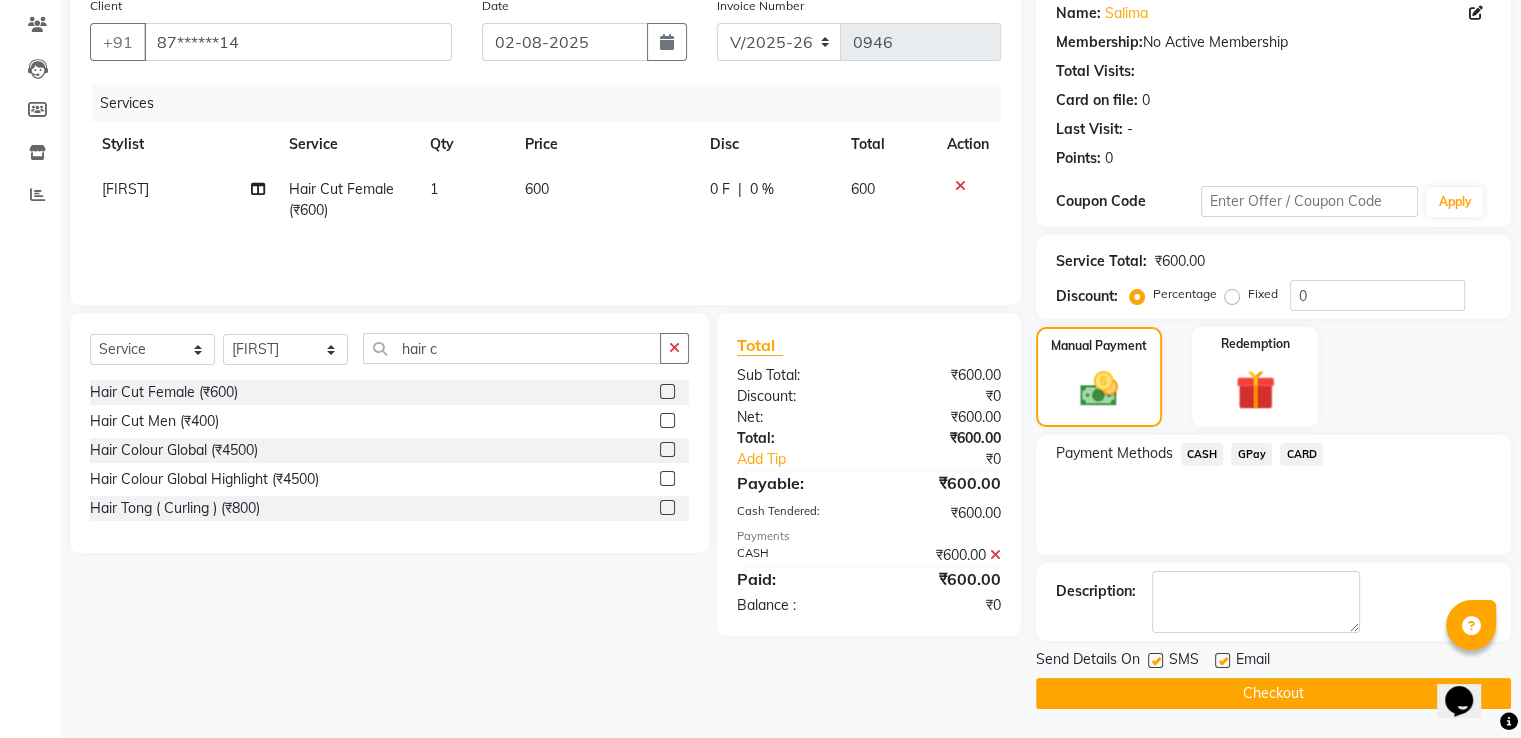 click on "Checkout" 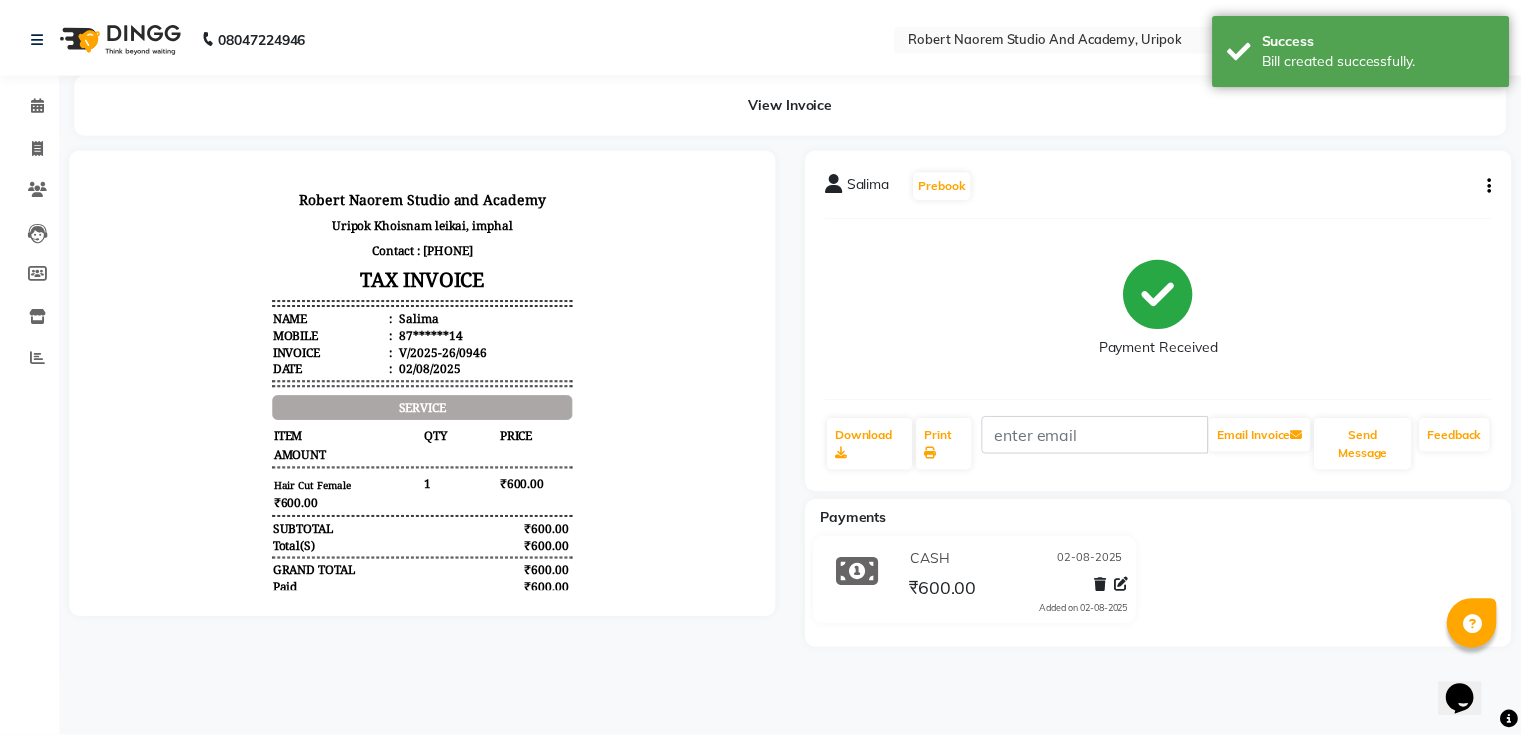 scroll, scrollTop: 0, scrollLeft: 0, axis: both 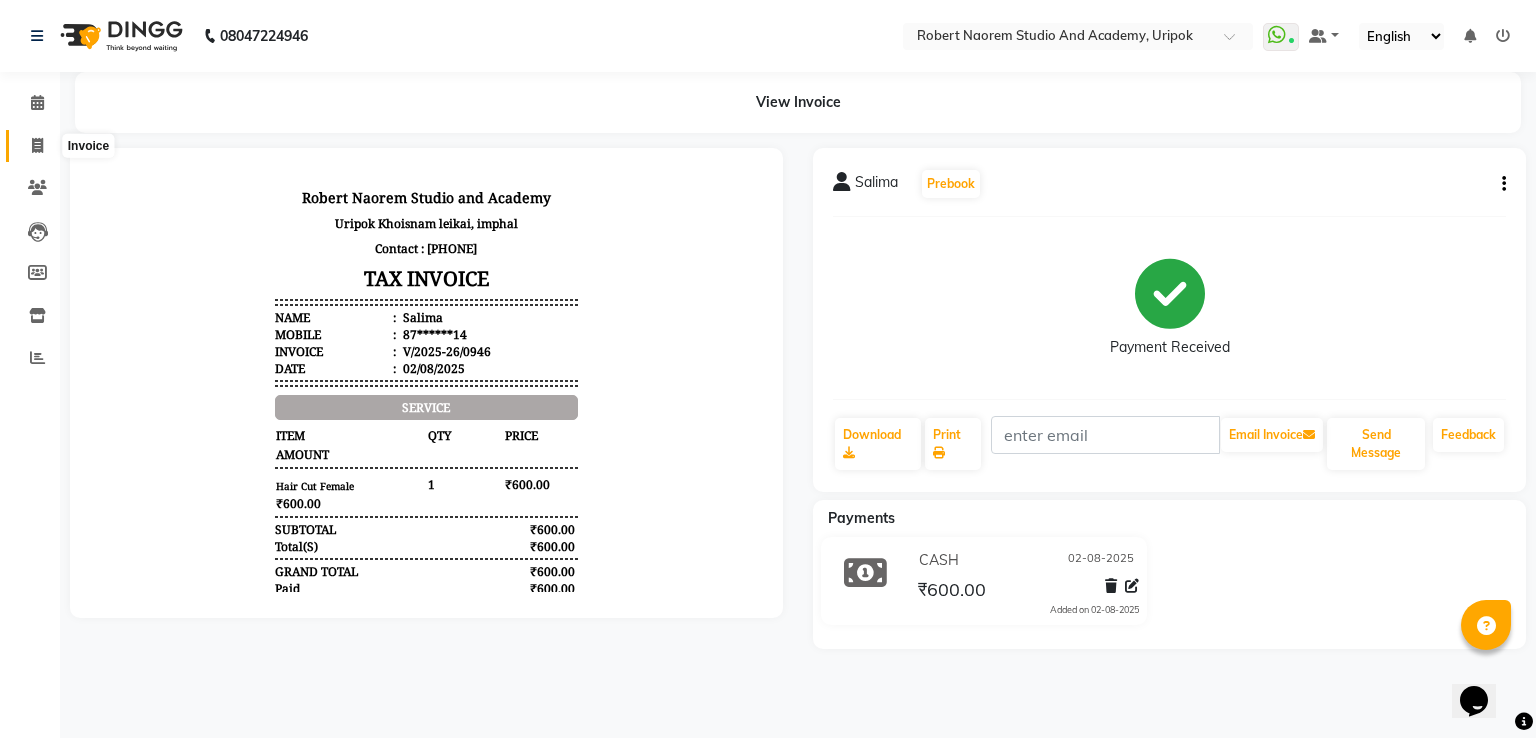 click 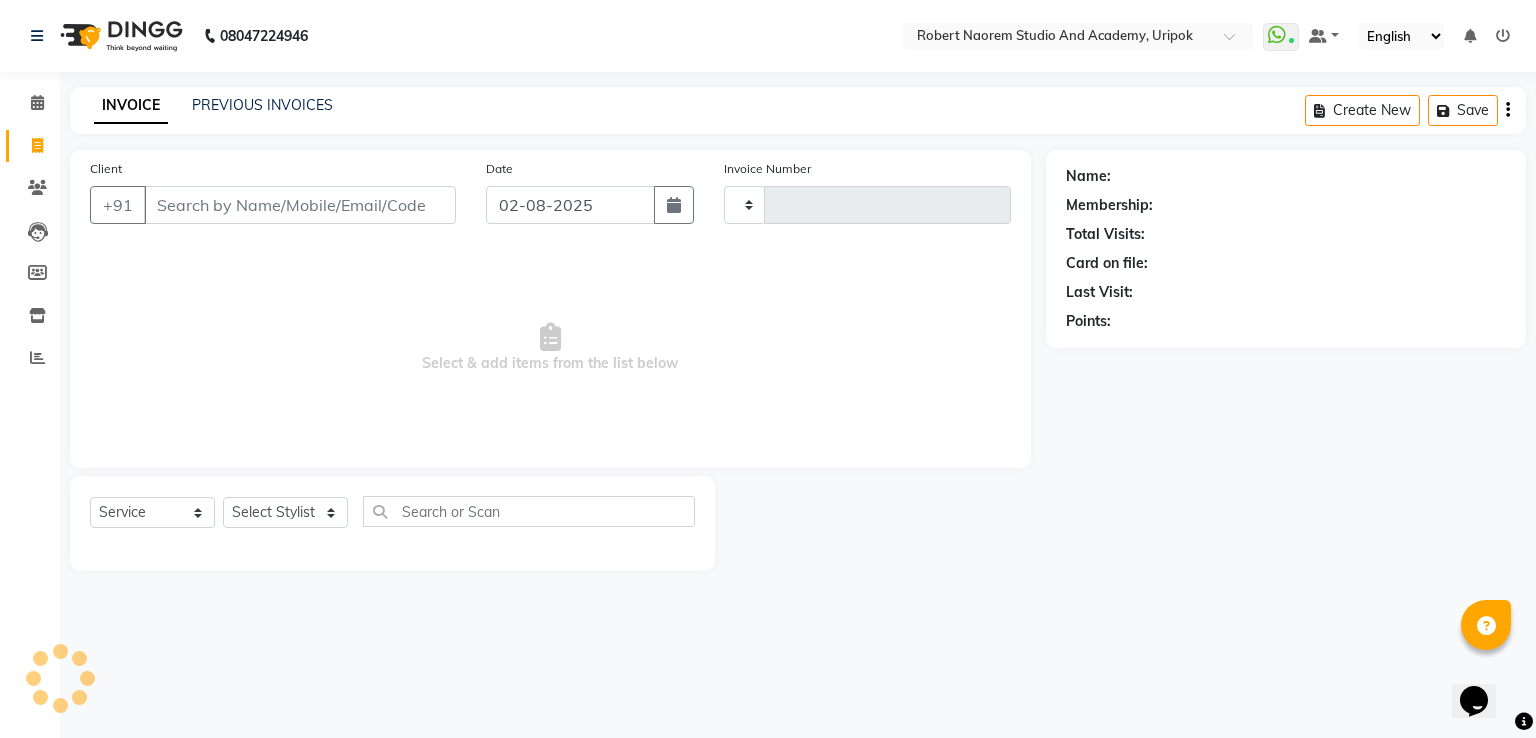 type on "0947" 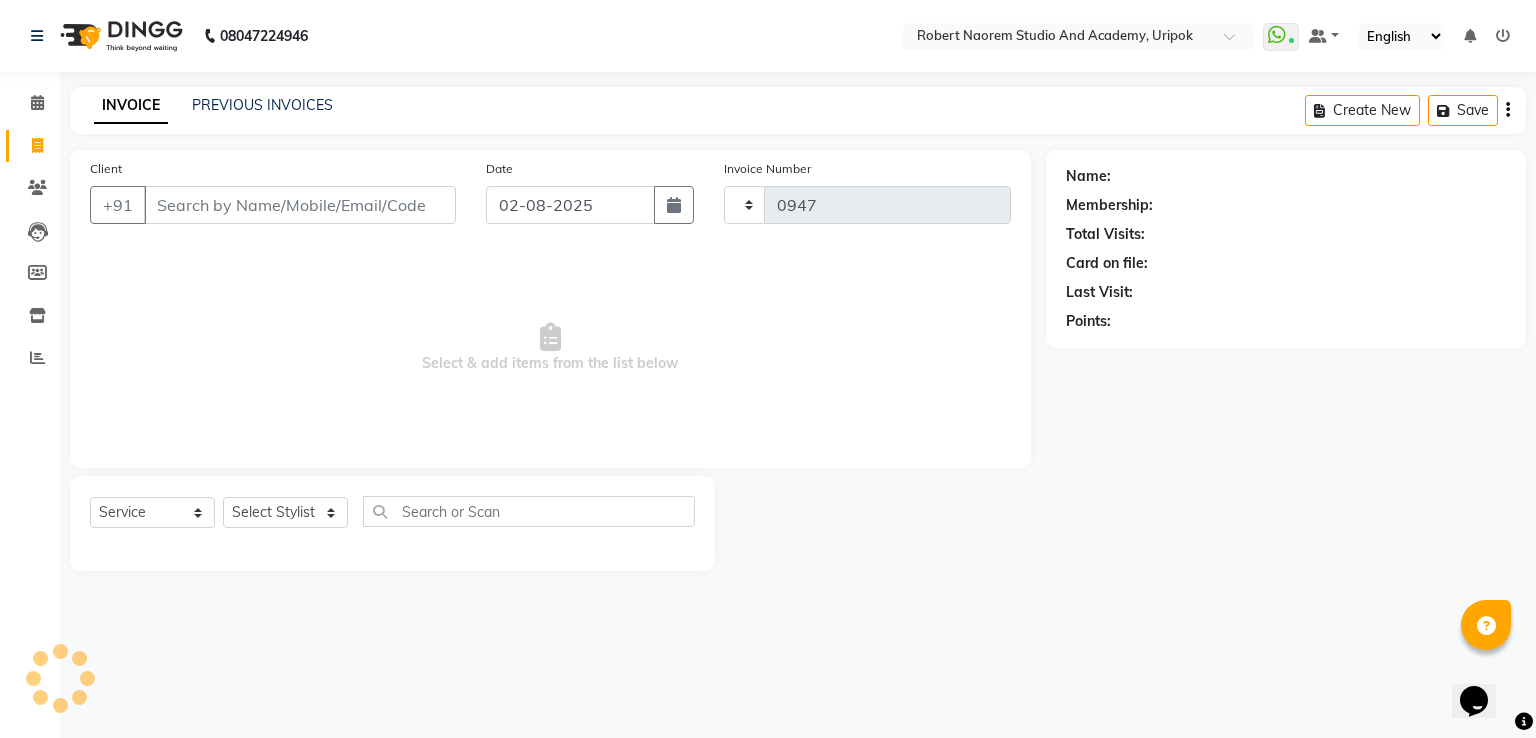 select on "4880" 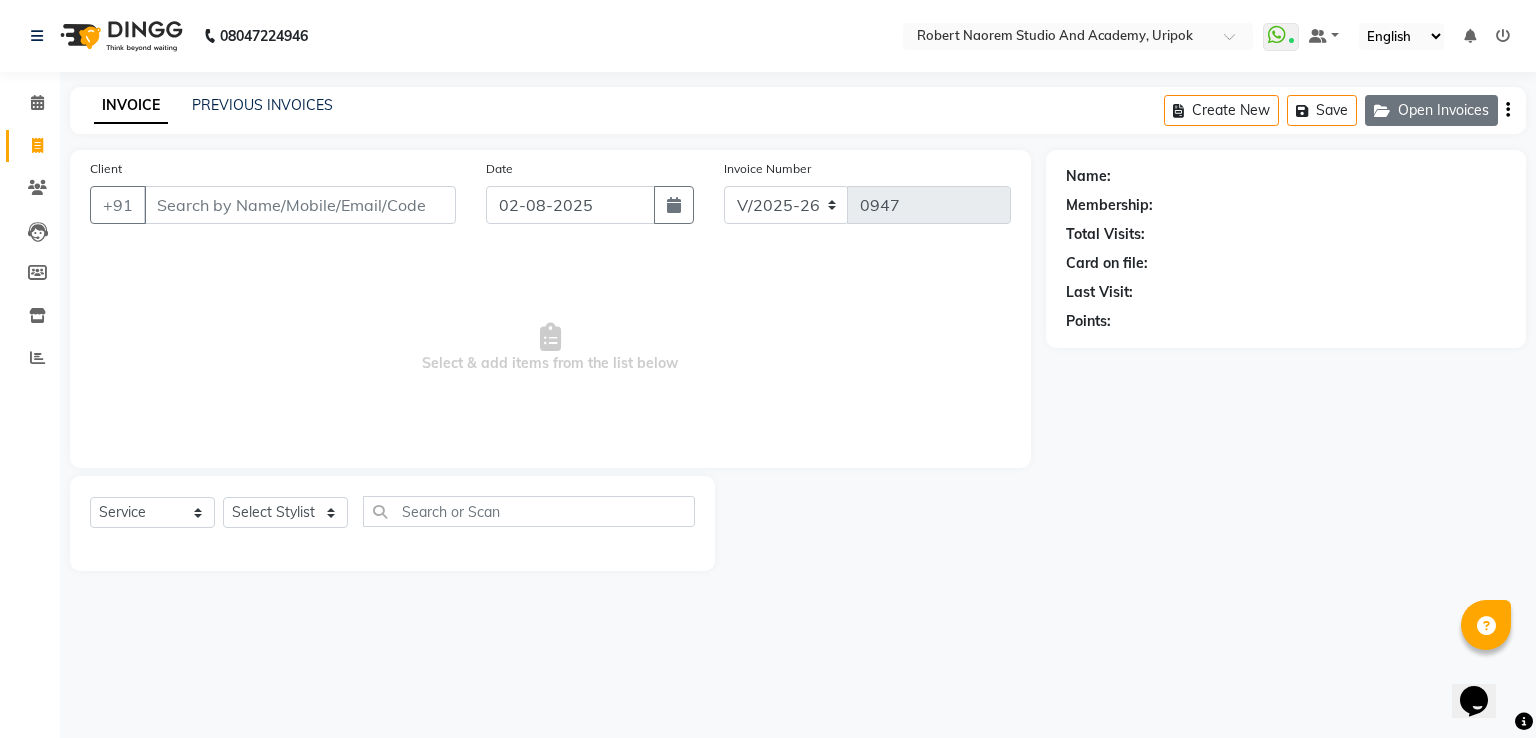 click on "Open Invoices" 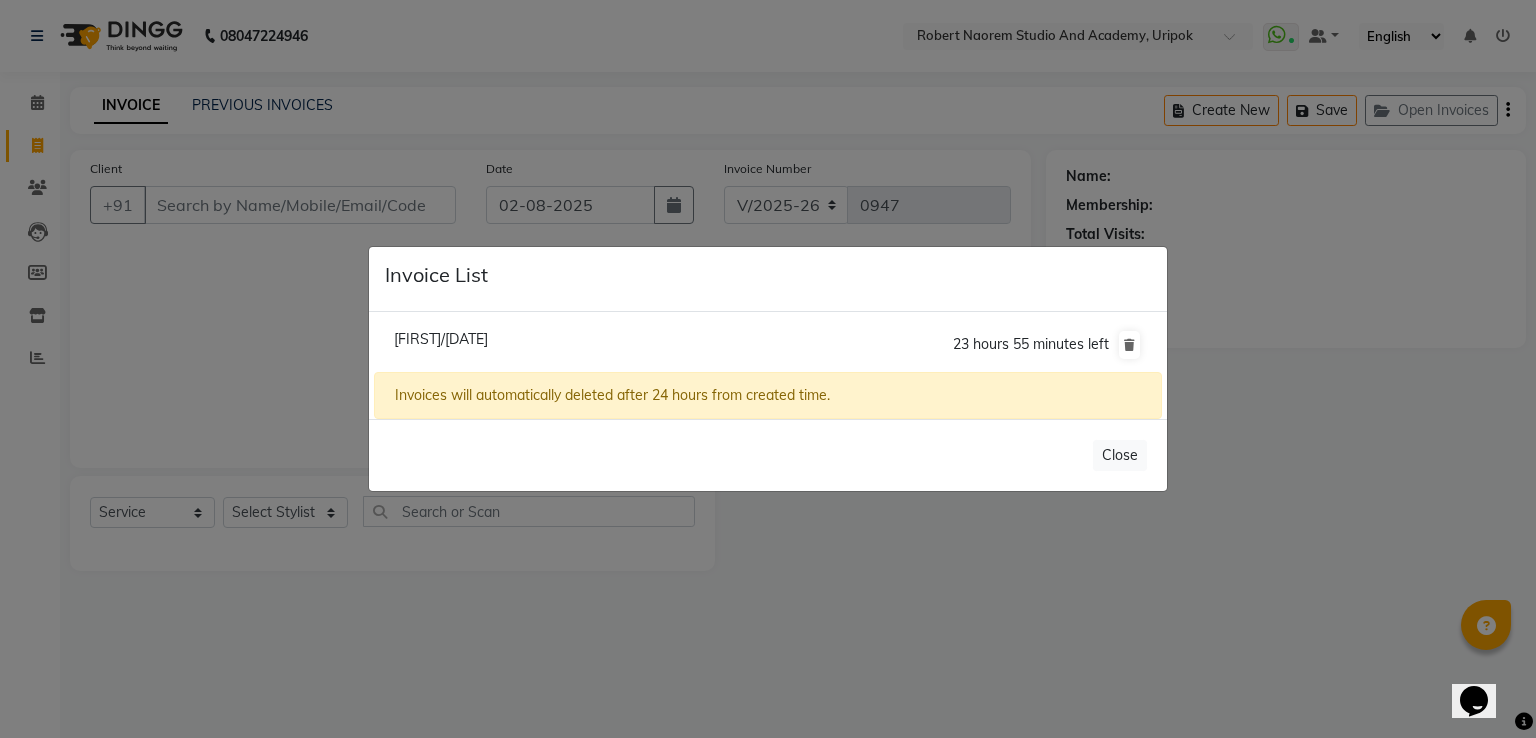 click on "[FIRST]/[DATE]" 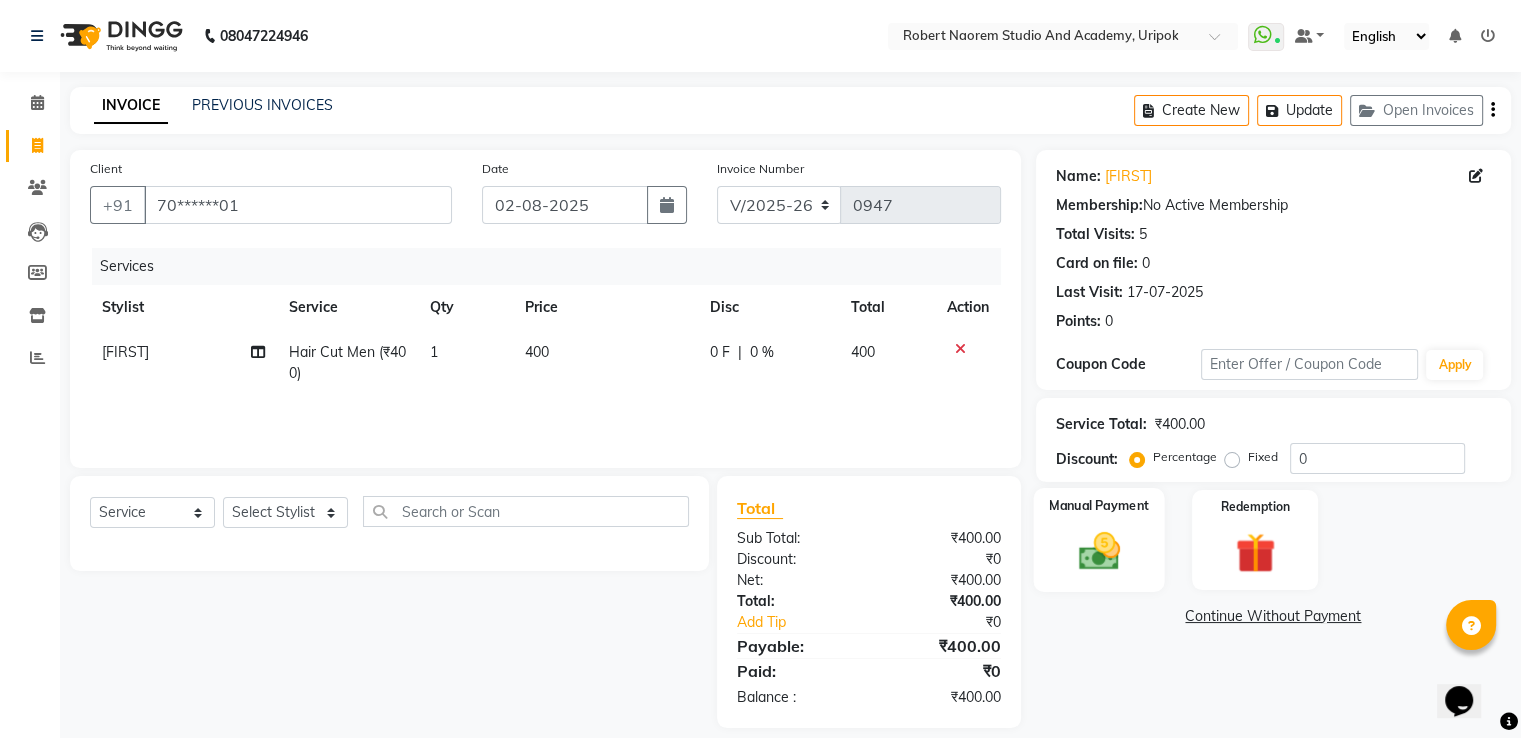 click 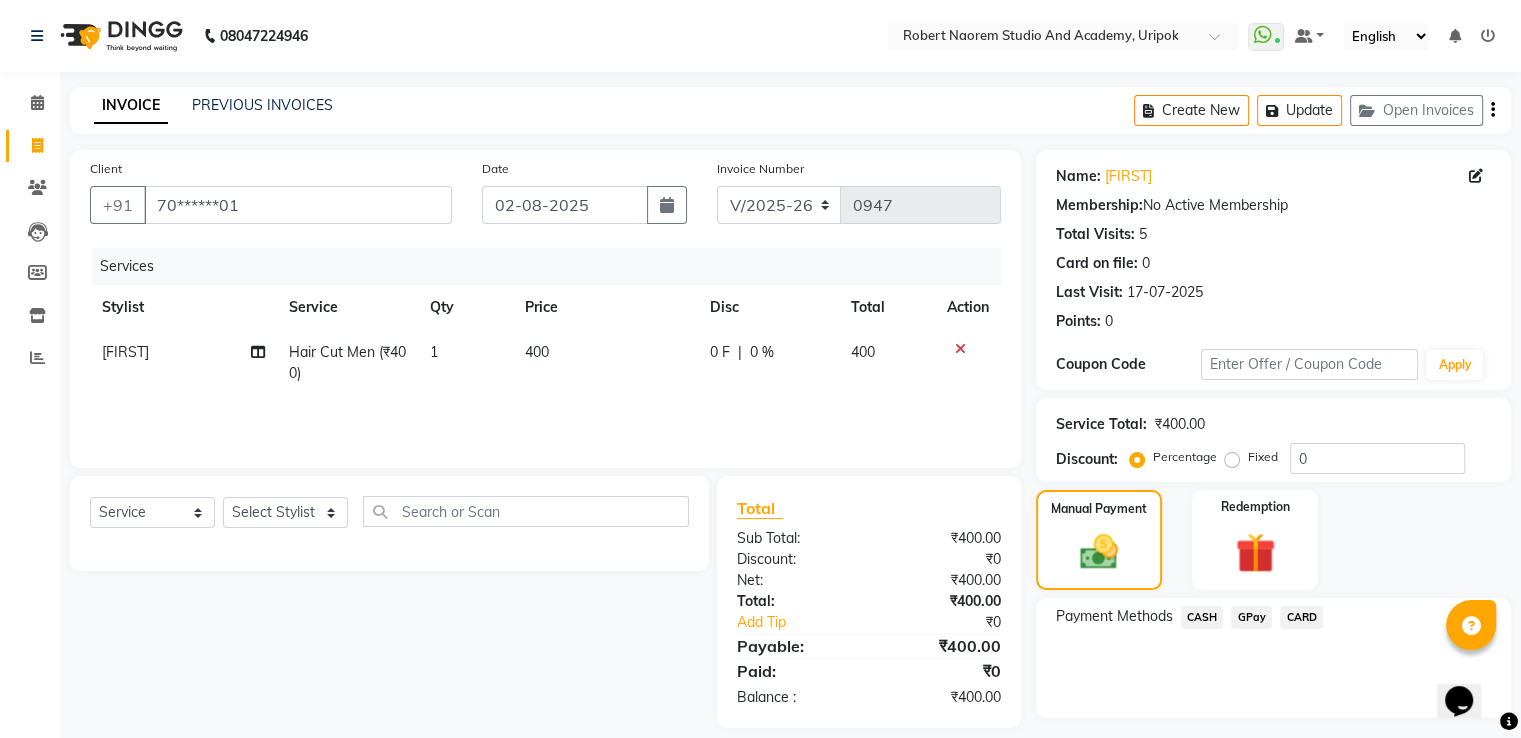 click on "GPay" 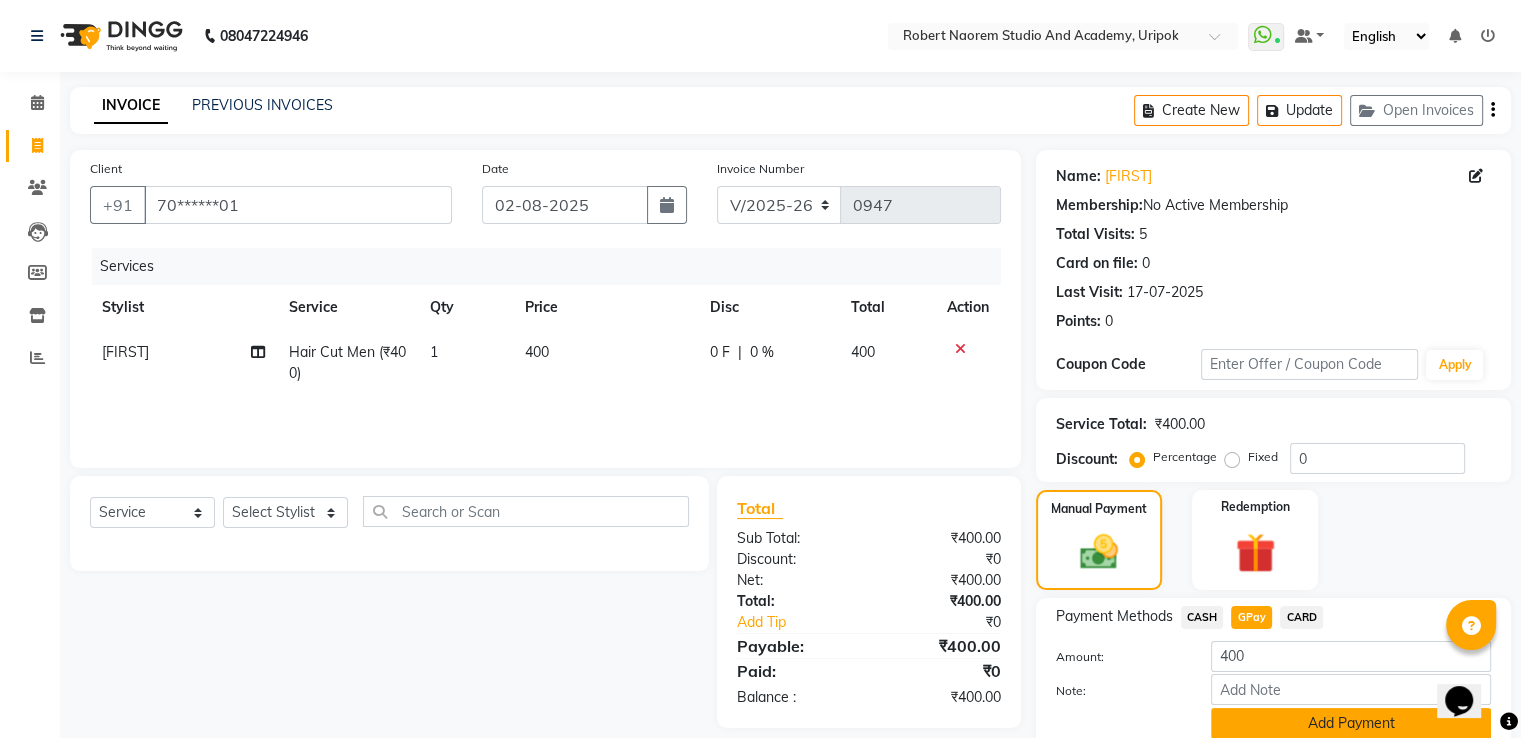 click on "Add Payment" 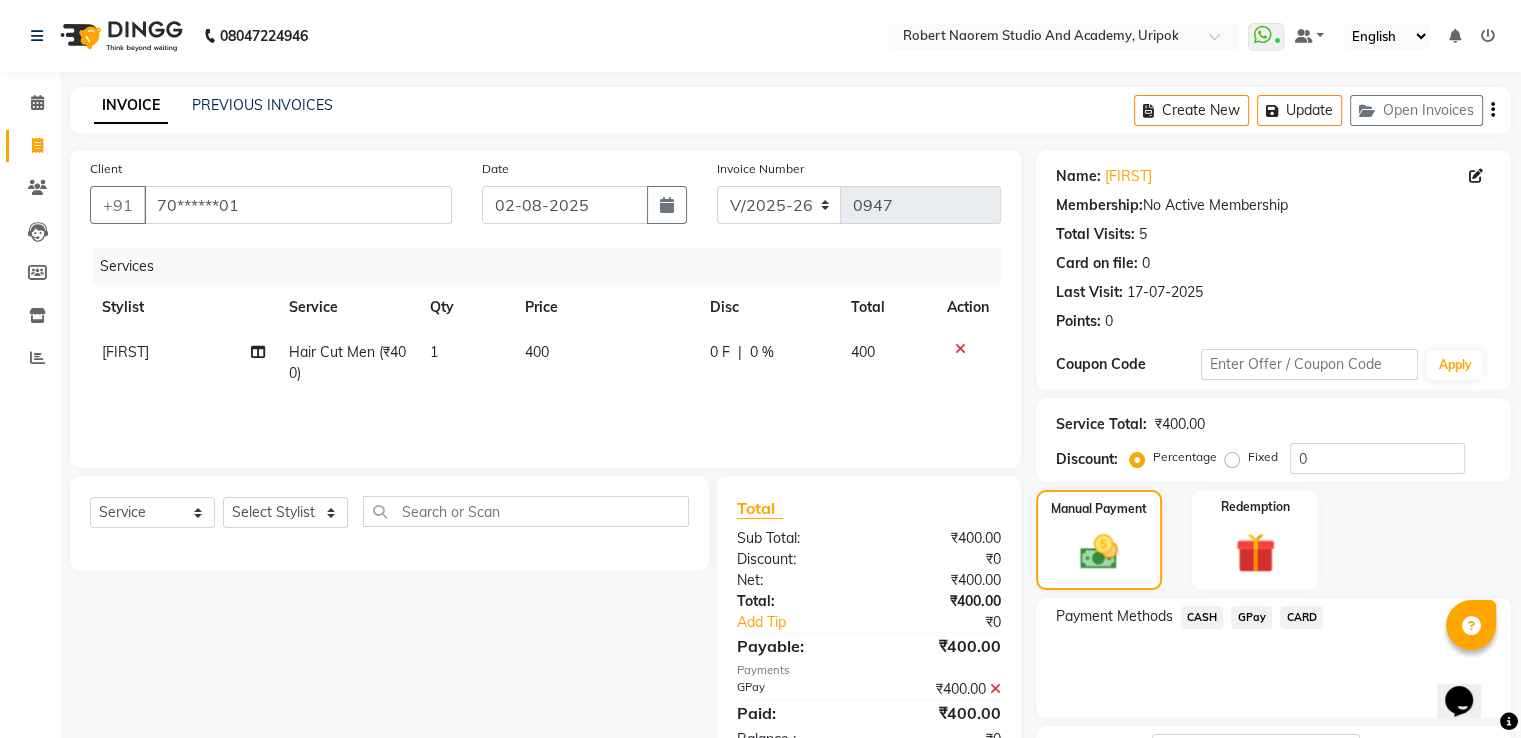 scroll, scrollTop: 163, scrollLeft: 0, axis: vertical 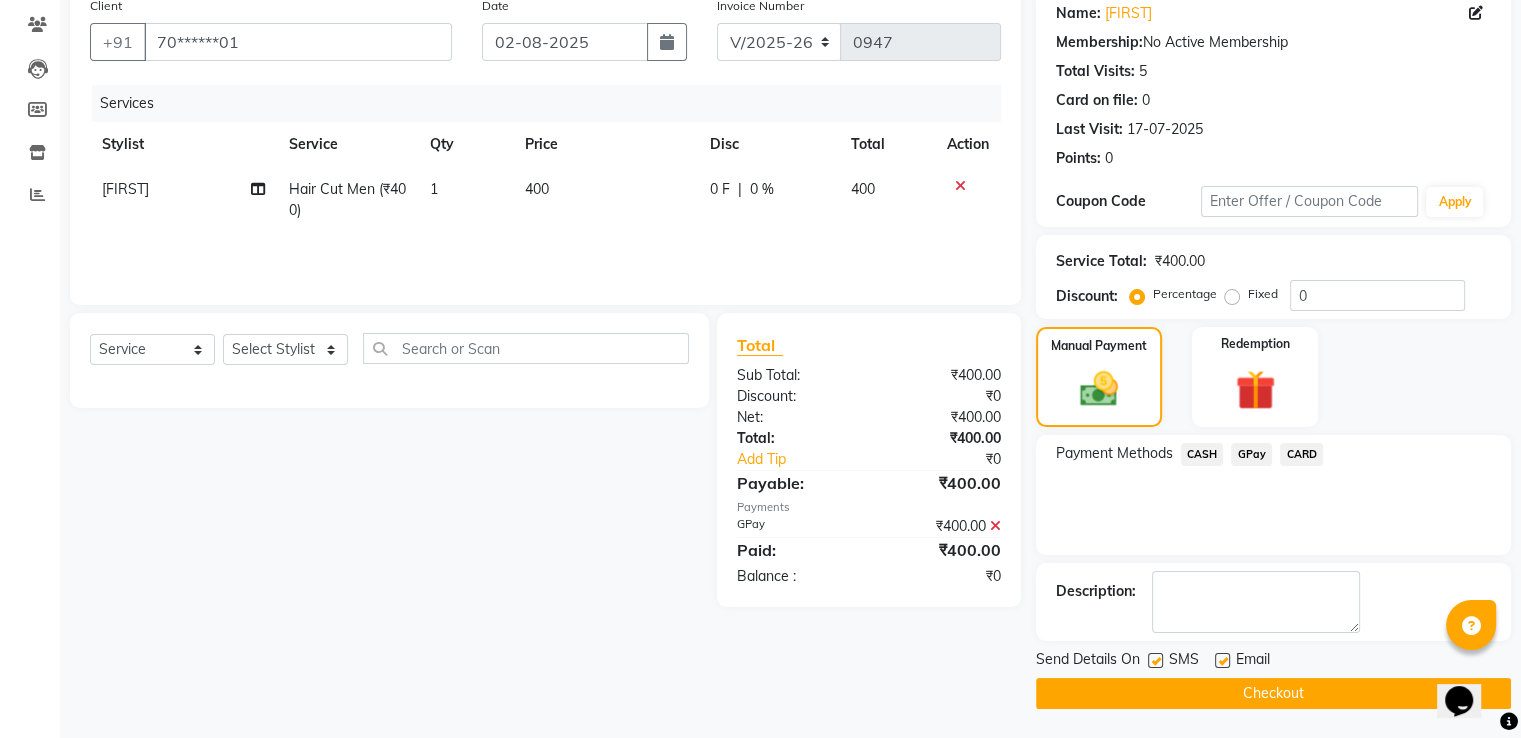 click on "Checkout" 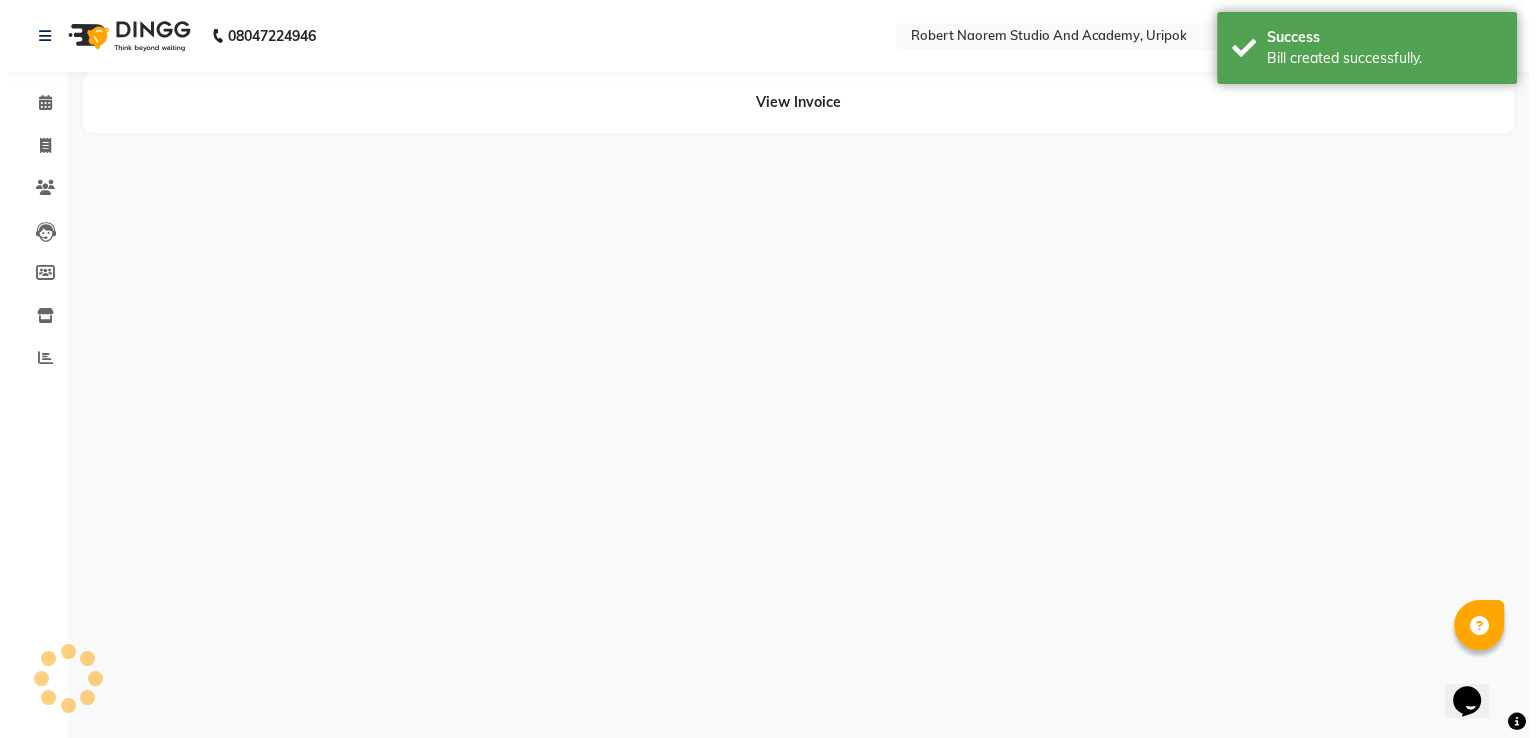 scroll, scrollTop: 0, scrollLeft: 0, axis: both 